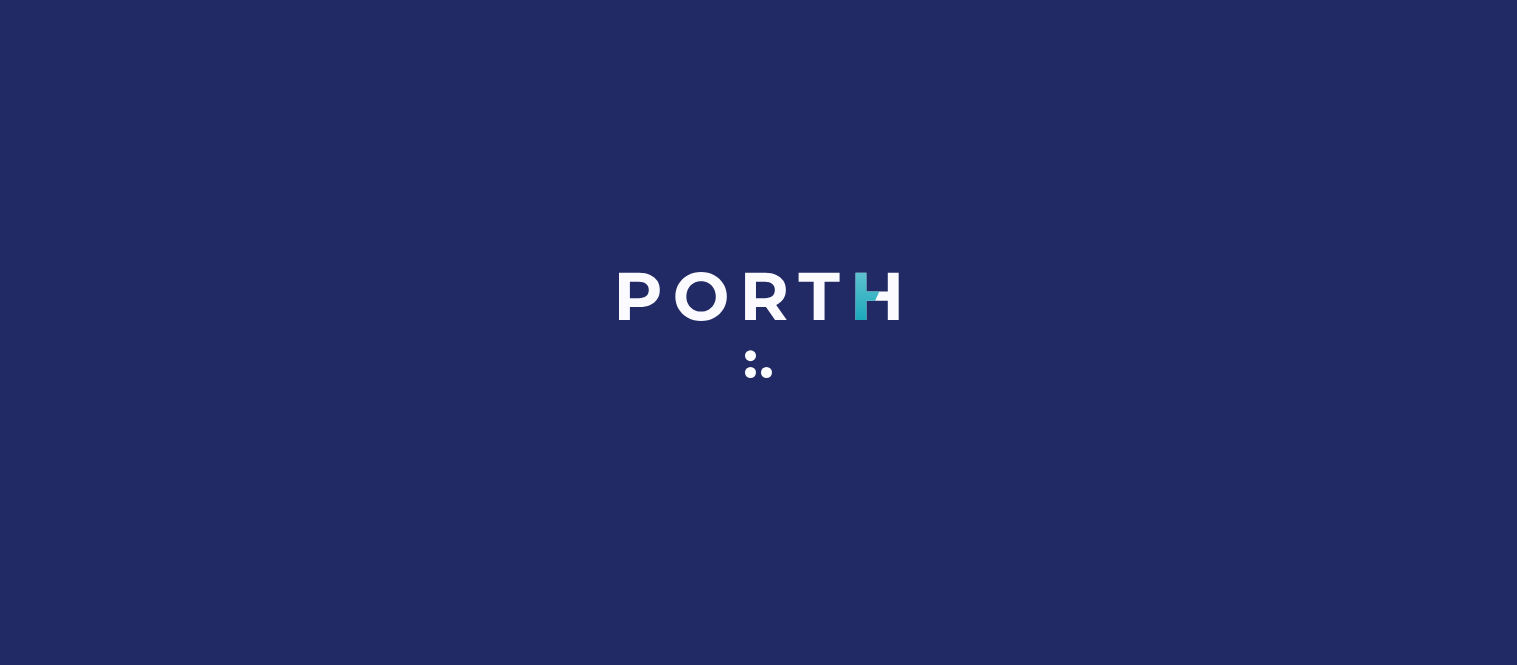 scroll, scrollTop: 0, scrollLeft: 0, axis: both 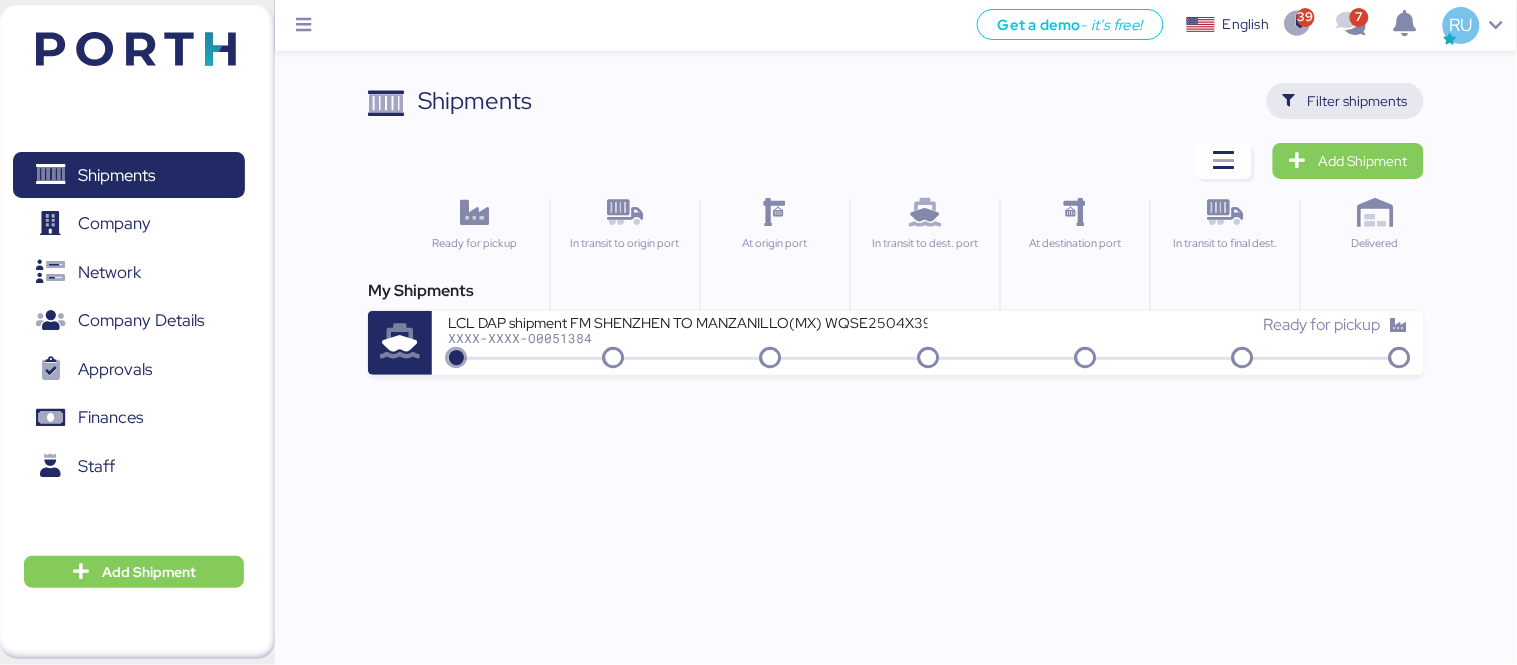 click on "Filter shipments" at bounding box center (1358, 101) 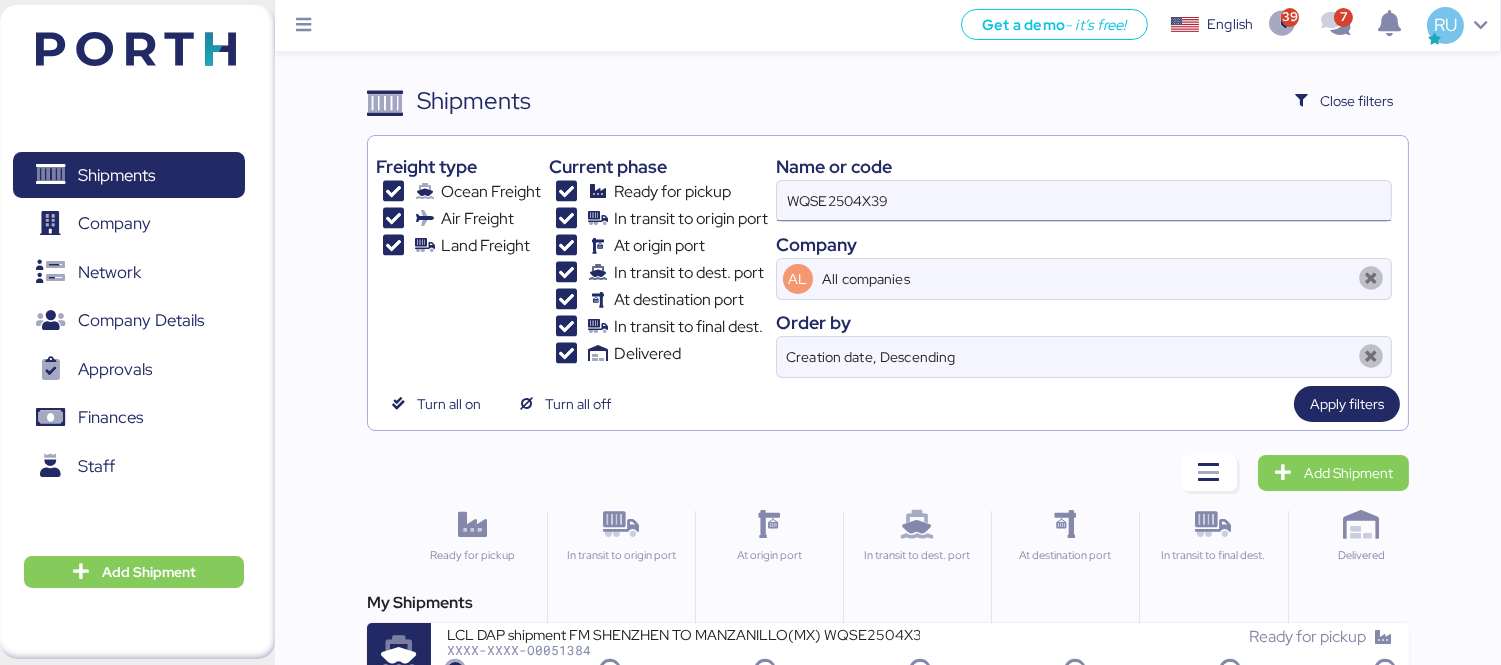 click on "WQSE2504X39" at bounding box center [1084, 201] 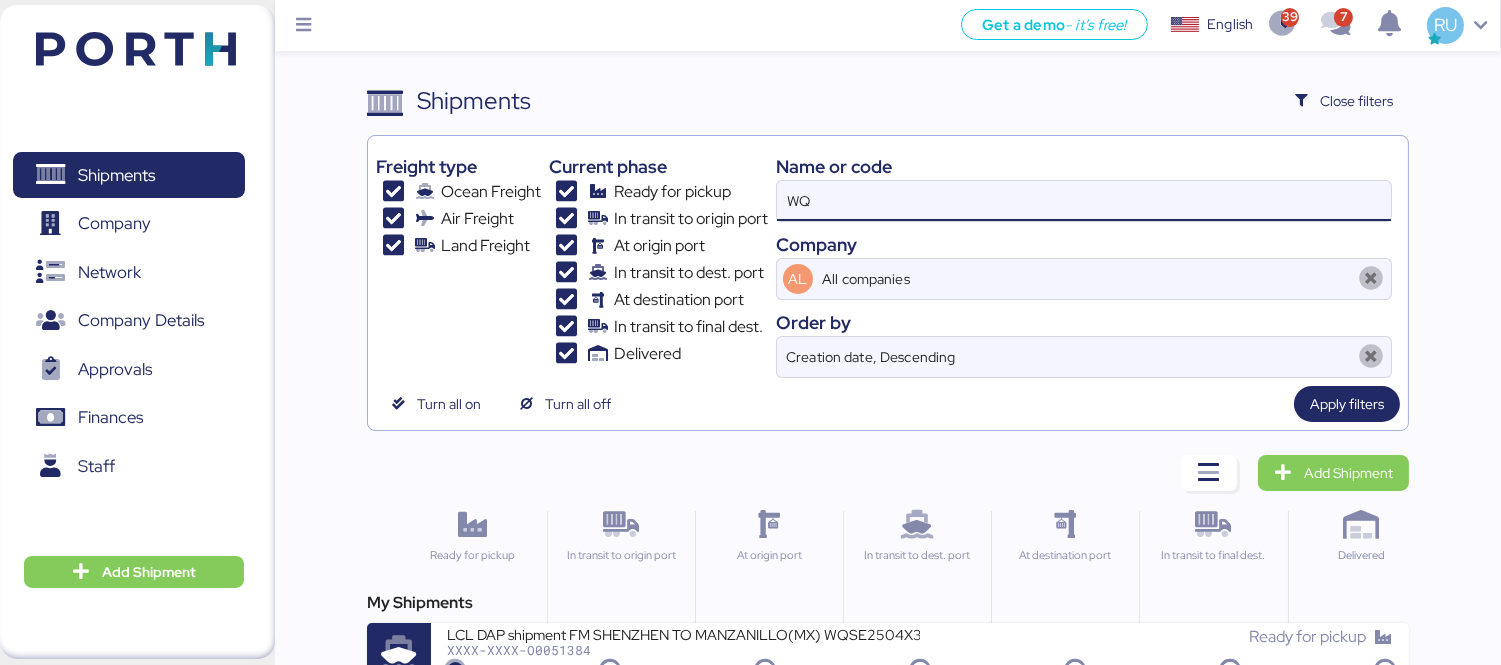 type on "W" 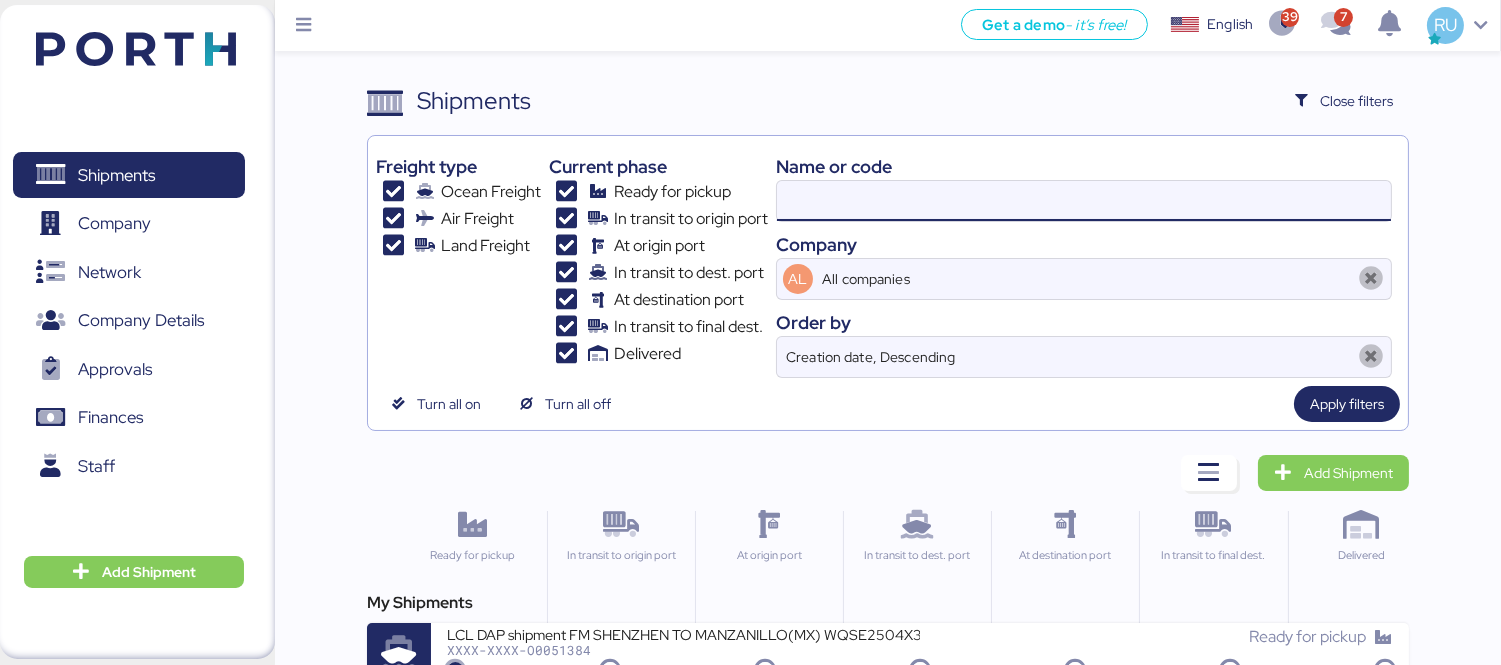 paste on "O0051718" 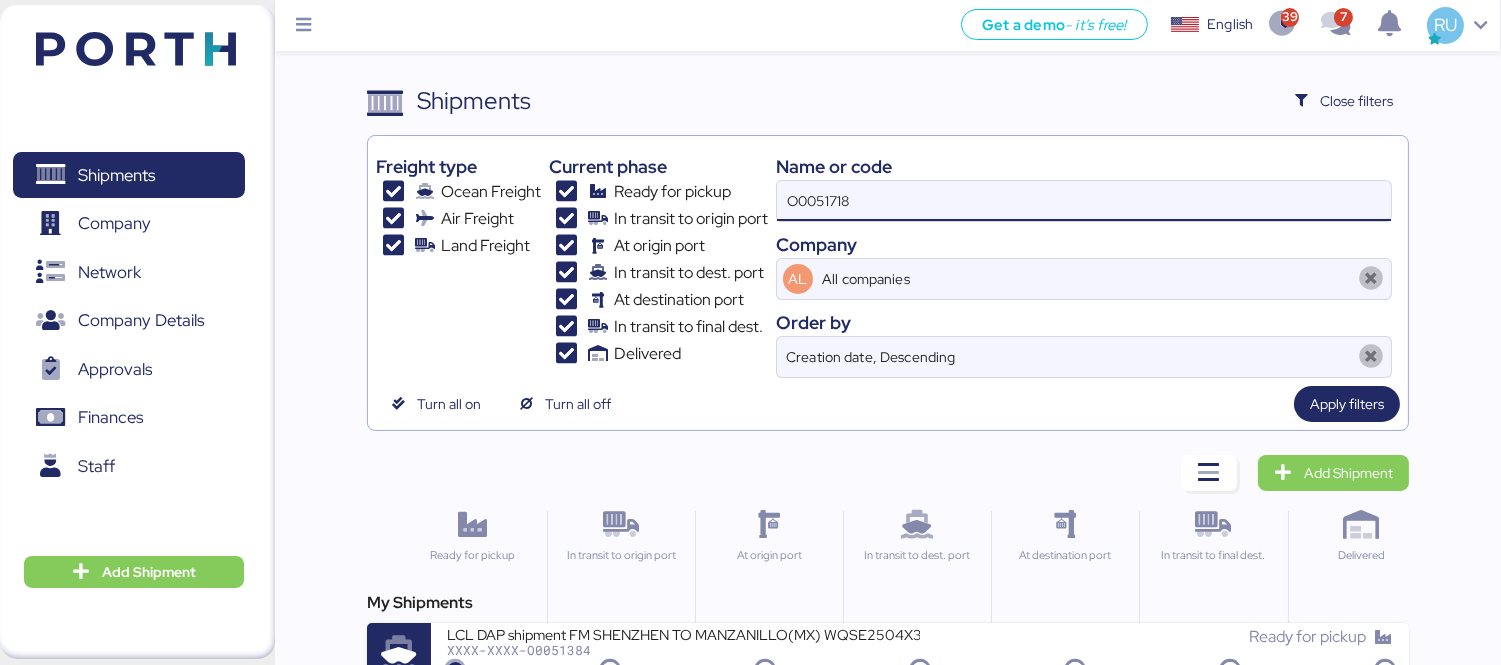 type on "O0051718" 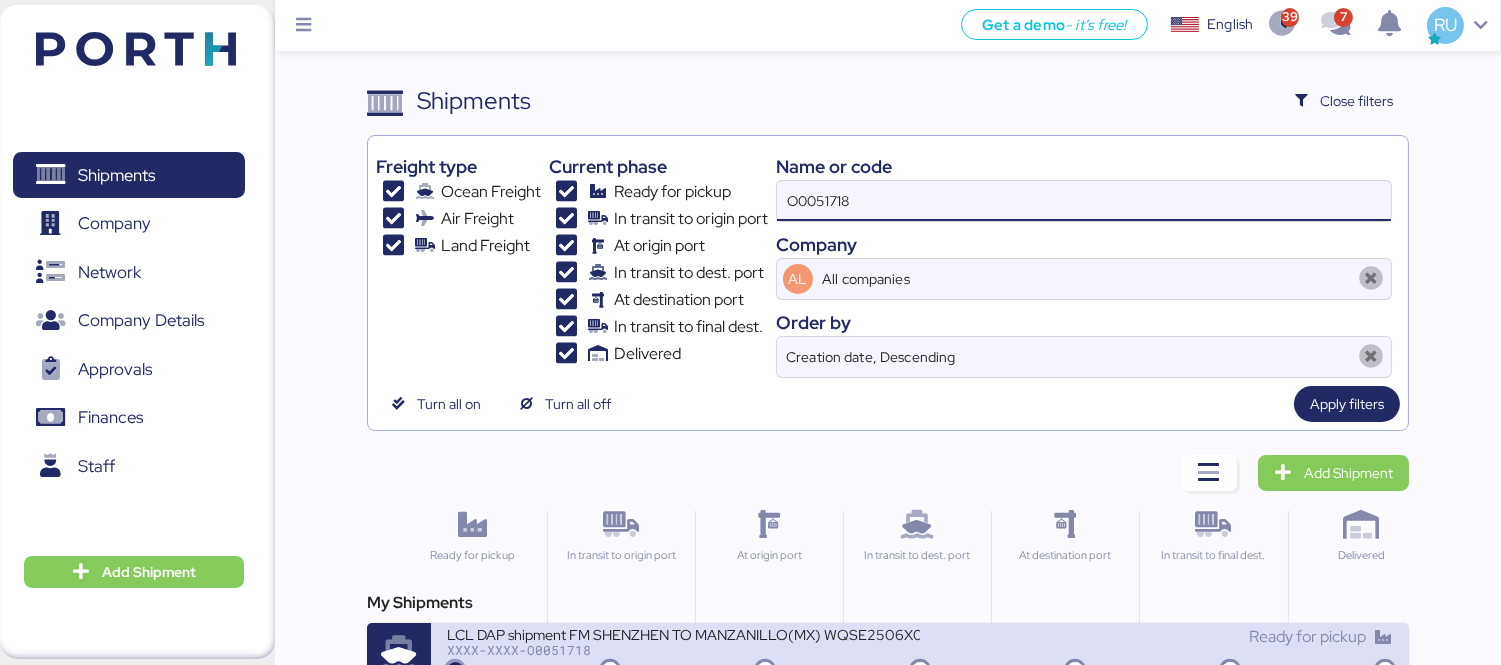 click on "XXXX-XXXX-O0051718" at bounding box center [683, 650] 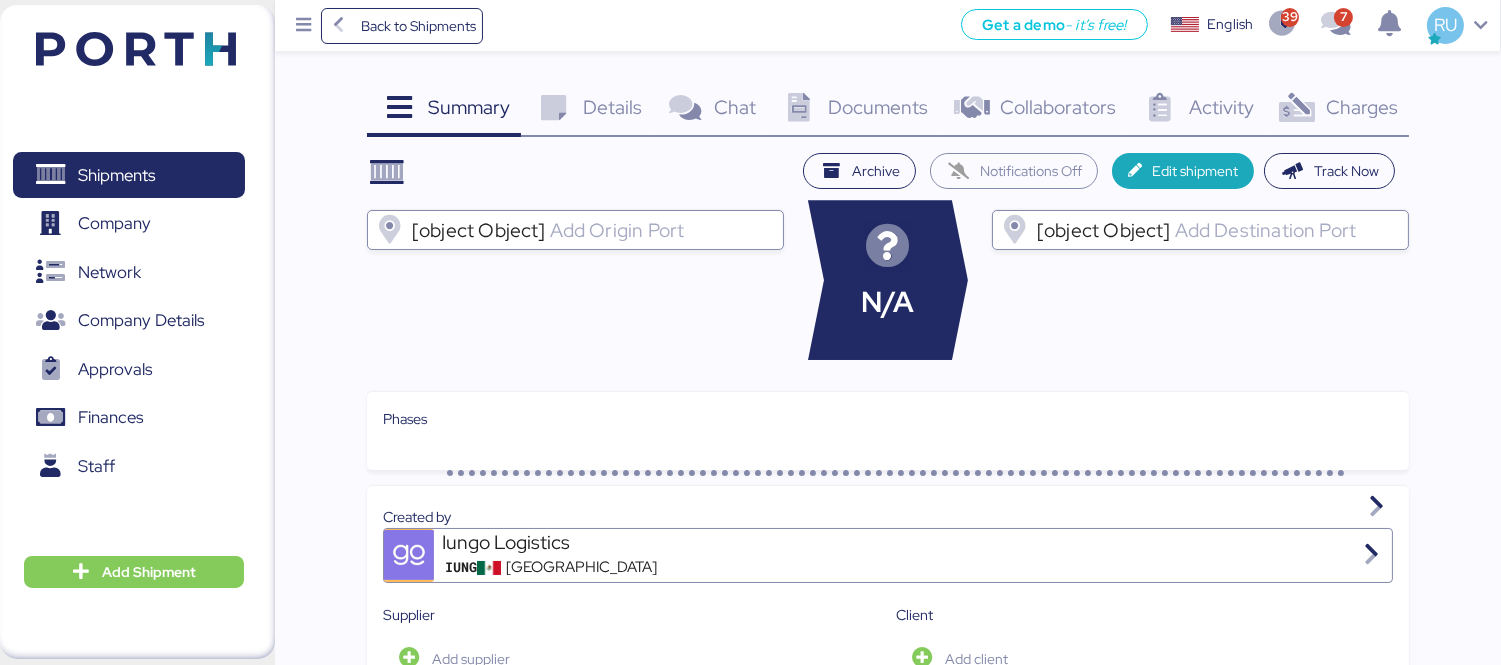 click on "Charges" at bounding box center (1362, 107) 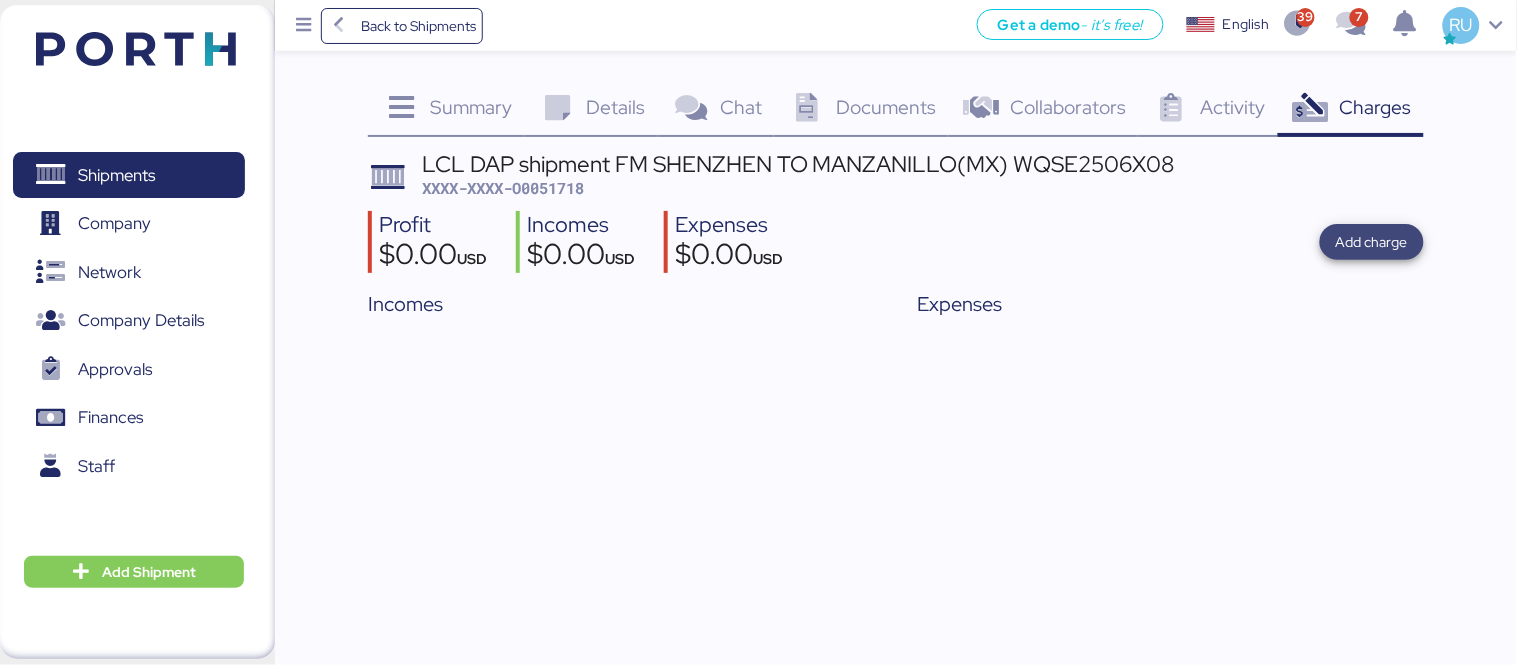 click on "Add charge" at bounding box center (1372, 242) 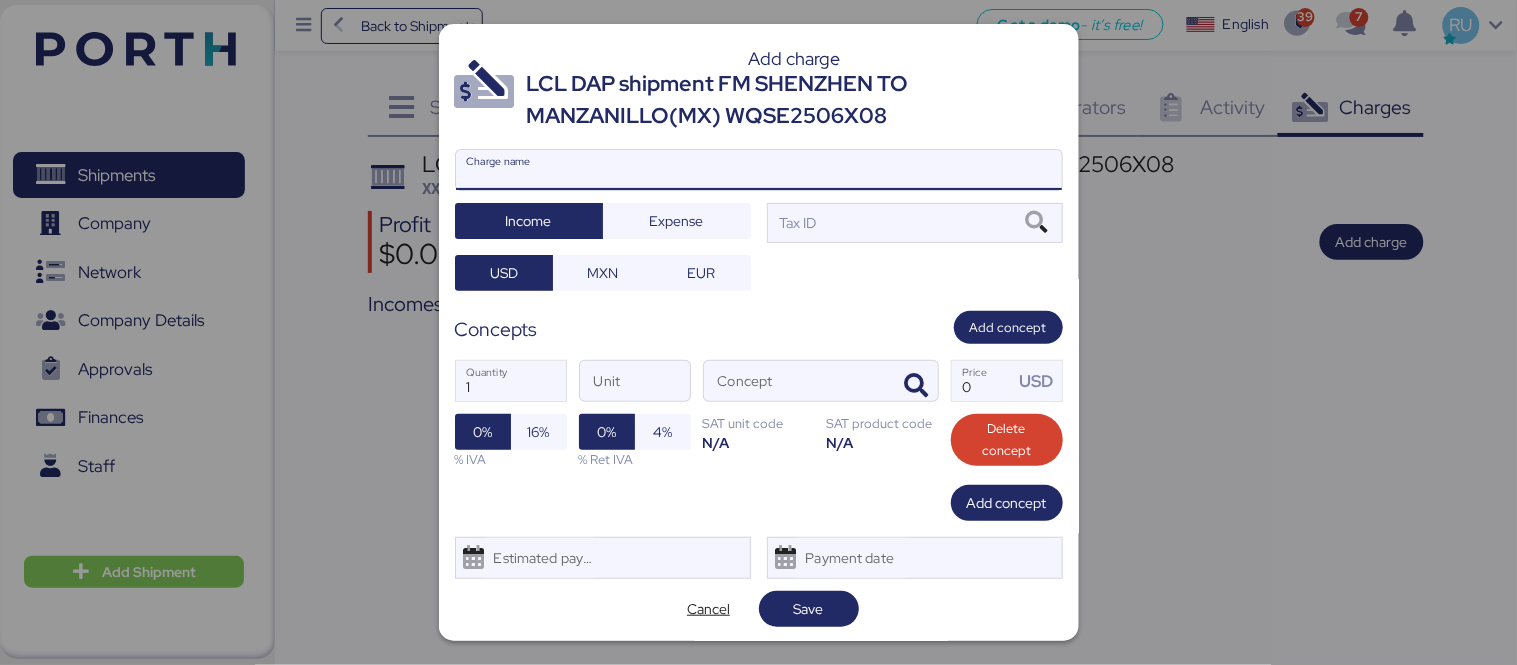 click on "Charge name" at bounding box center (759, 170) 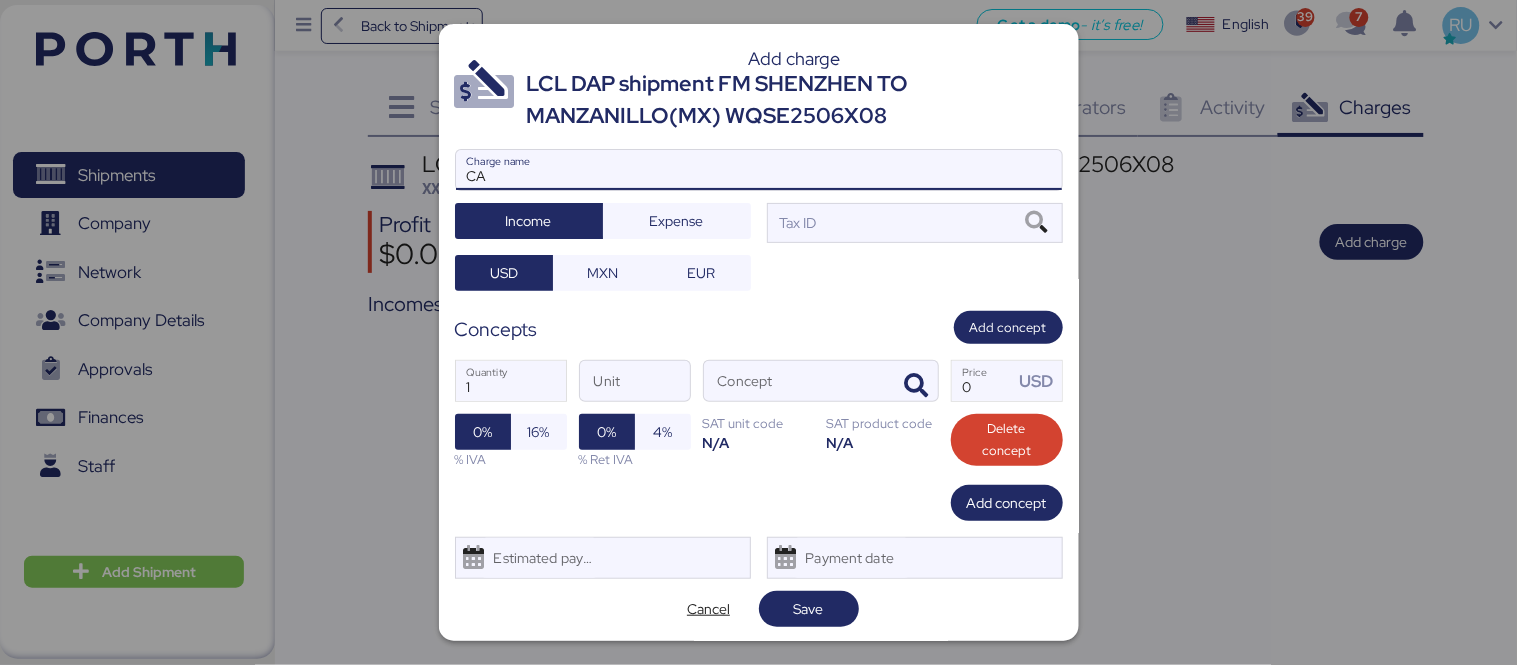 type on "C" 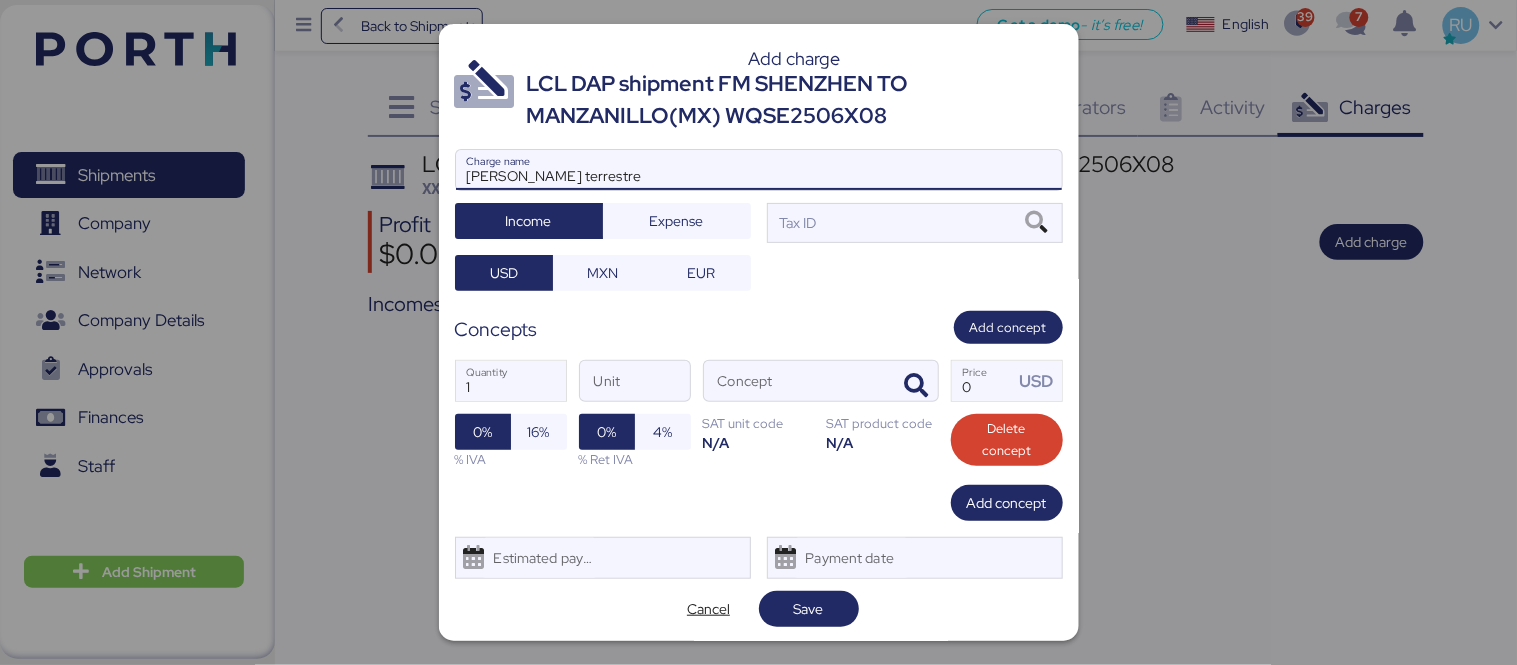 type on "[PERSON_NAME] terrestre" 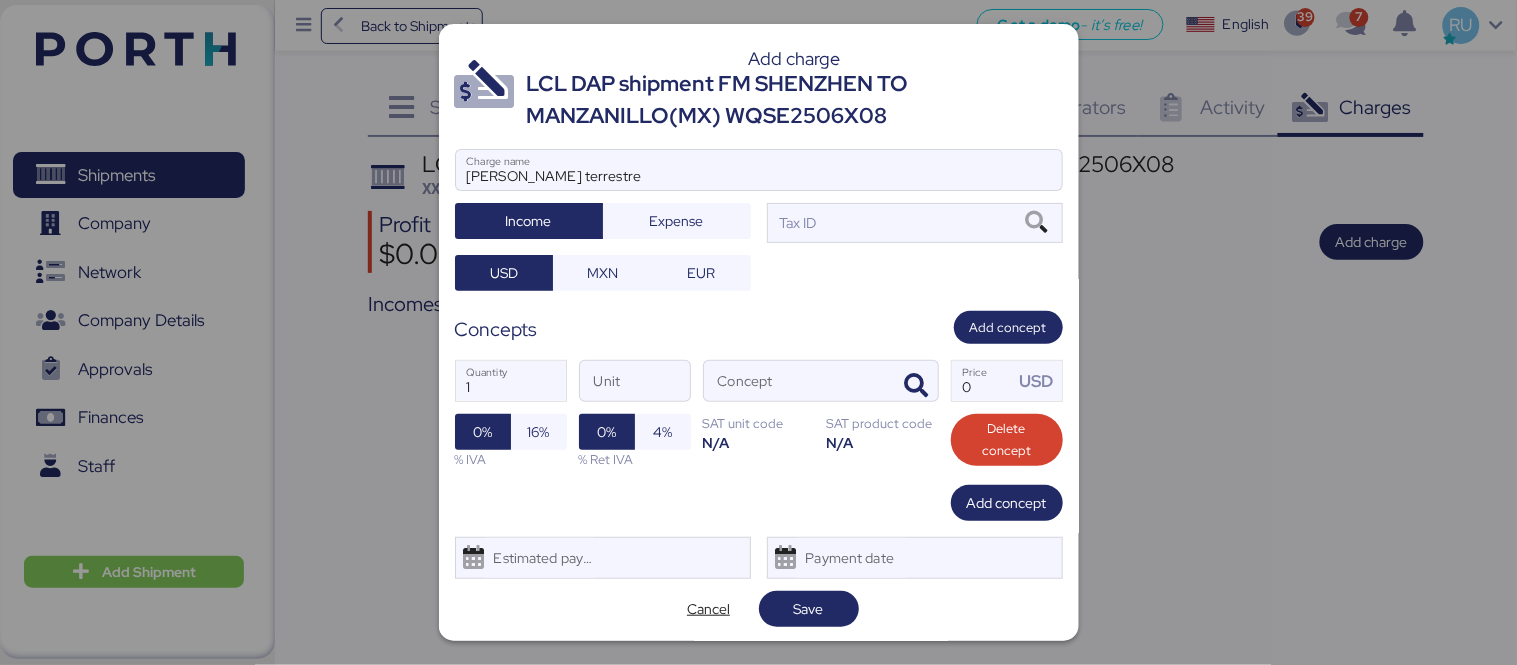 click at bounding box center (759, 200) 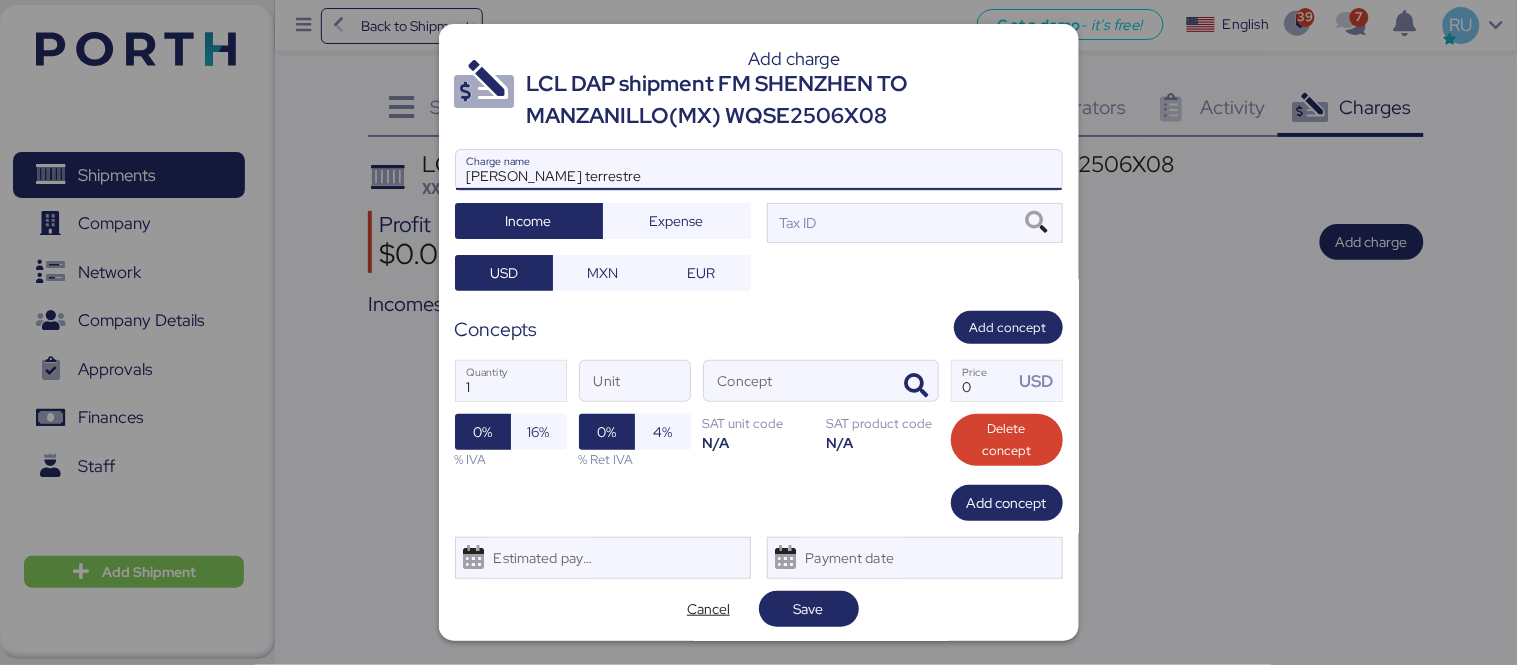 click at bounding box center [759, 200] 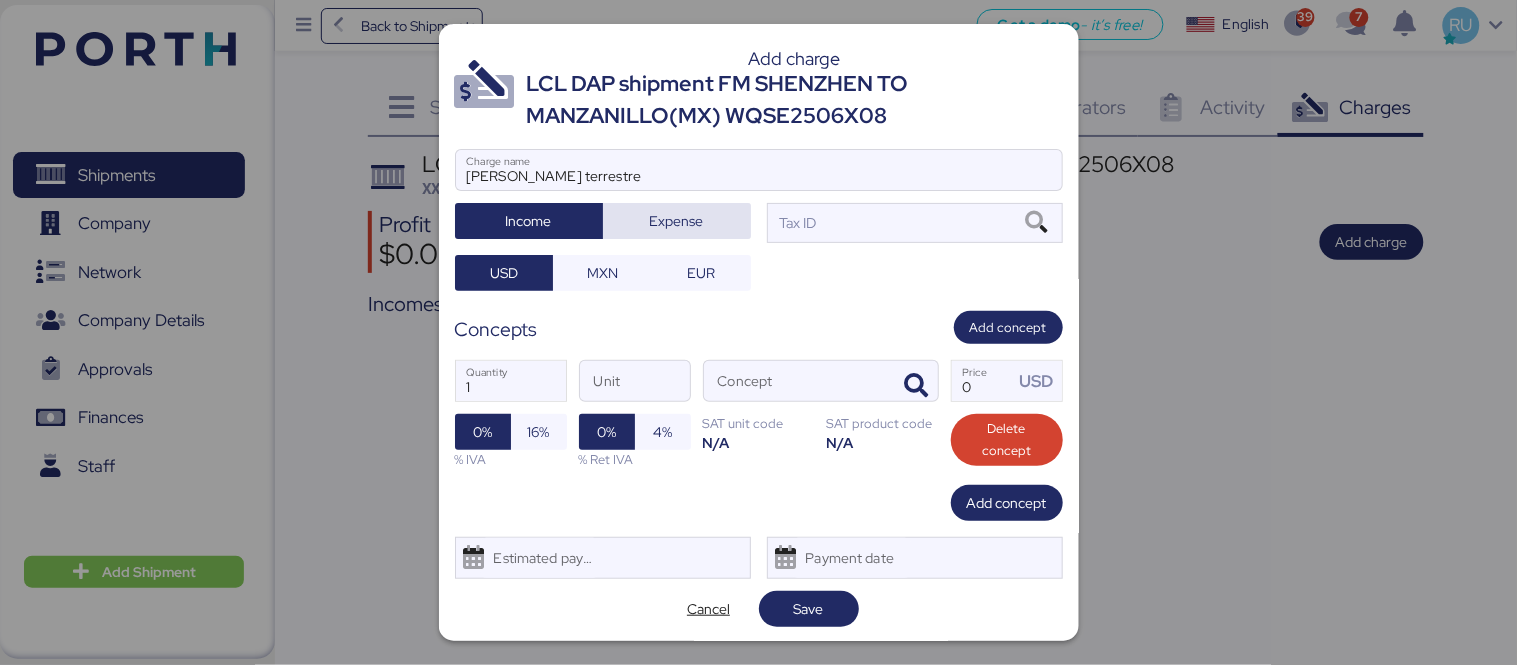 click on "Expense" at bounding box center (677, 221) 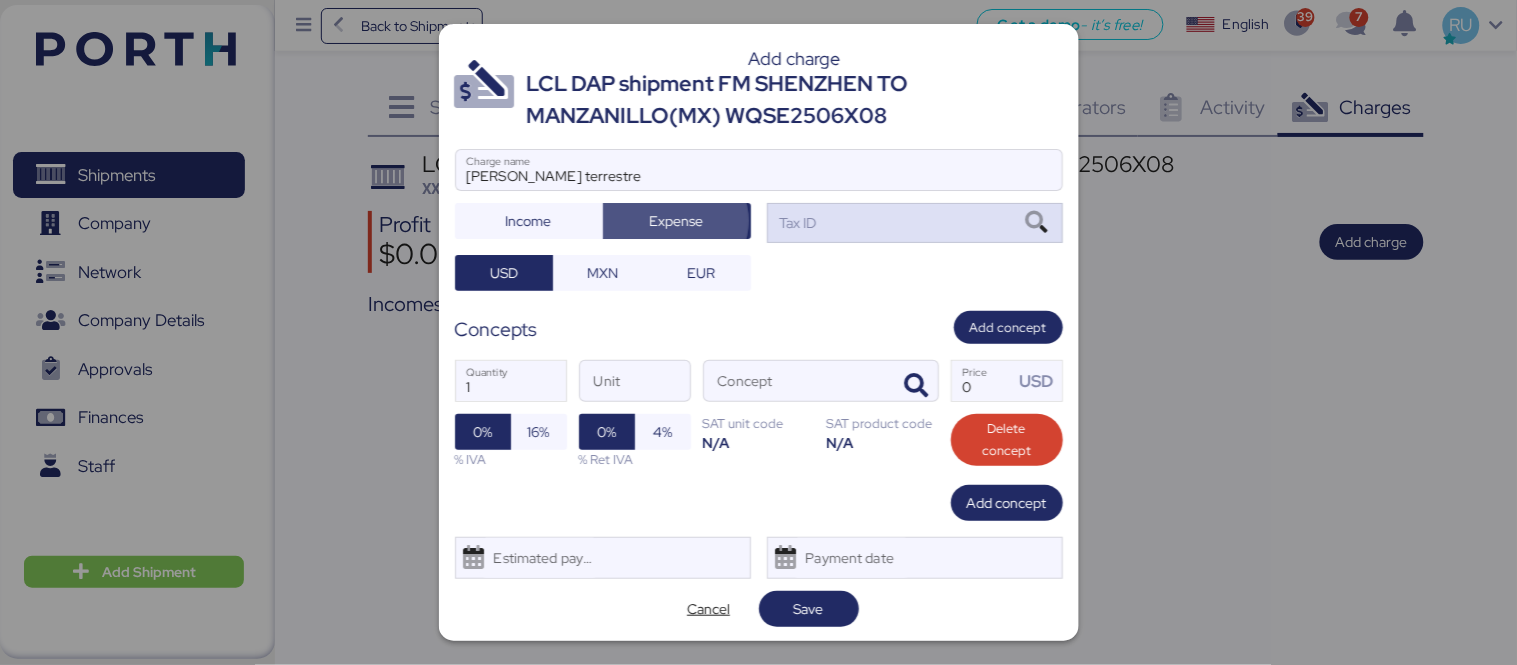click on "Tax ID" at bounding box center (915, 223) 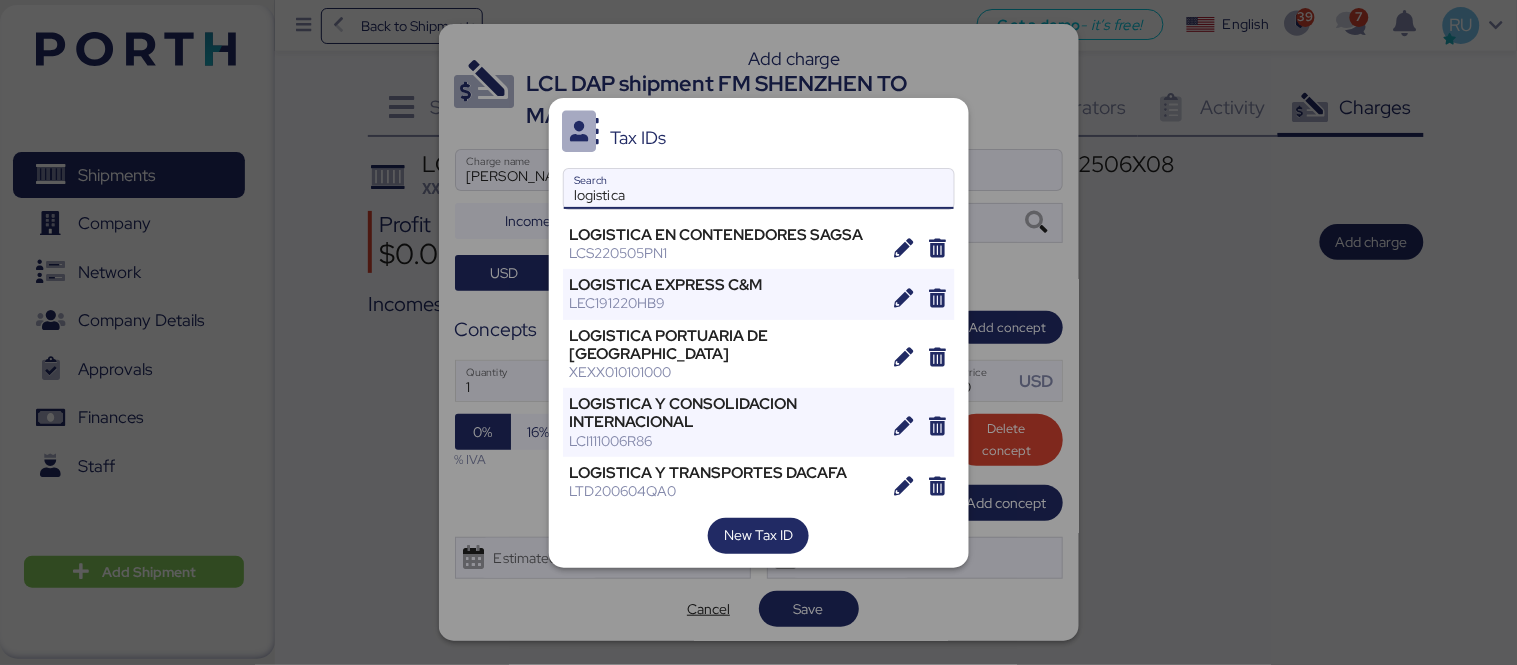 scroll, scrollTop: 516, scrollLeft: 0, axis: vertical 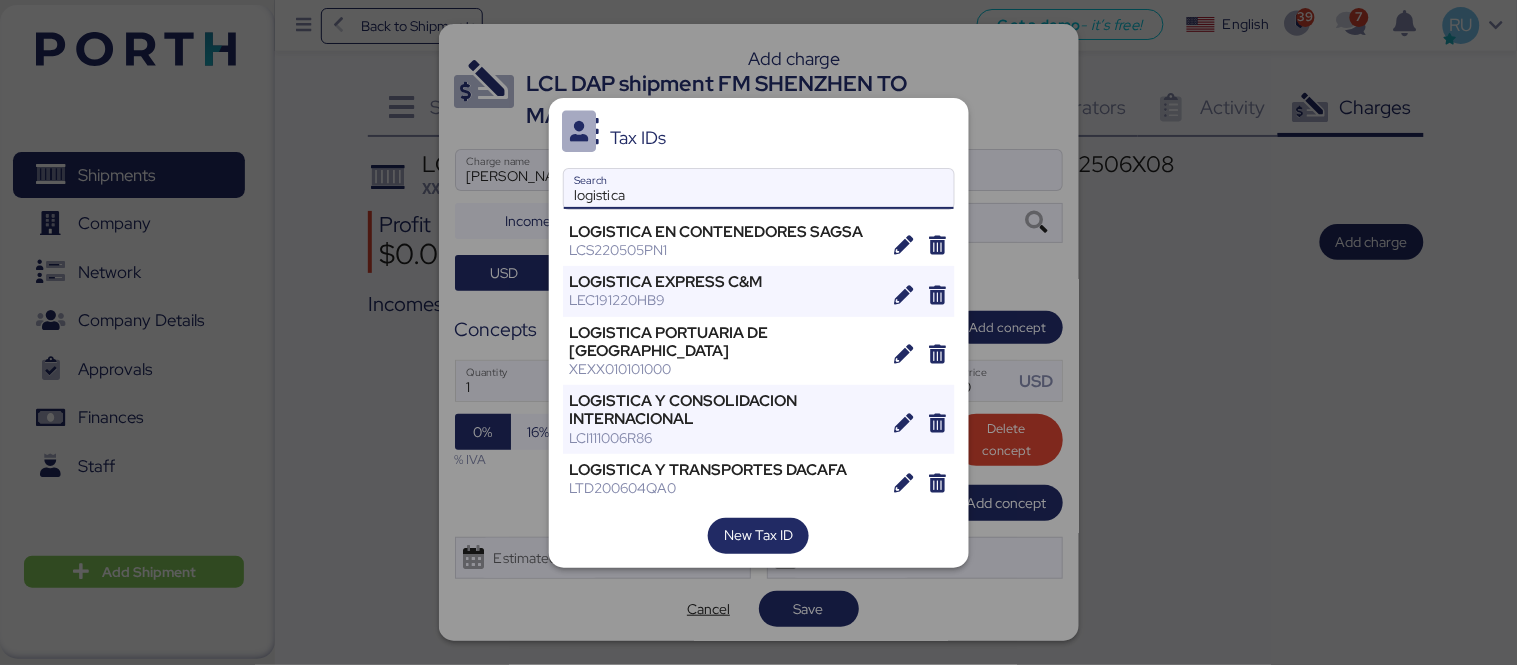 type on "logistica" 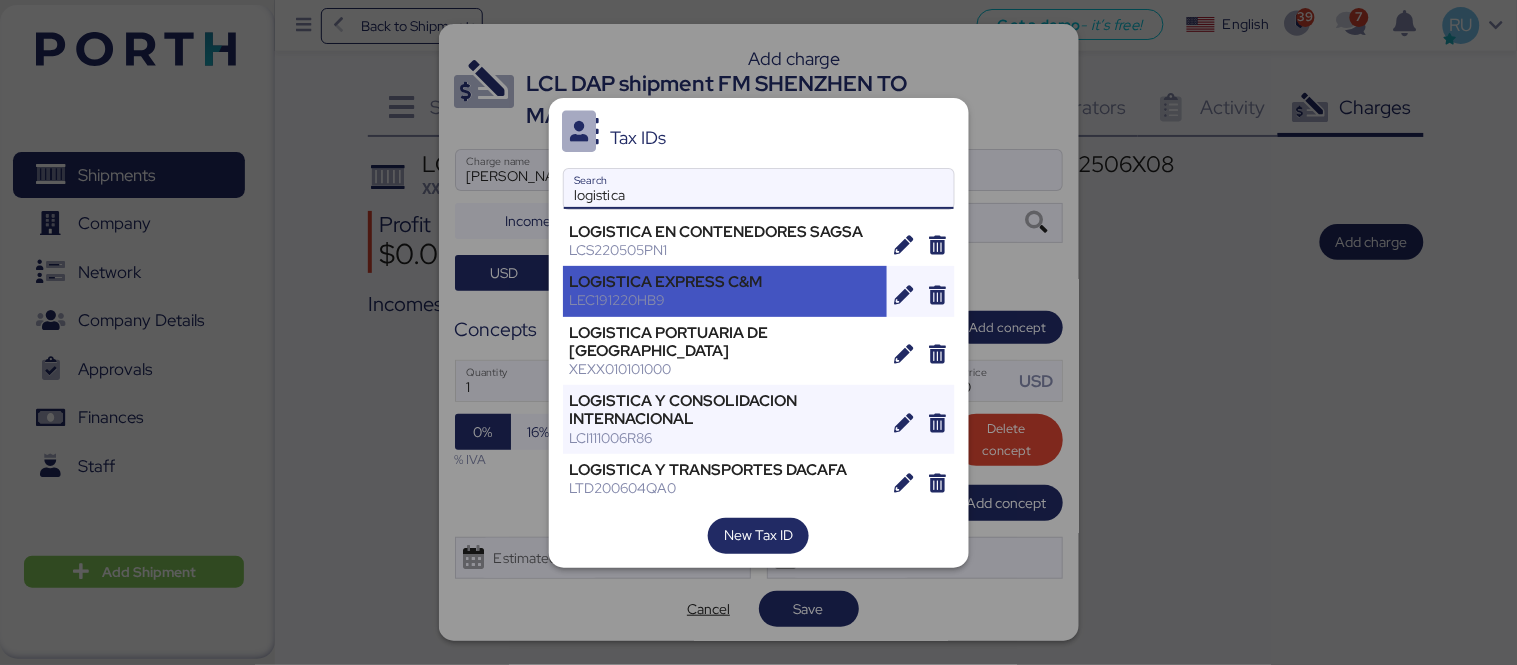 click on "LEC191220HB9" at bounding box center (725, 300) 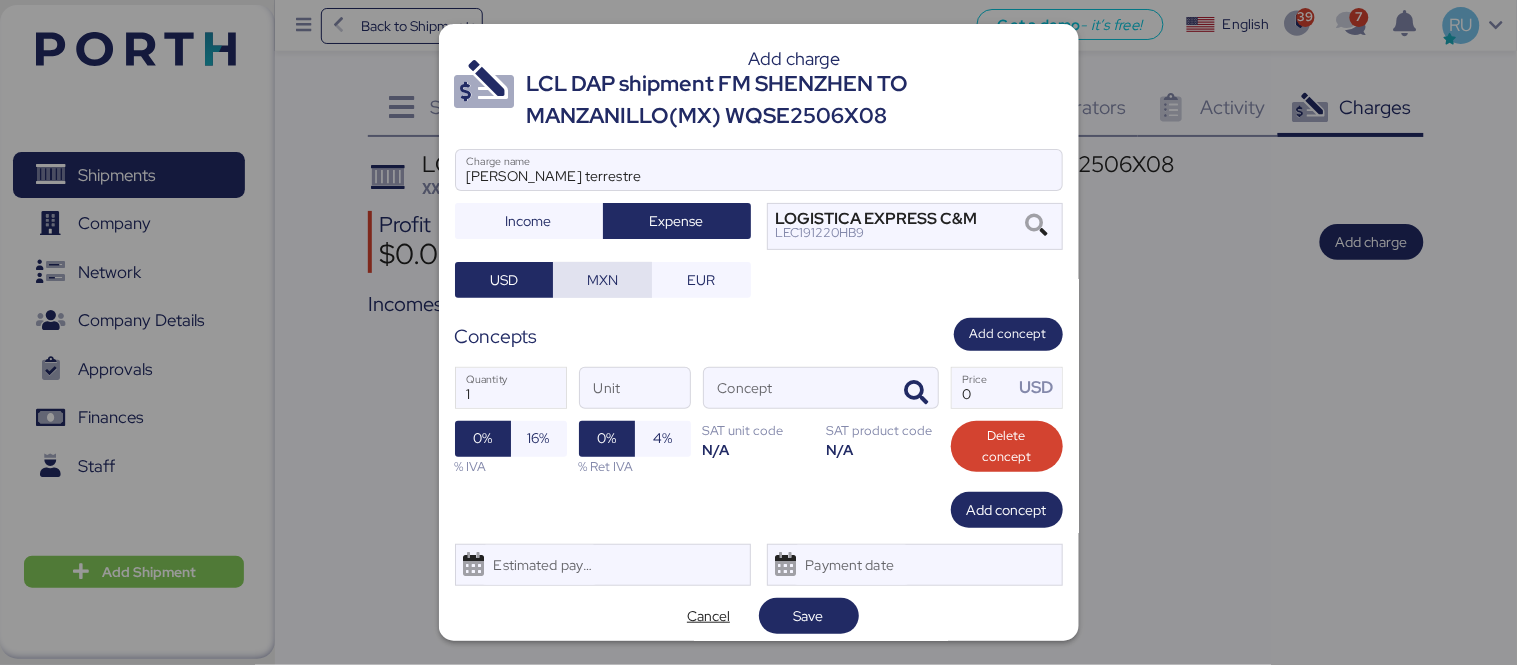 click on "MXN" at bounding box center (602, 280) 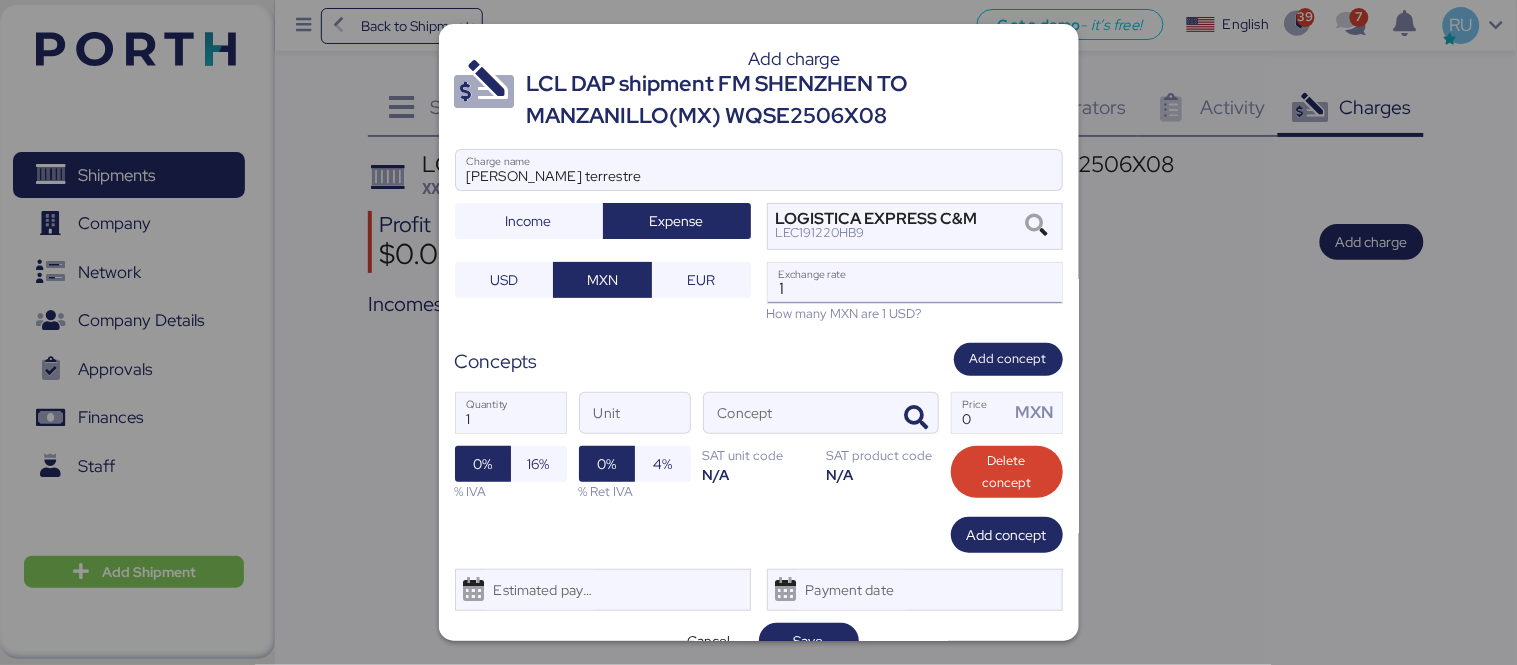 click on "1" at bounding box center [915, 283] 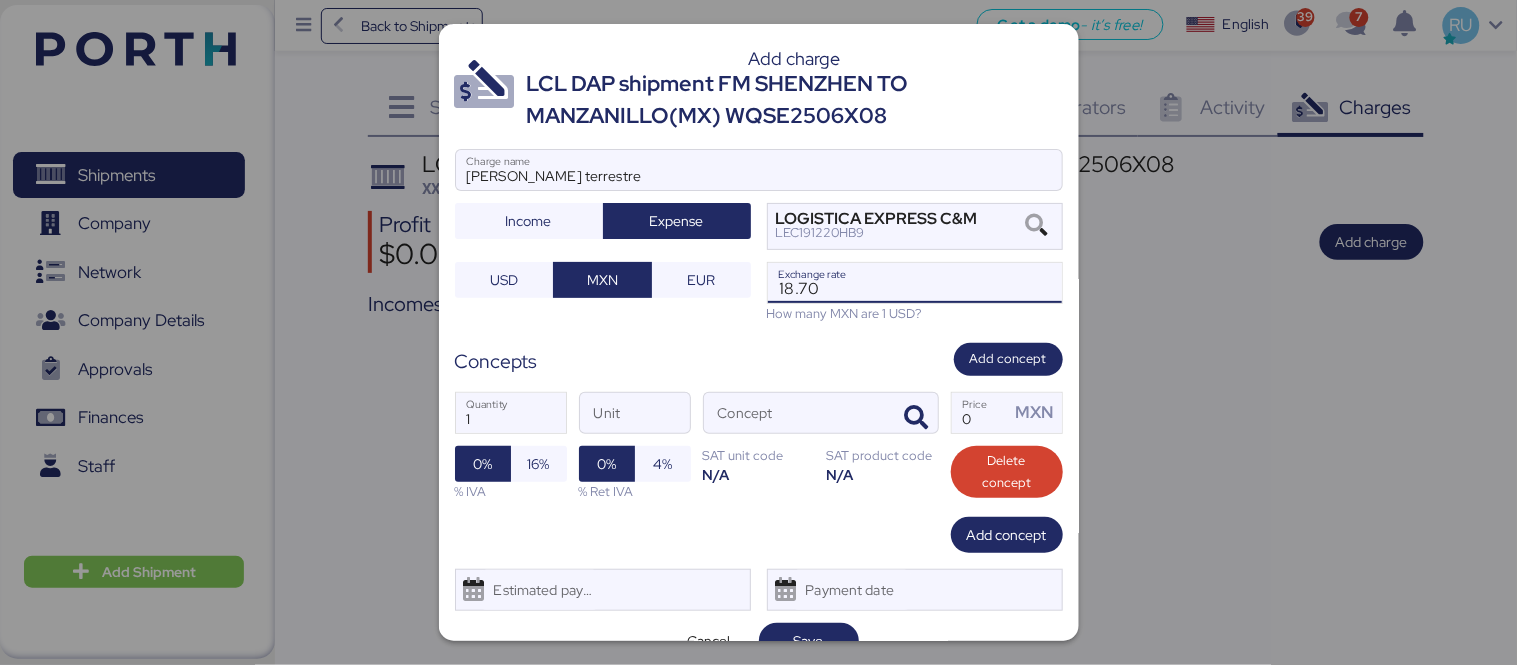 type on "18.7" 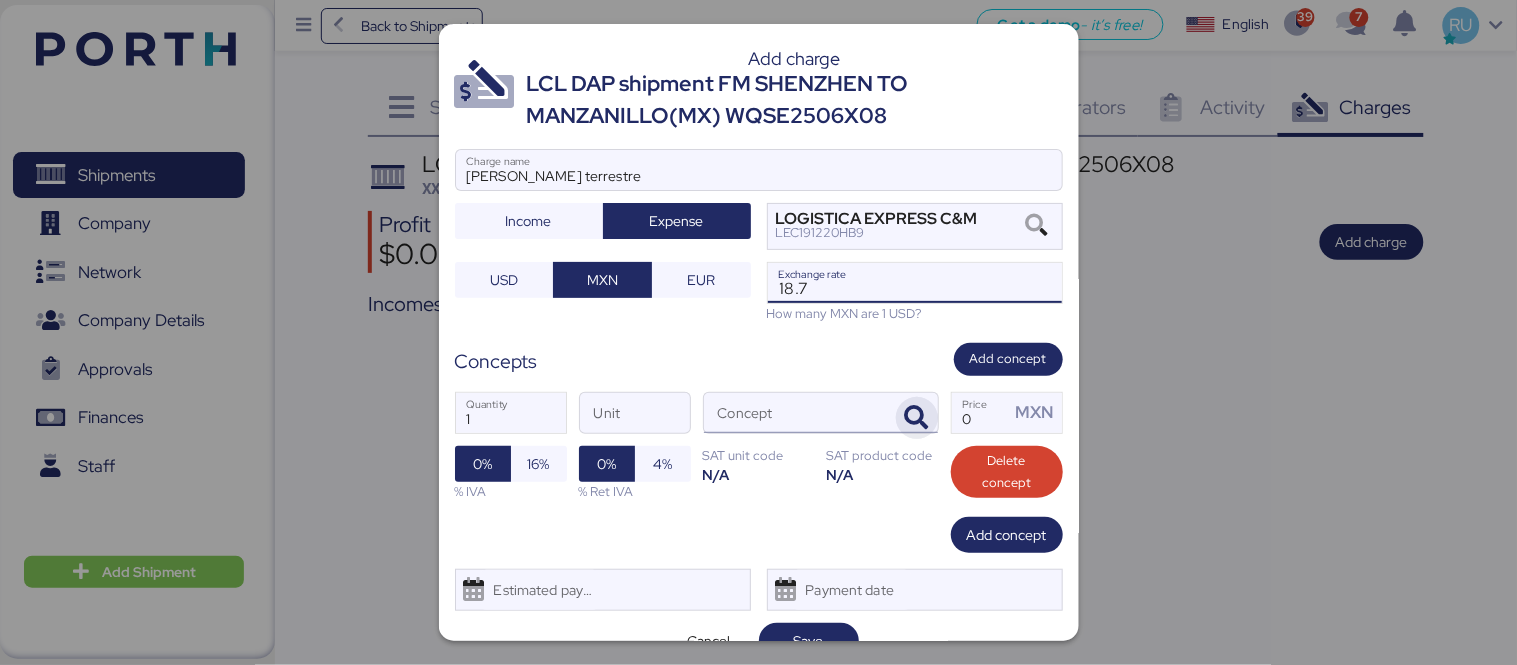 click at bounding box center (917, 418) 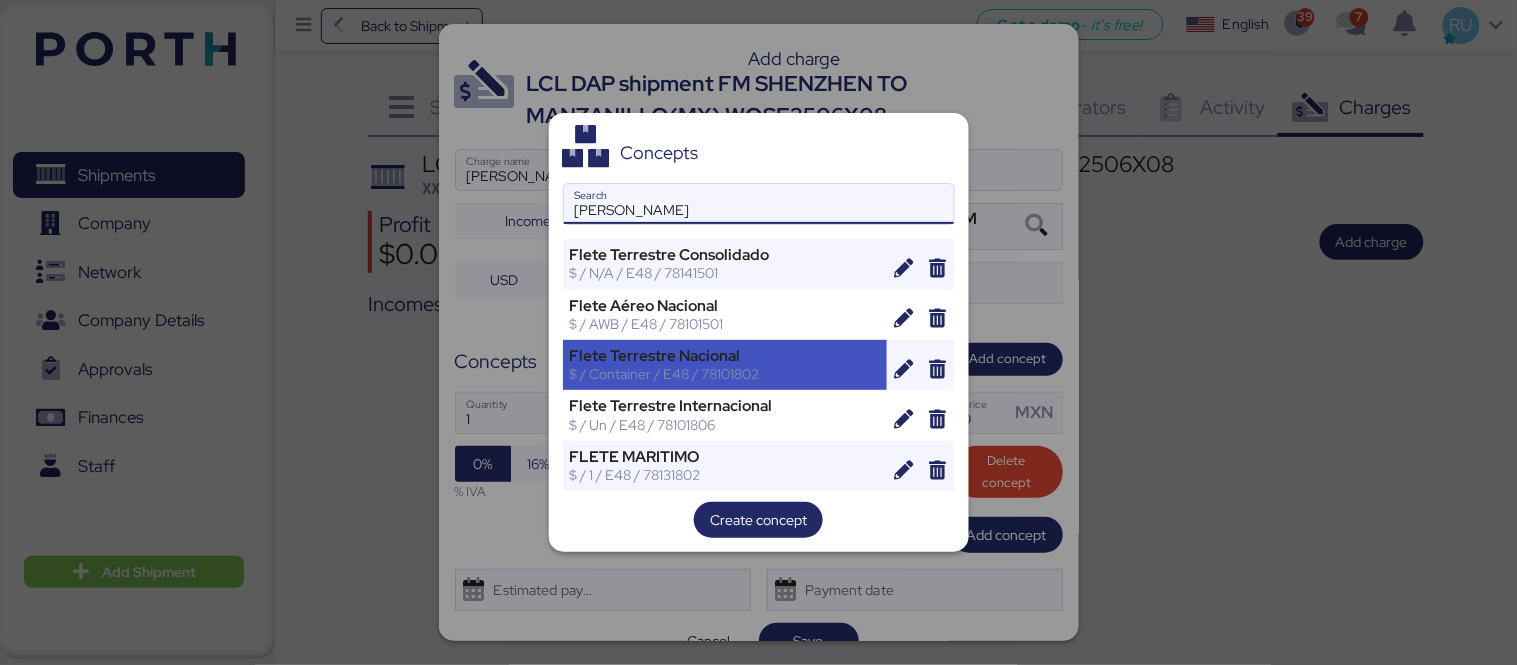 type on "[PERSON_NAME]" 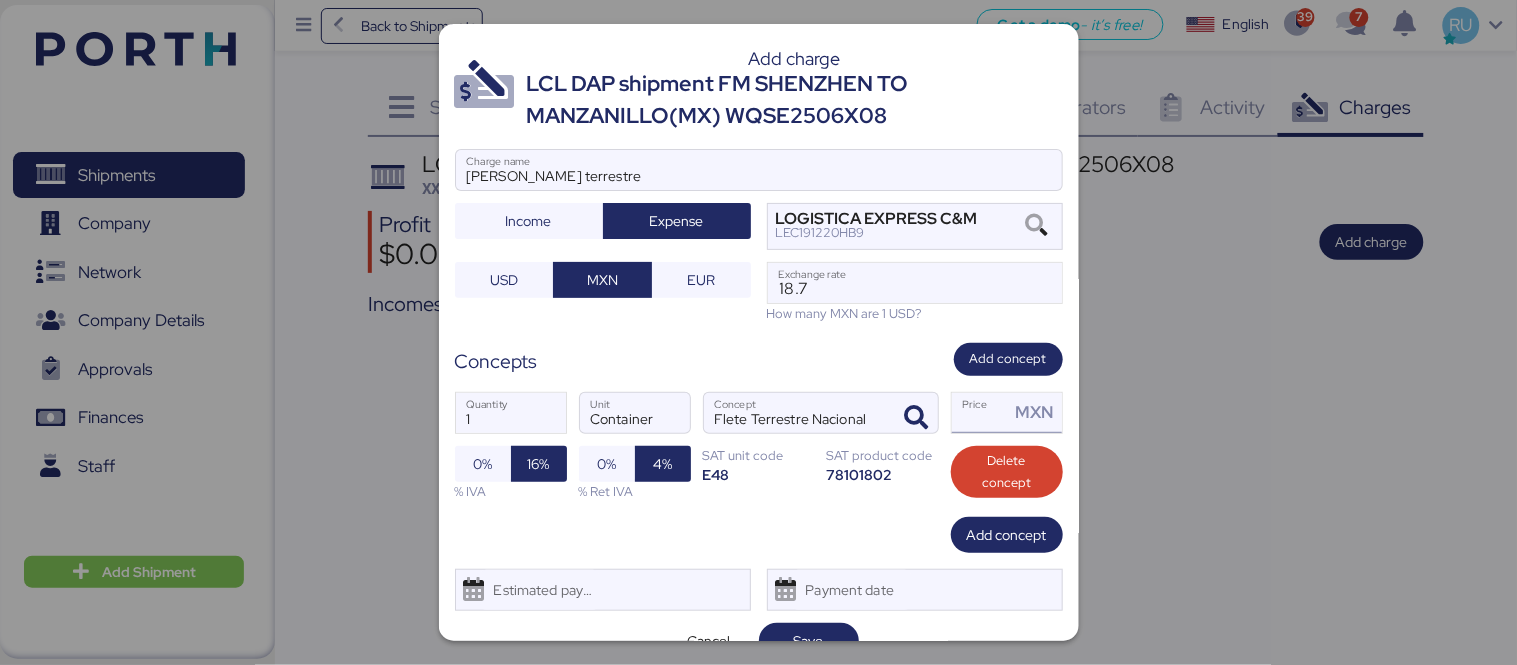 click on "Price MXN" at bounding box center (981, 413) 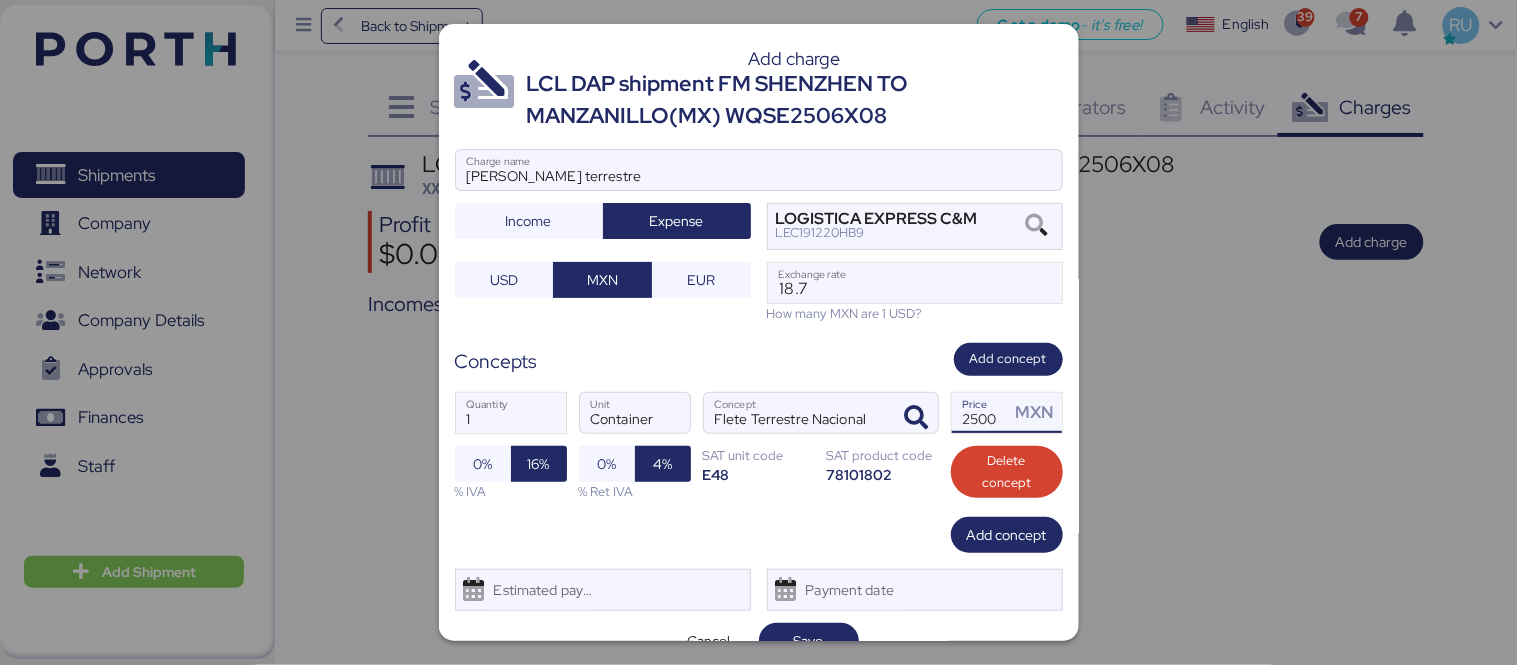 scroll, scrollTop: 0, scrollLeft: 12, axis: horizontal 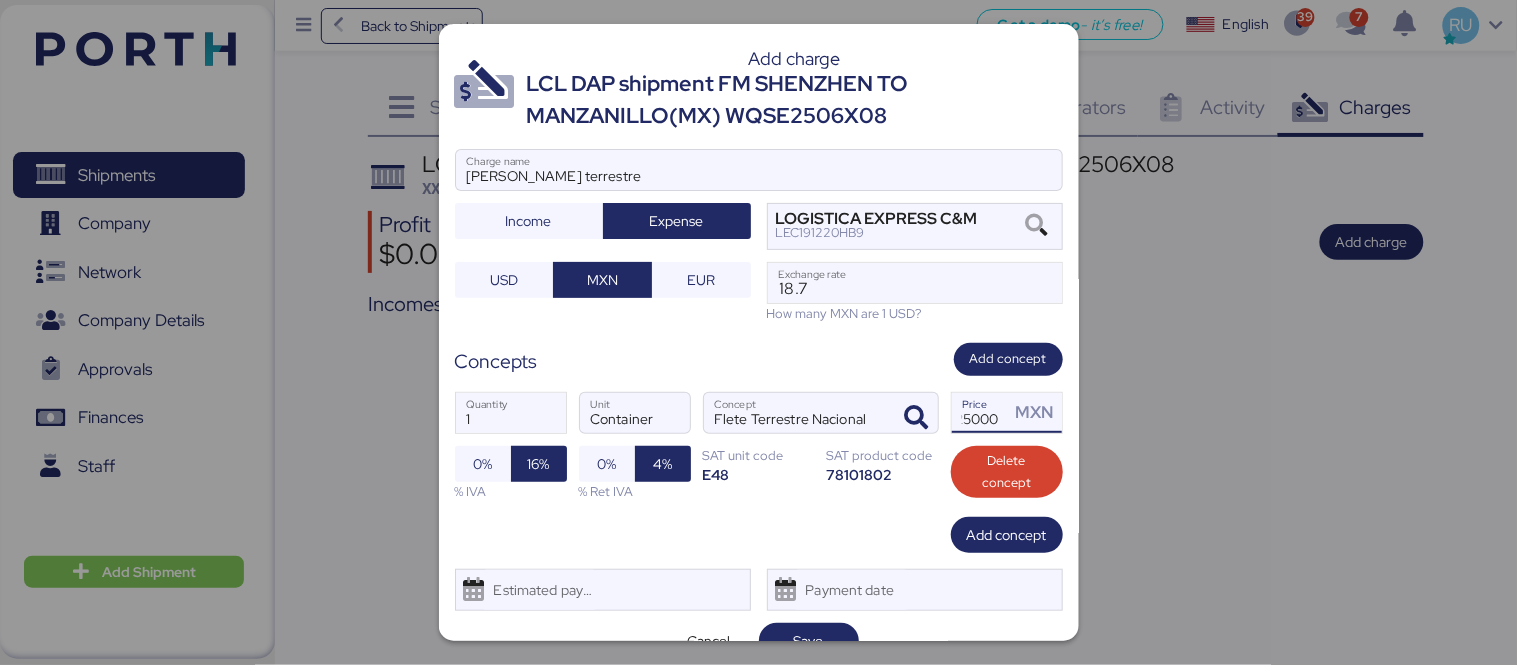 type on "25000" 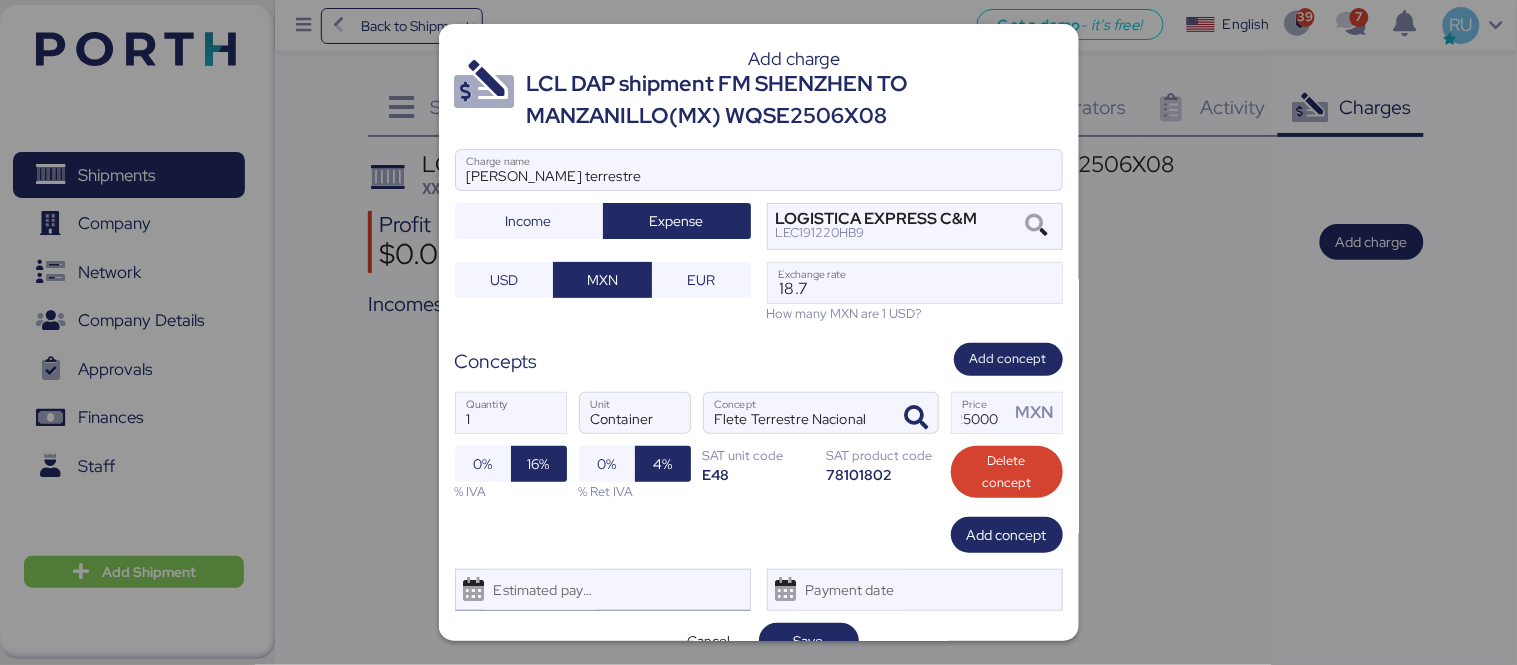 scroll, scrollTop: 0, scrollLeft: 0, axis: both 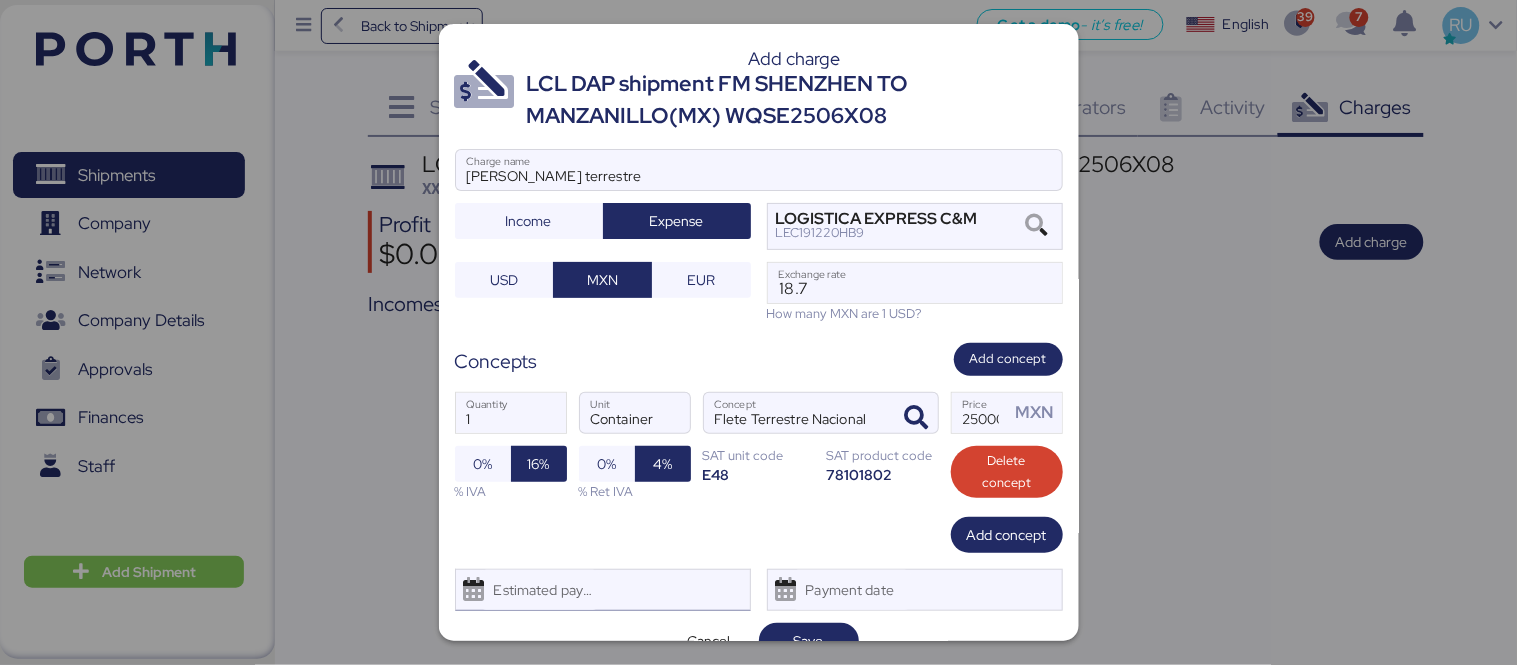 click on "Estimated payment date" at bounding box center (603, 590) 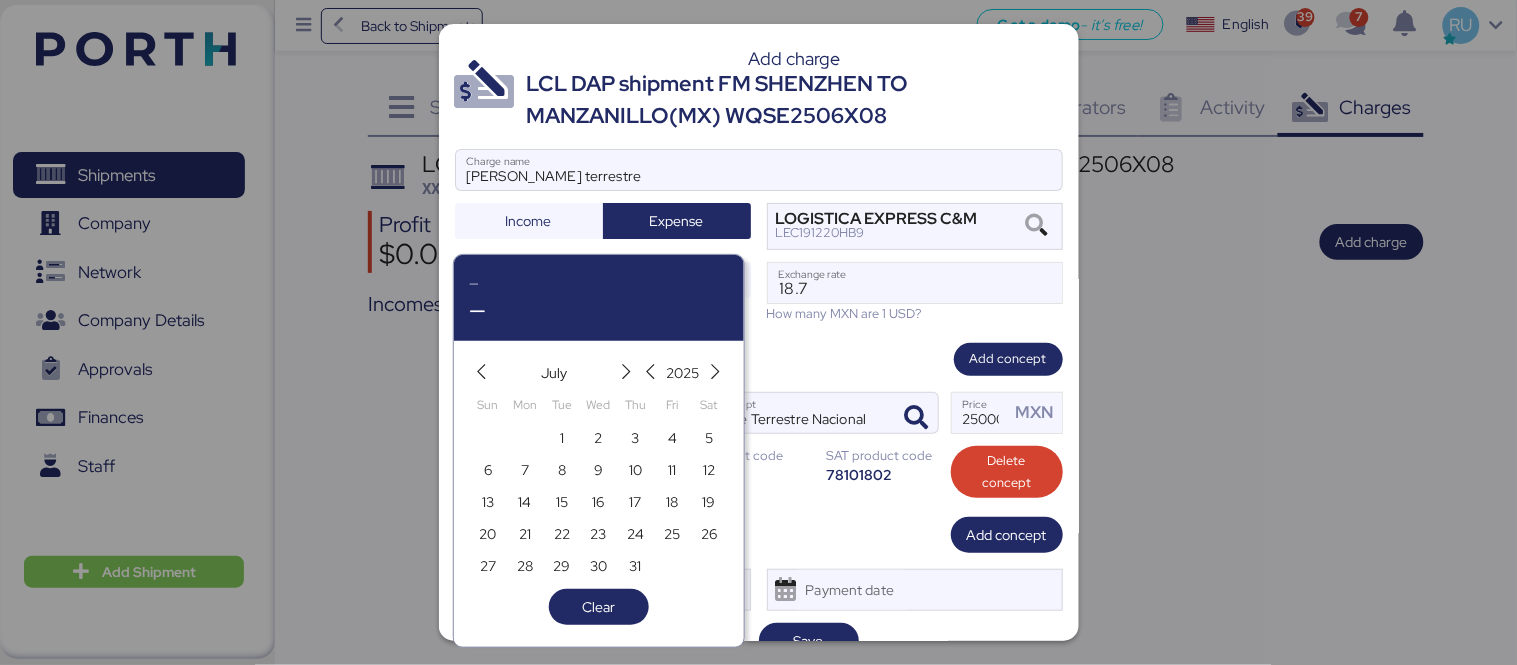 click on "Add concept" at bounding box center (759, 535) 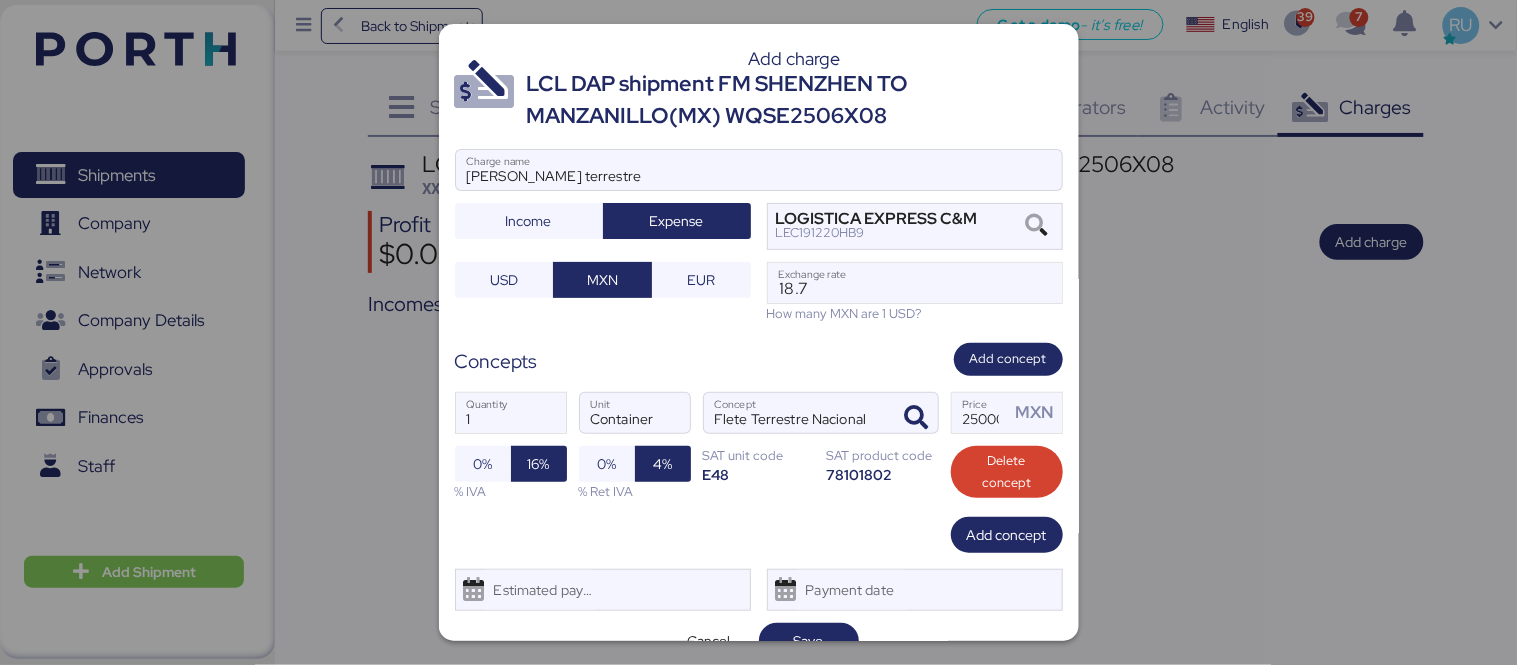 scroll, scrollTop: 34, scrollLeft: 0, axis: vertical 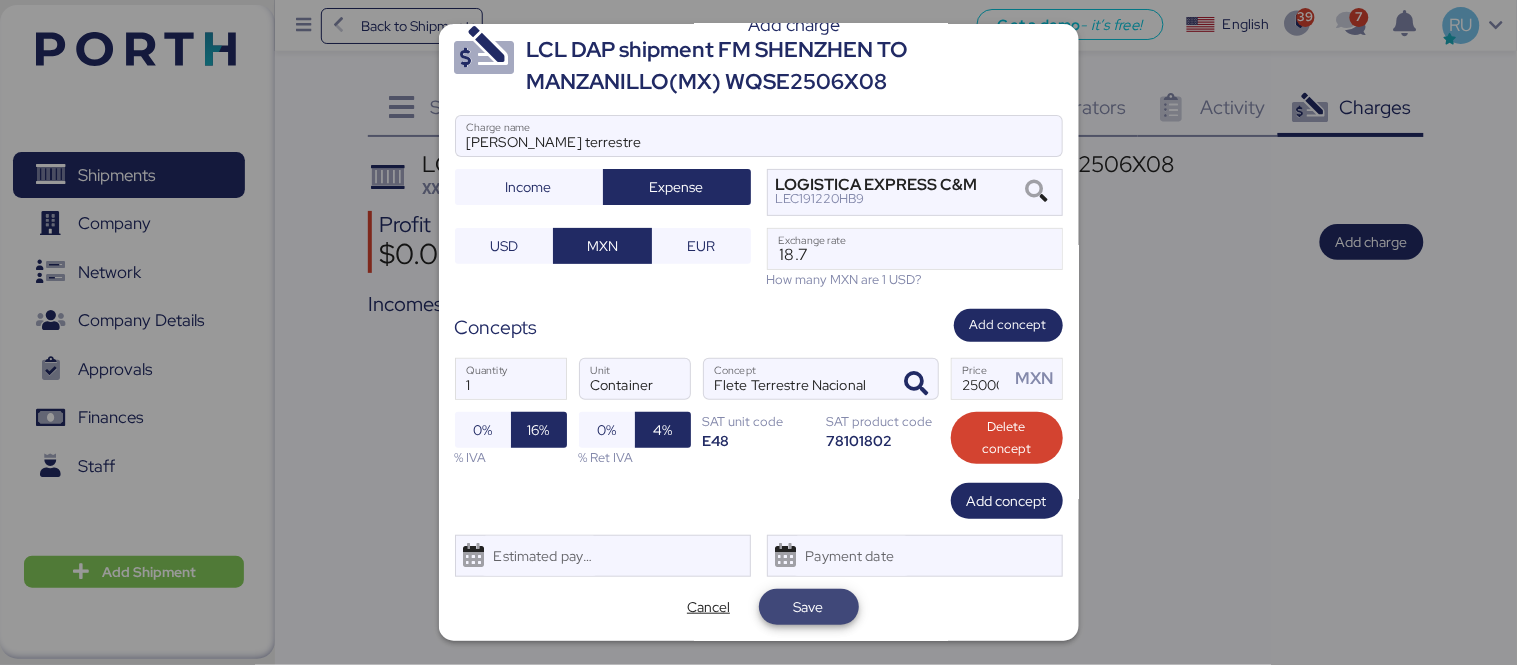 click on "Save" at bounding box center (809, 607) 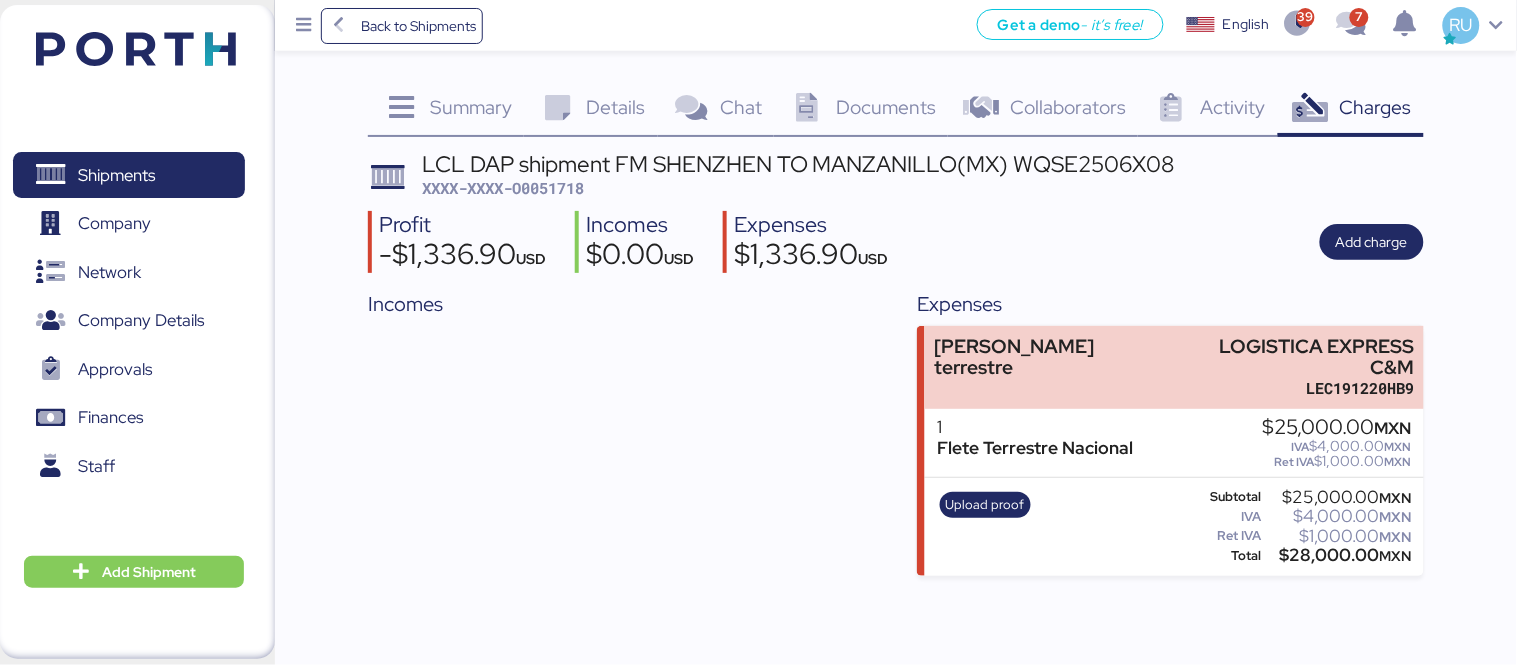 click on "XXXX-XXXX-O0051718" at bounding box center (503, 188) 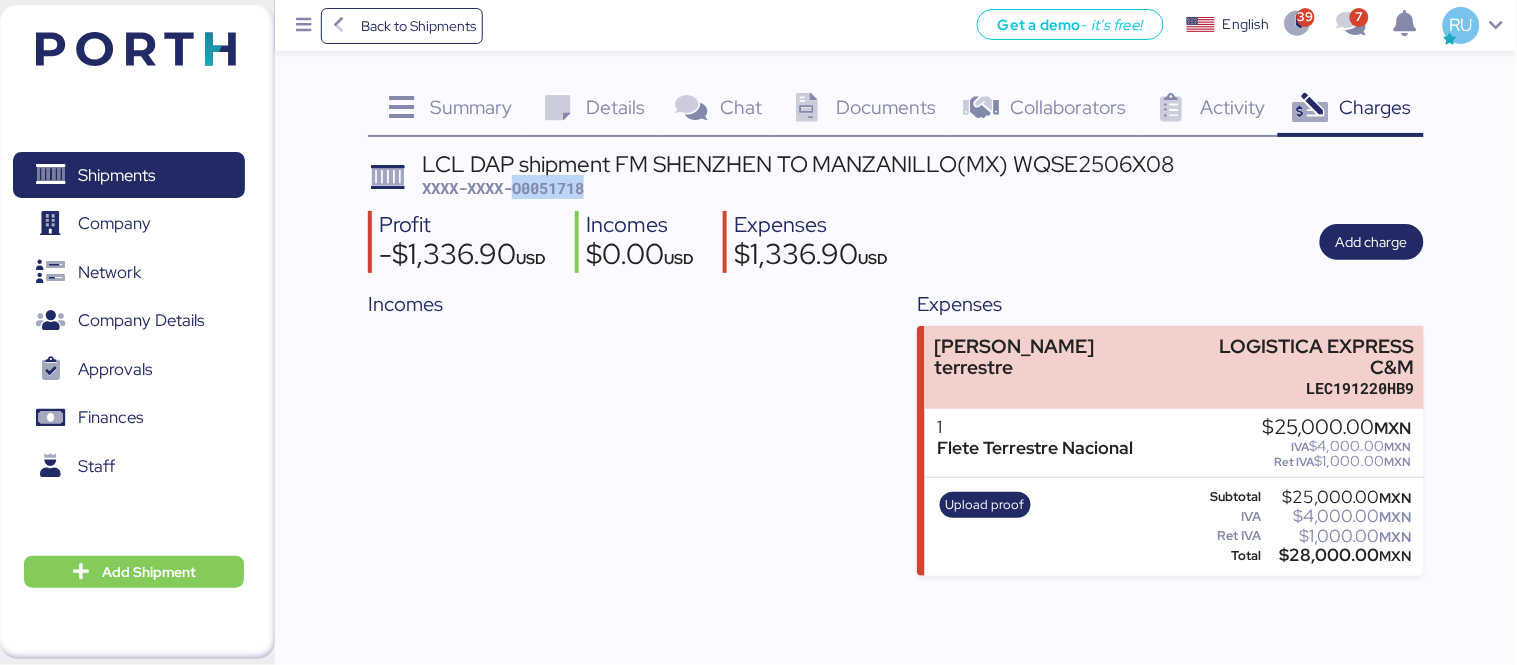 click on "XXXX-XXXX-O0051718" at bounding box center (503, 188) 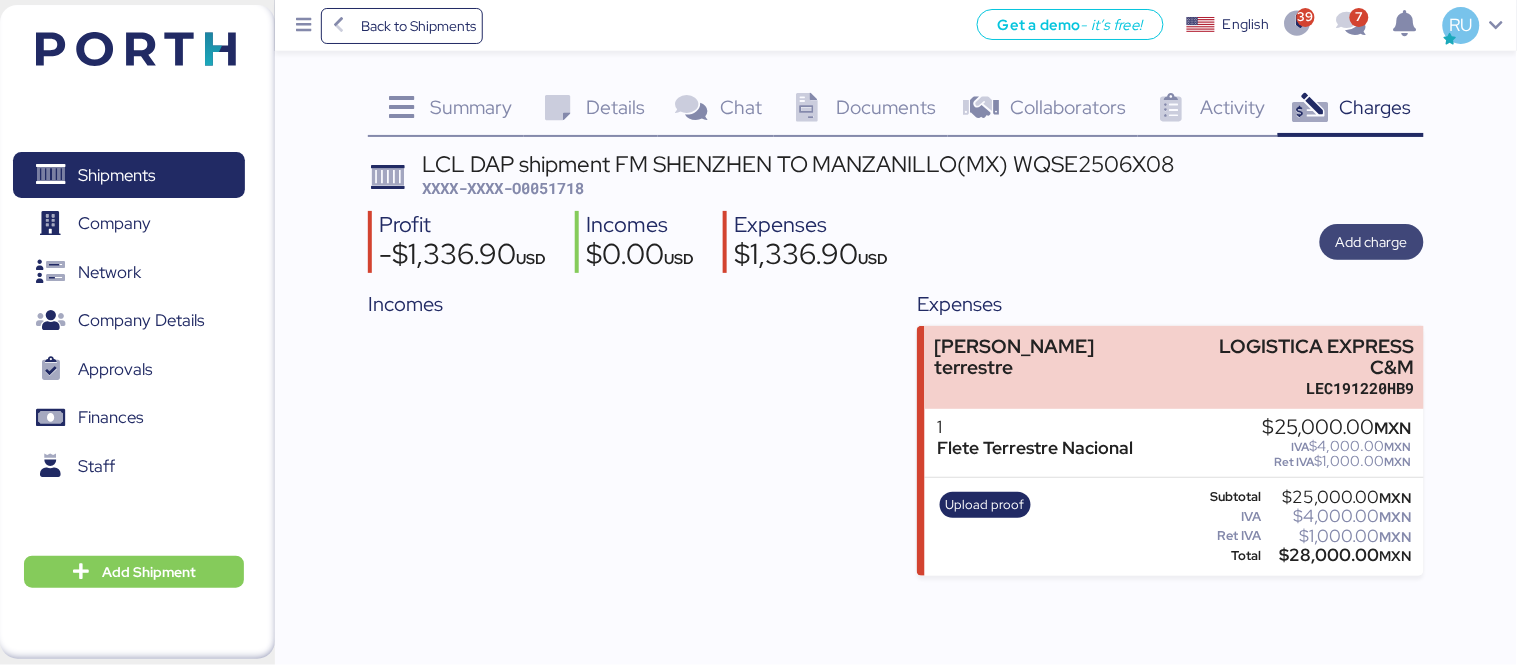 click on "Add charge" at bounding box center [1372, 242] 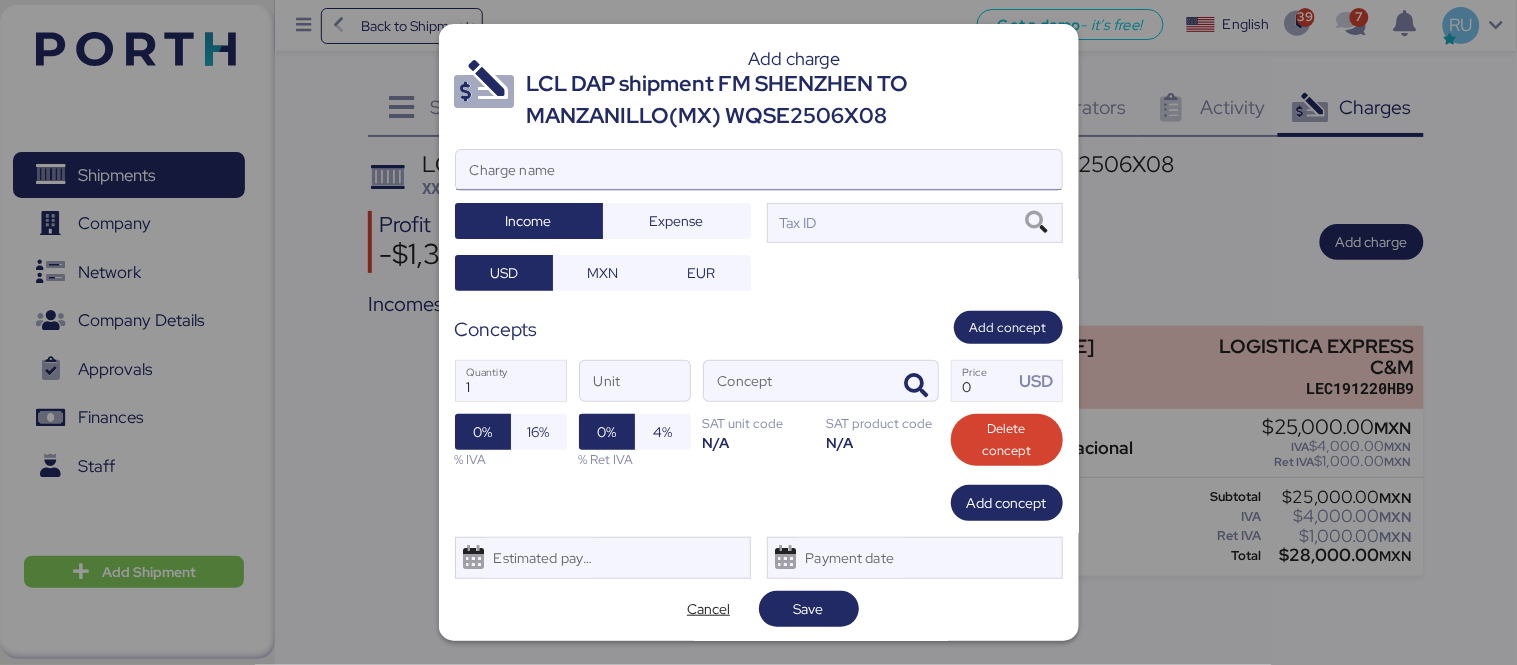 click on "Charge name" at bounding box center [759, 170] 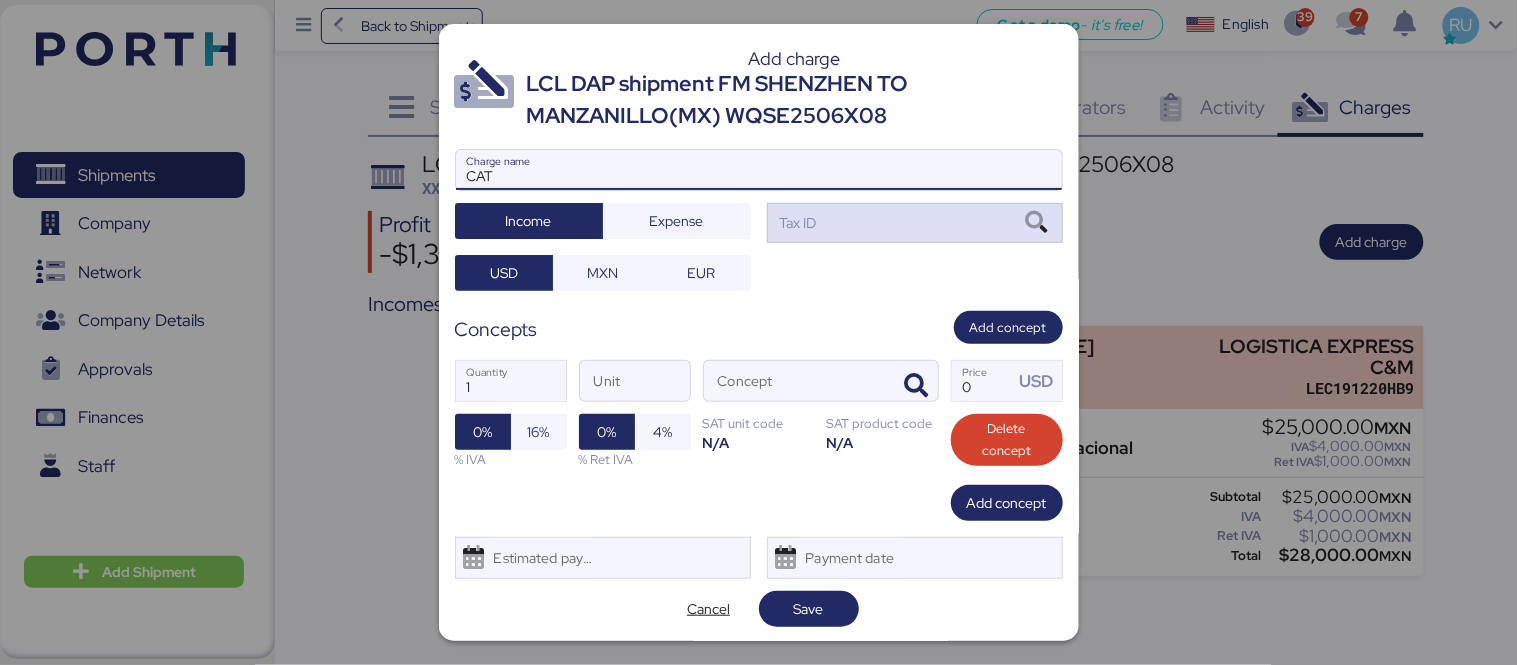 type on "CAT" 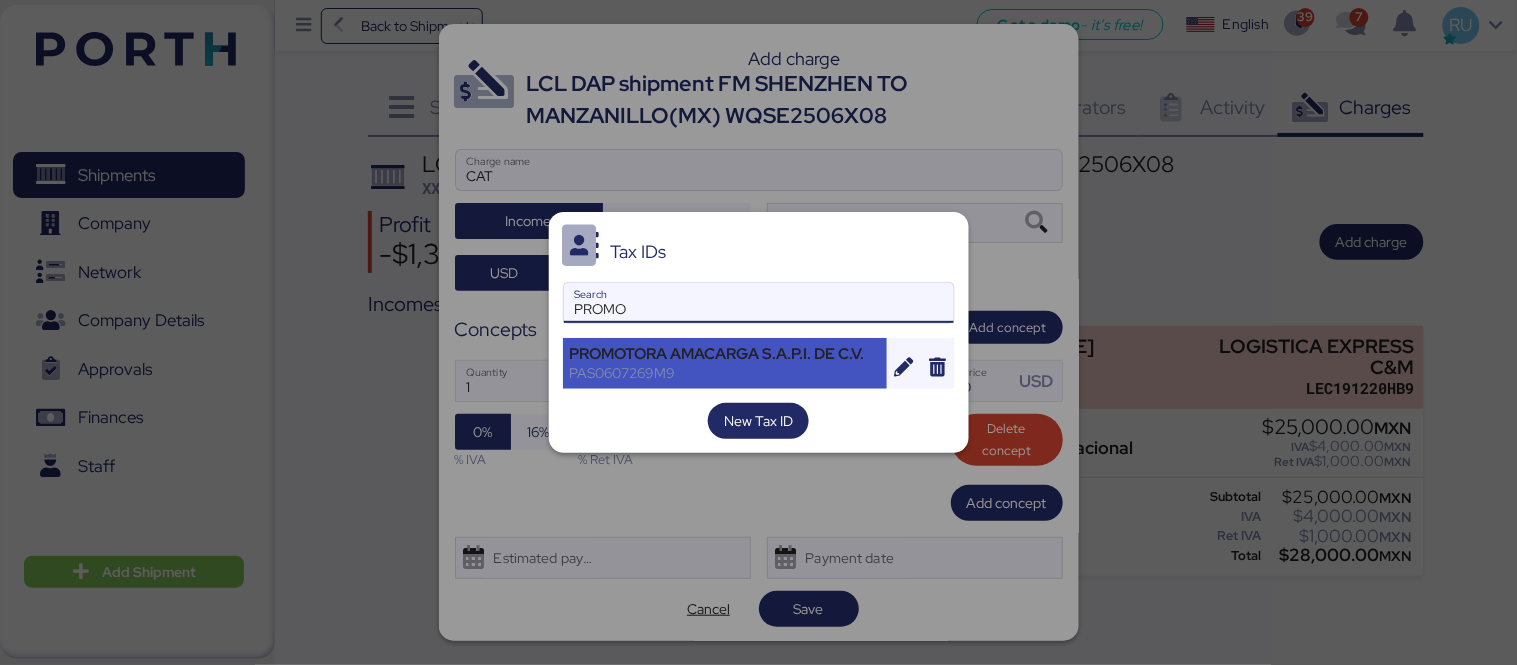 type on "PROMO" 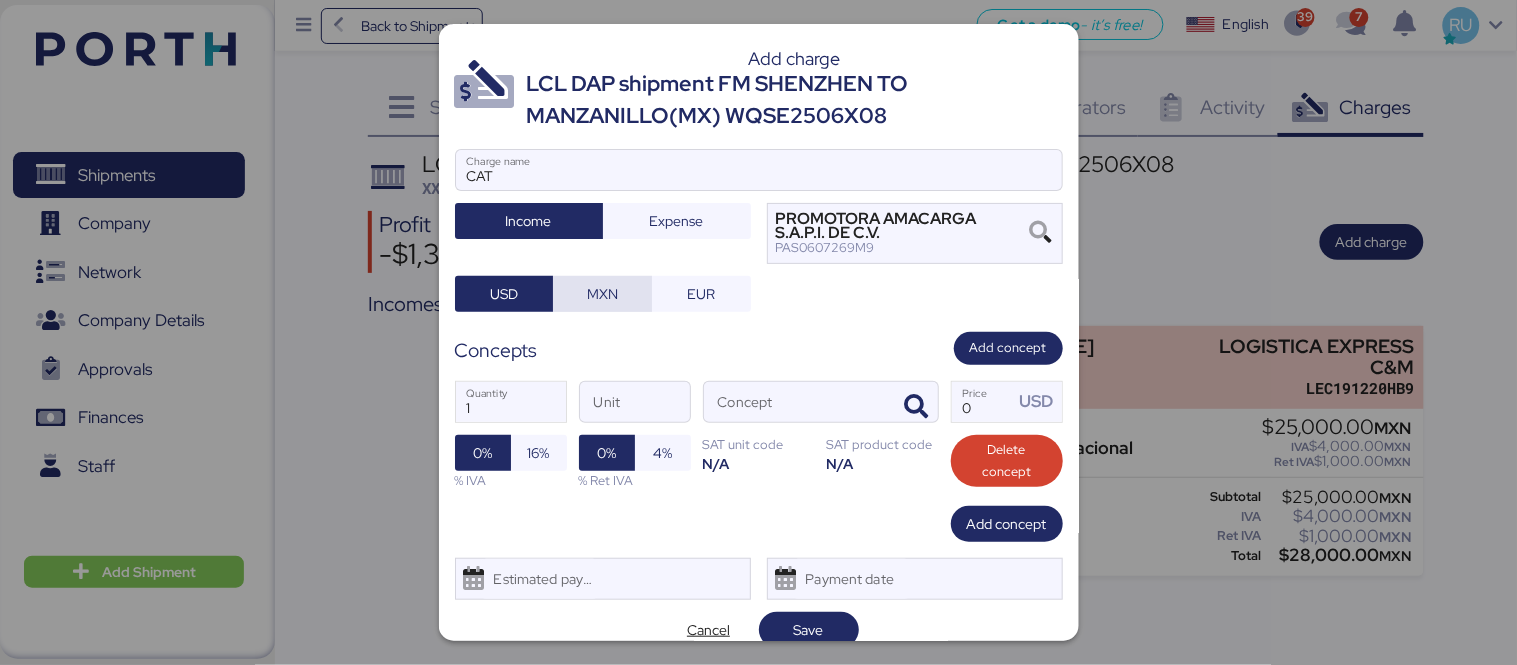 click on "MXN" at bounding box center [602, 294] 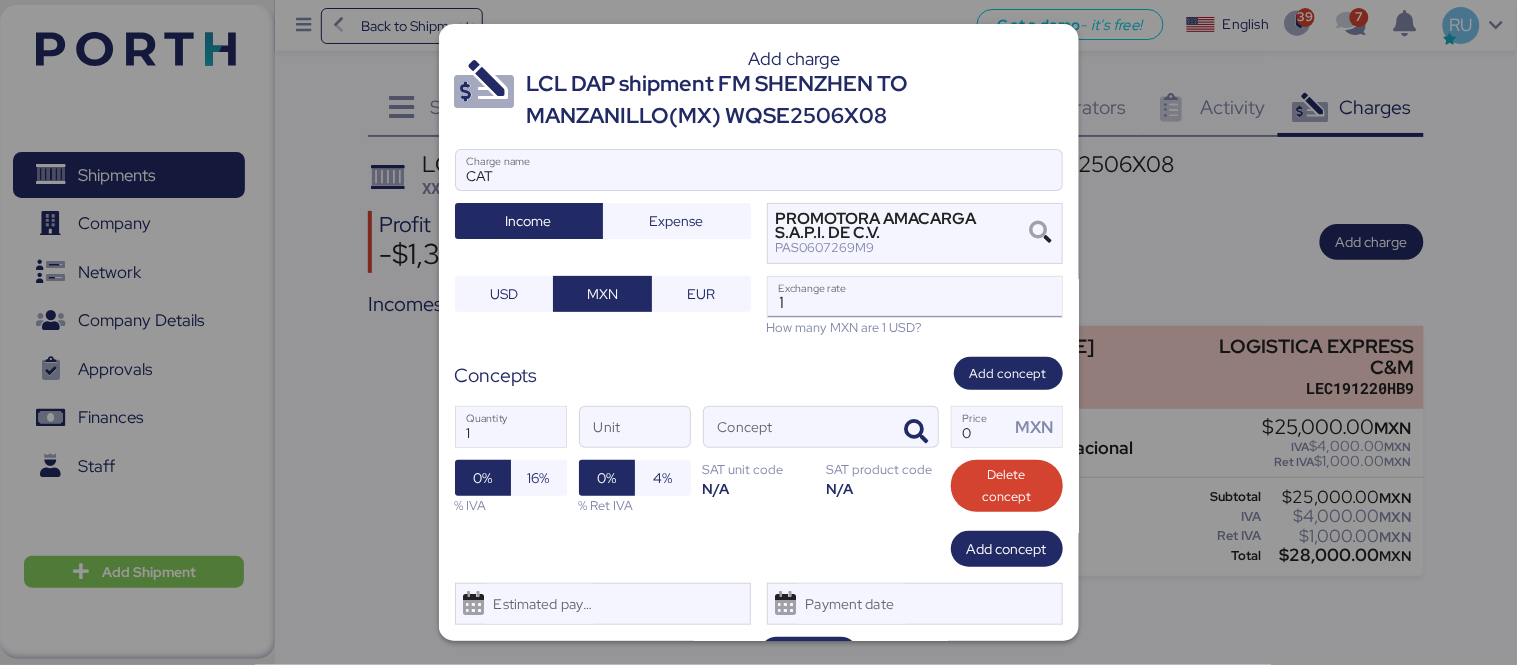 click on "1" at bounding box center [915, 297] 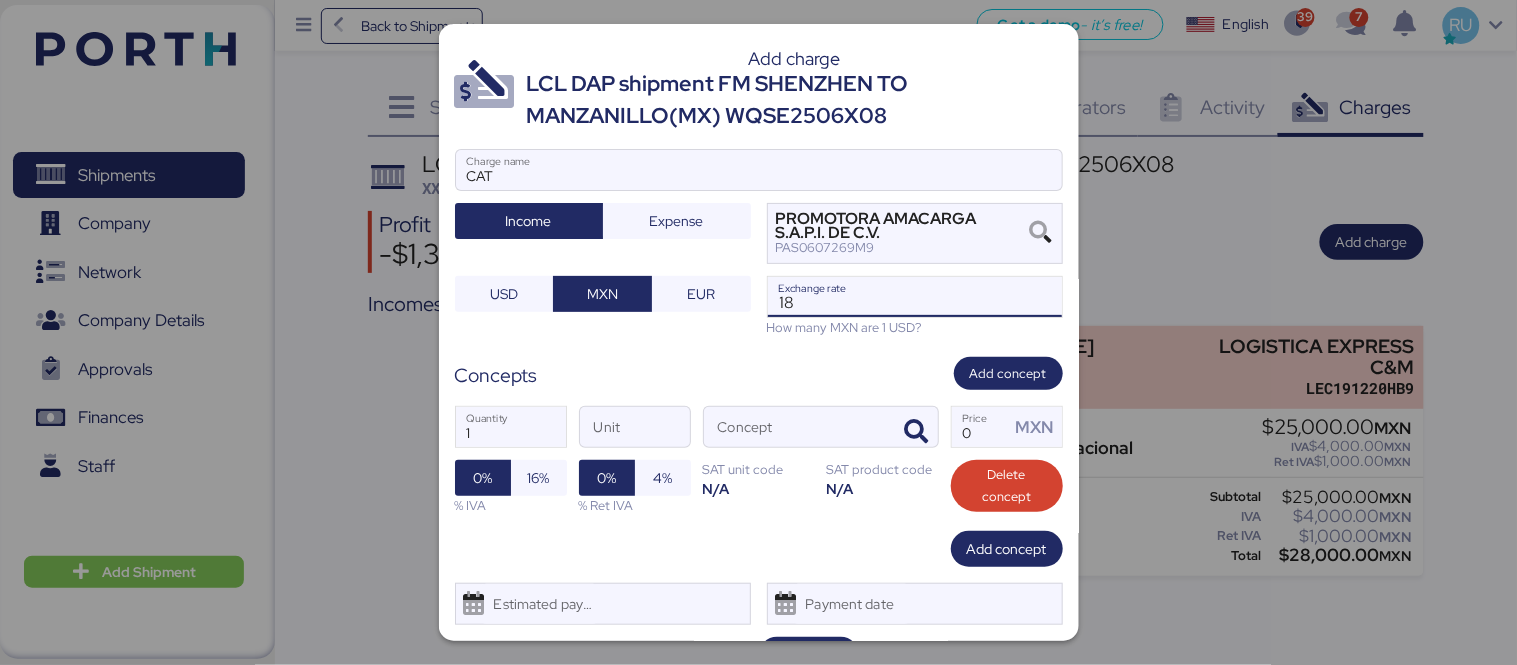 click on "18" at bounding box center [915, 297] 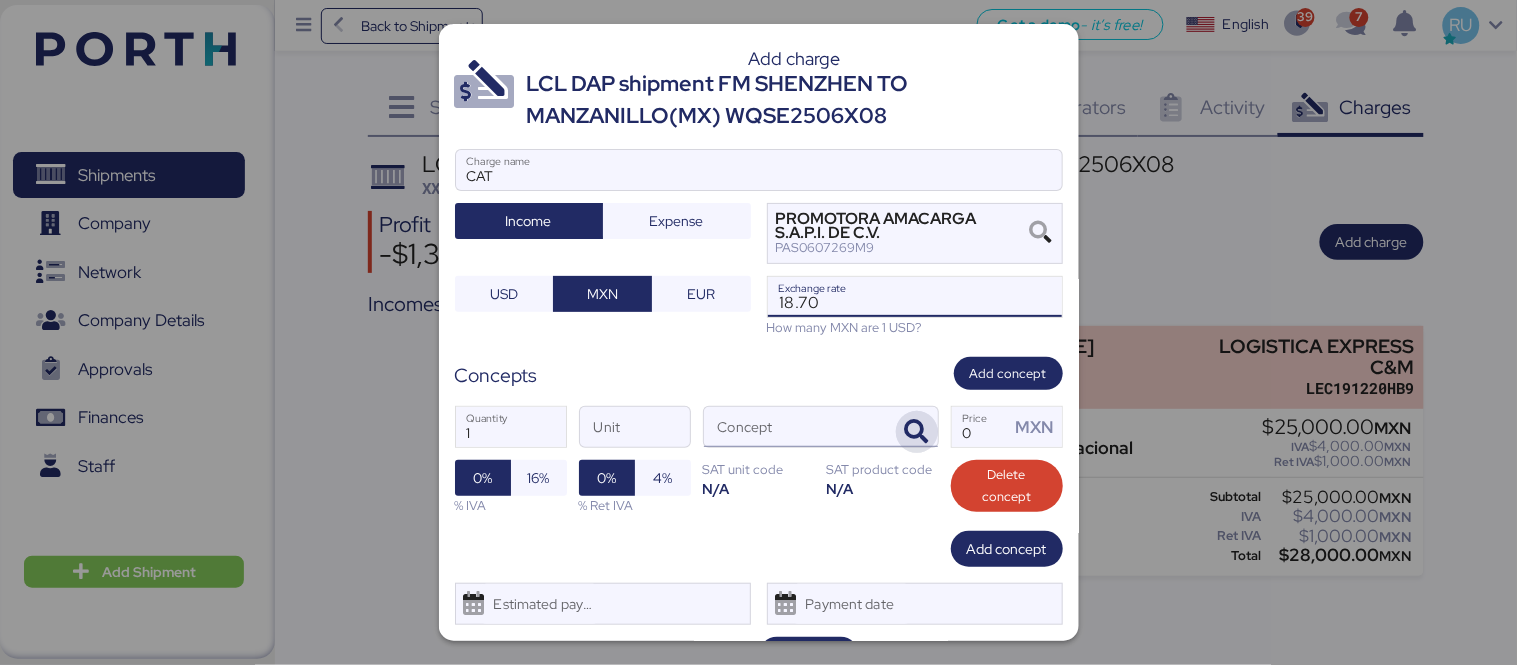 type on "18.7" 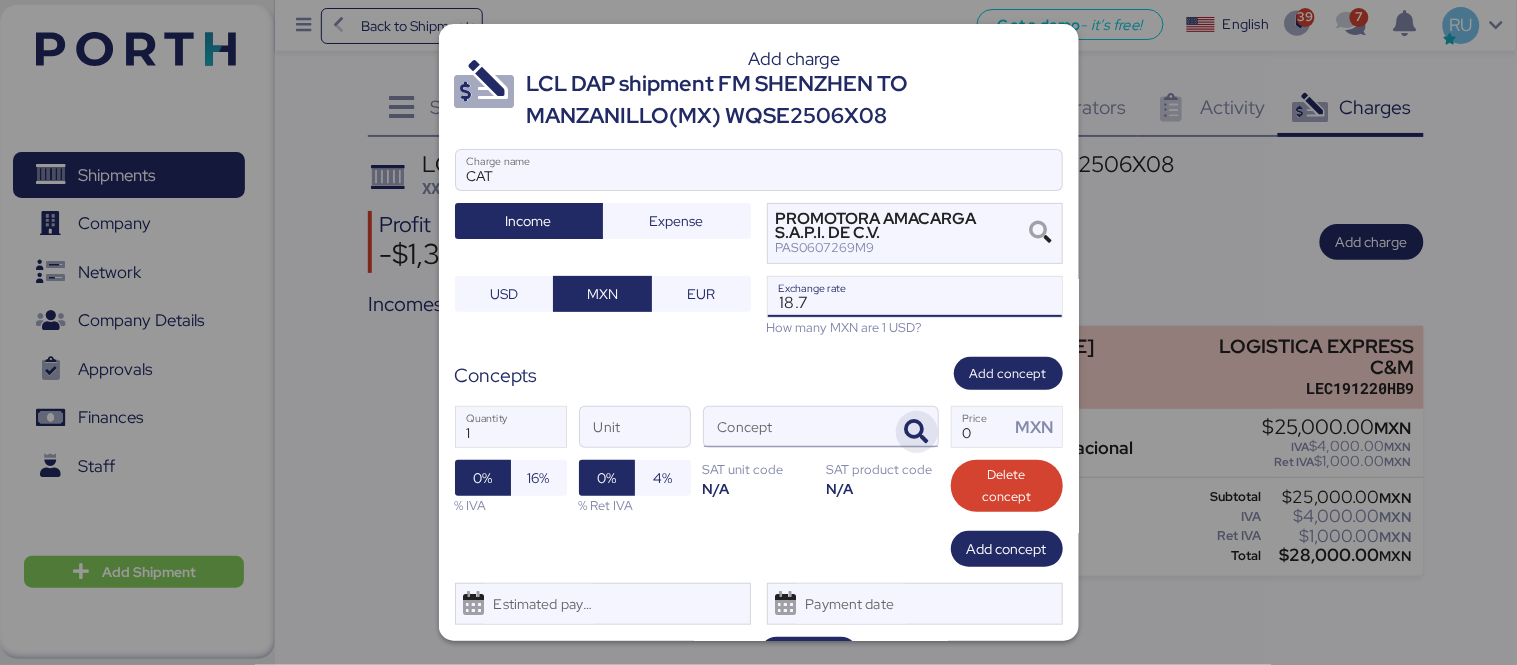click at bounding box center (917, 432) 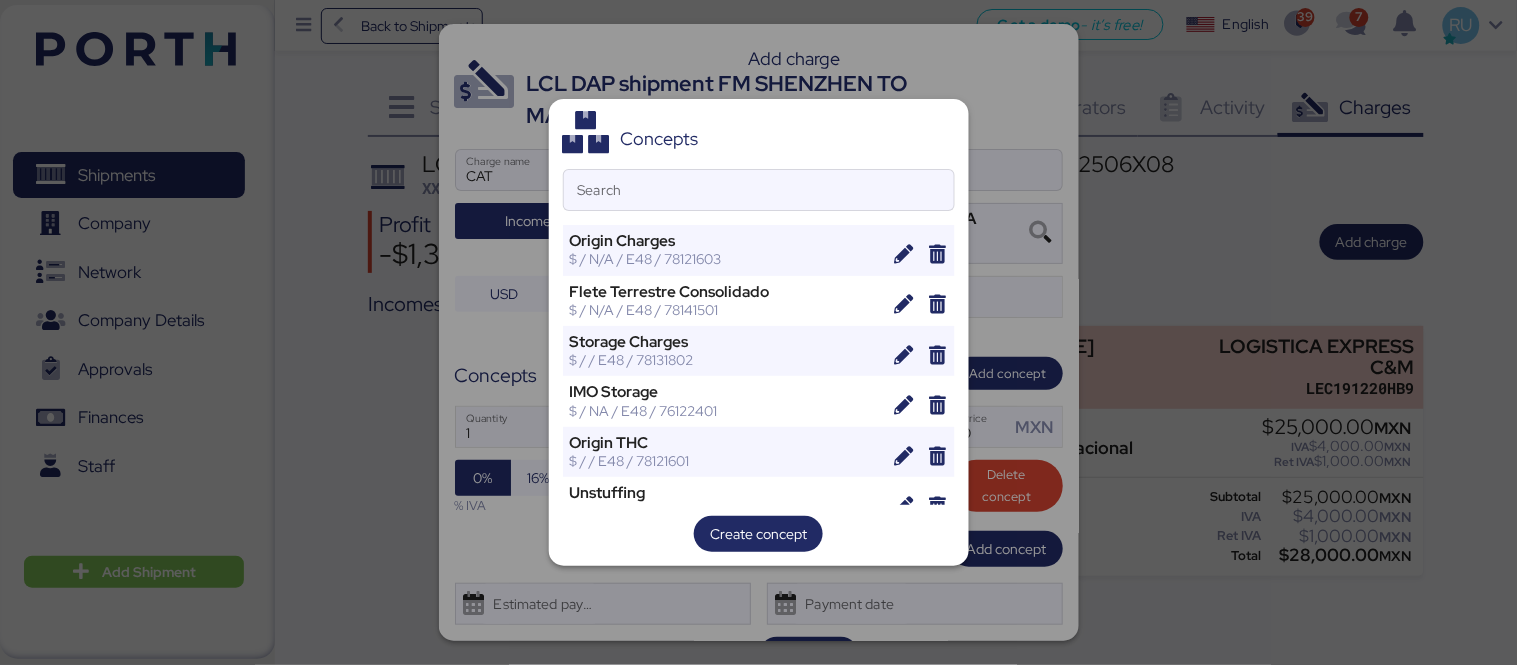 click on "IMO Storage
$ / NA /
E48 / 76122401" at bounding box center (759, 401) 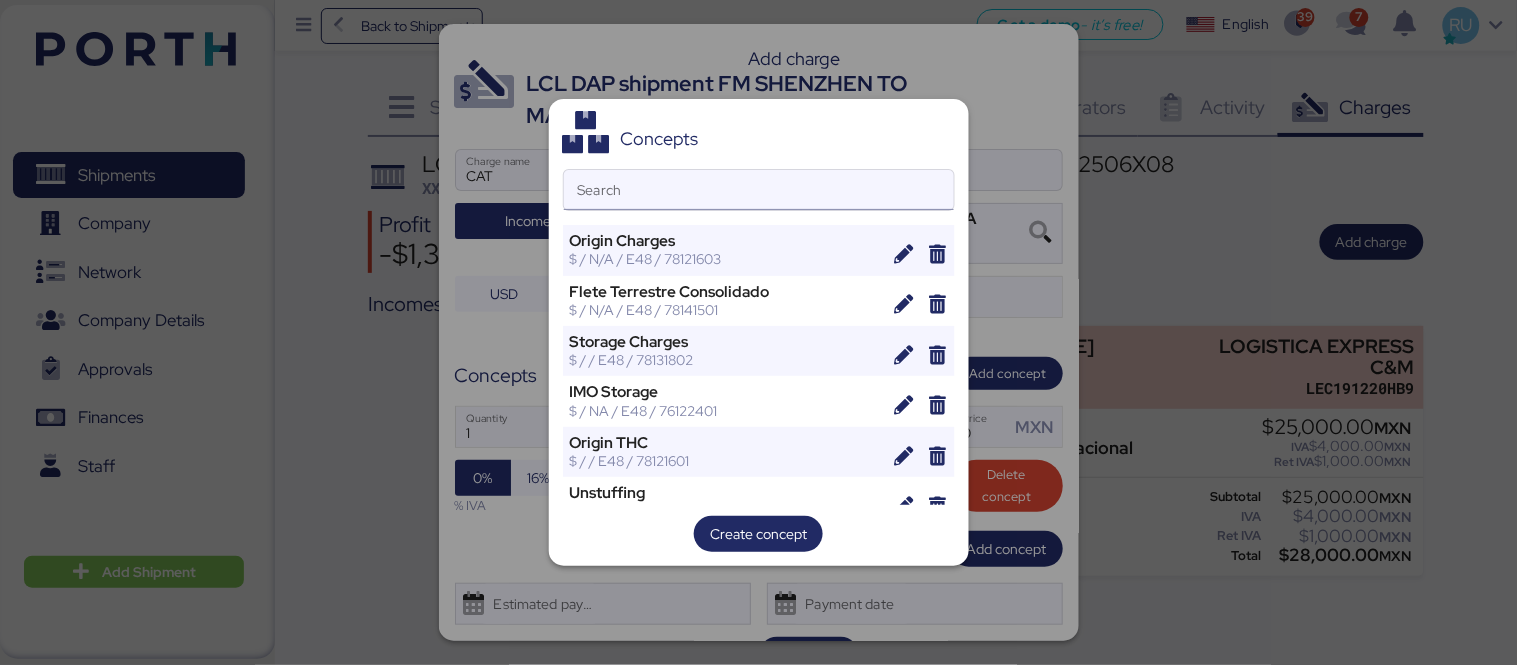 click on "Search" at bounding box center [759, 190] 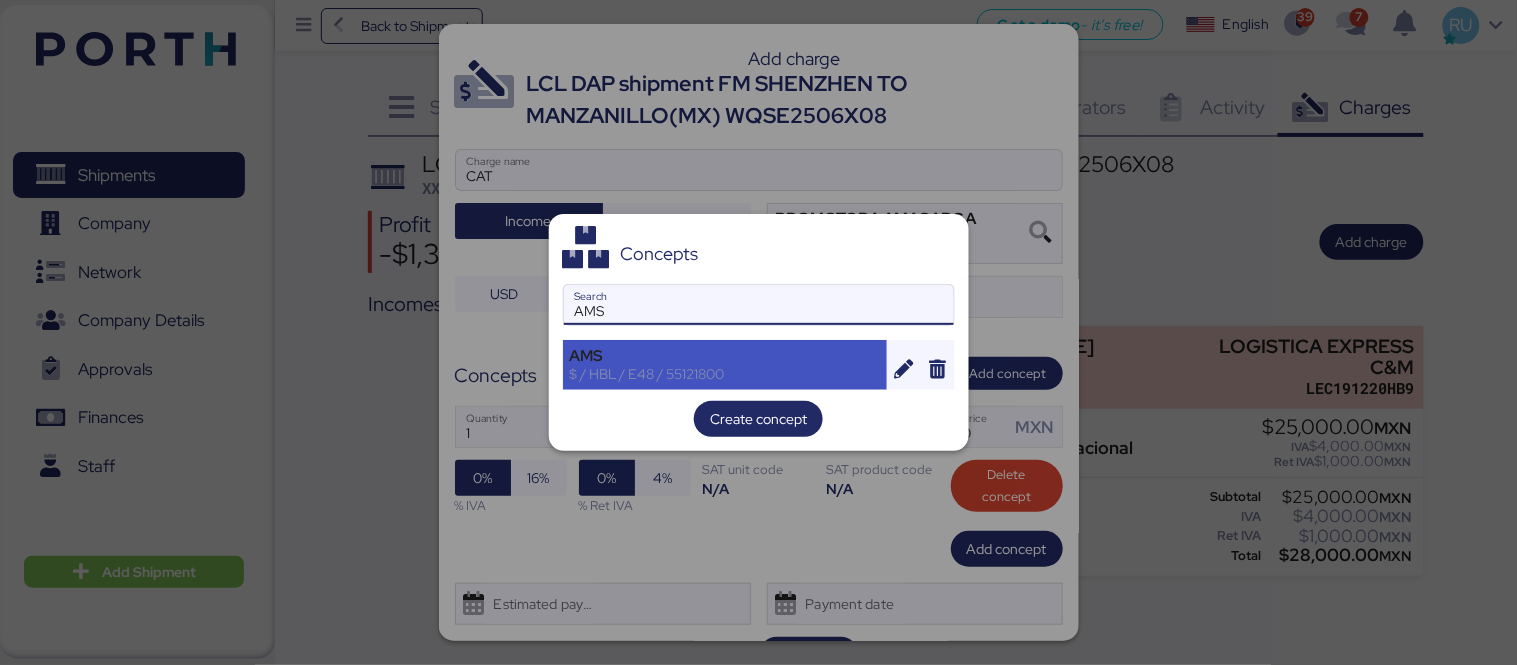type on "AMS" 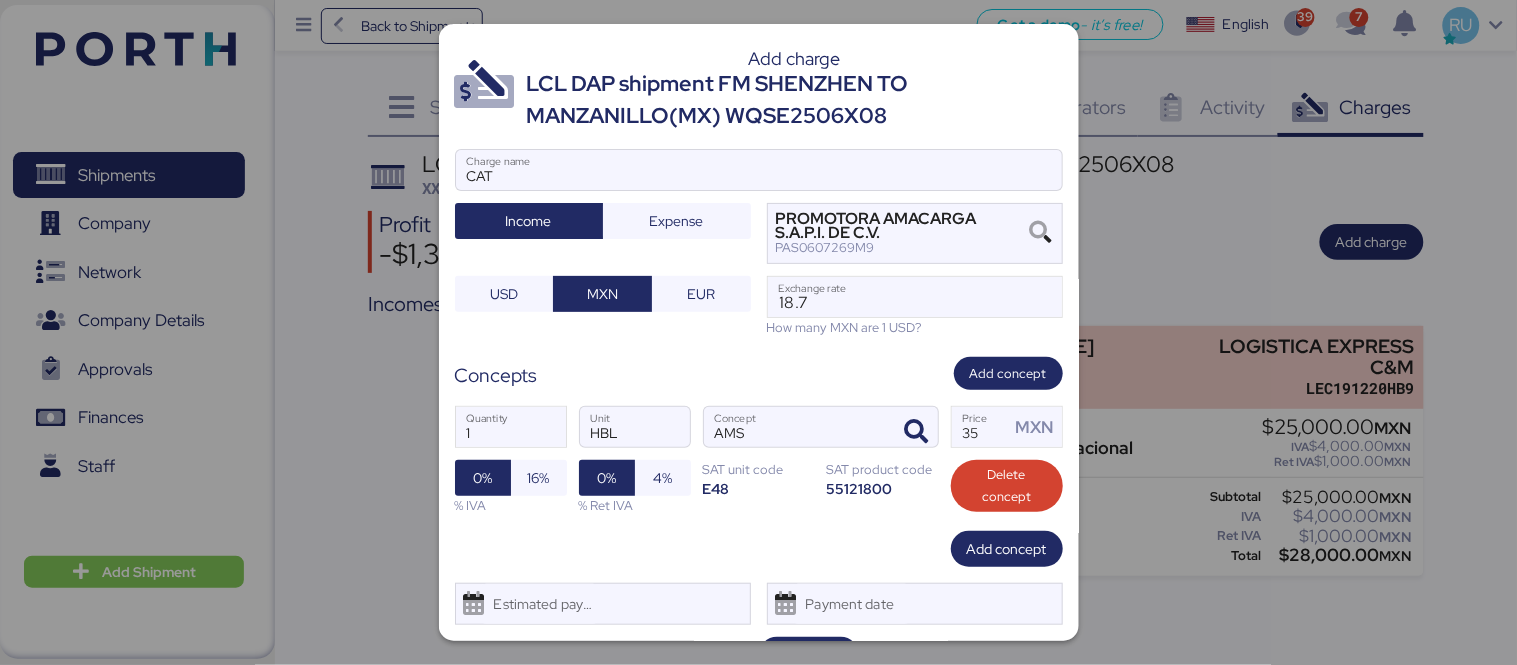 click on "1 Quantity HBL Unit AMS Concept   35 Price MXN 0% 16% % IVA 0% 4% % Ret IVA SAT unit code E48 SAT product code 55121800 Delete concept" at bounding box center [759, 460] 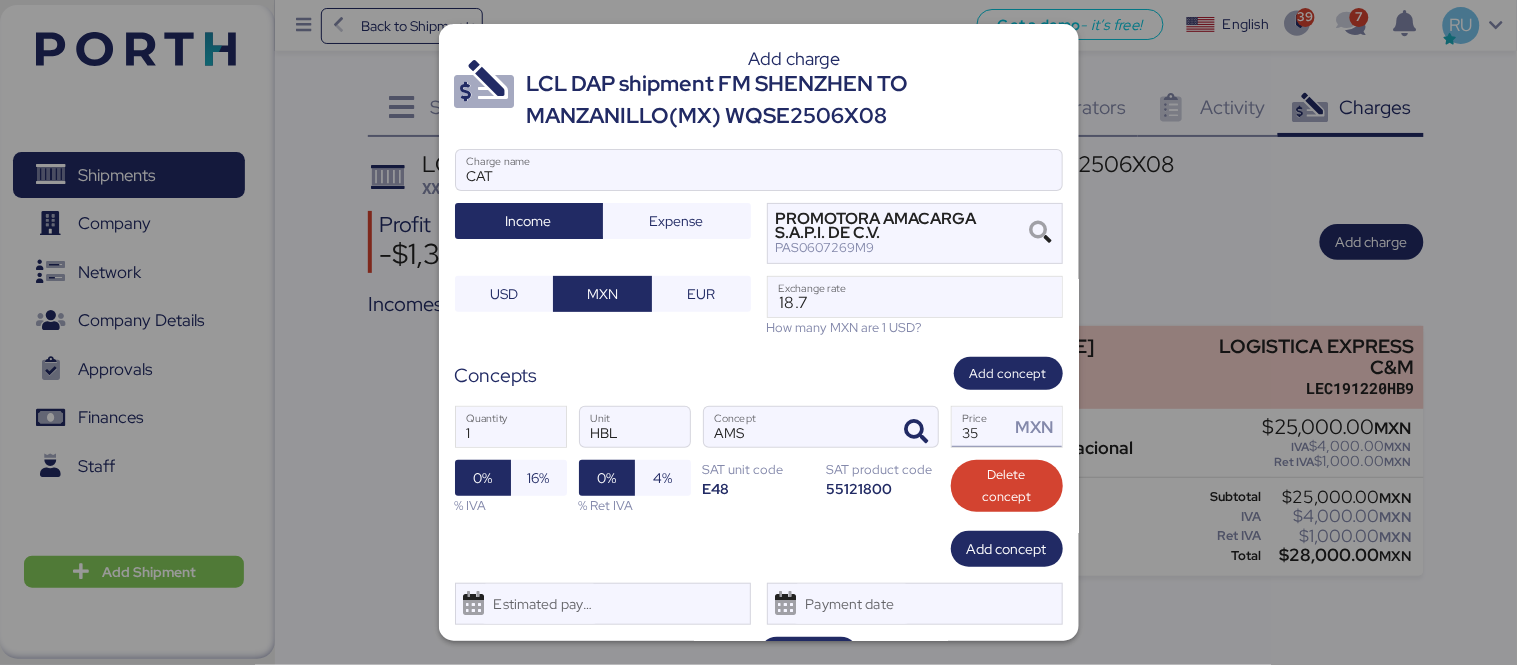 click on "35" at bounding box center (981, 427) 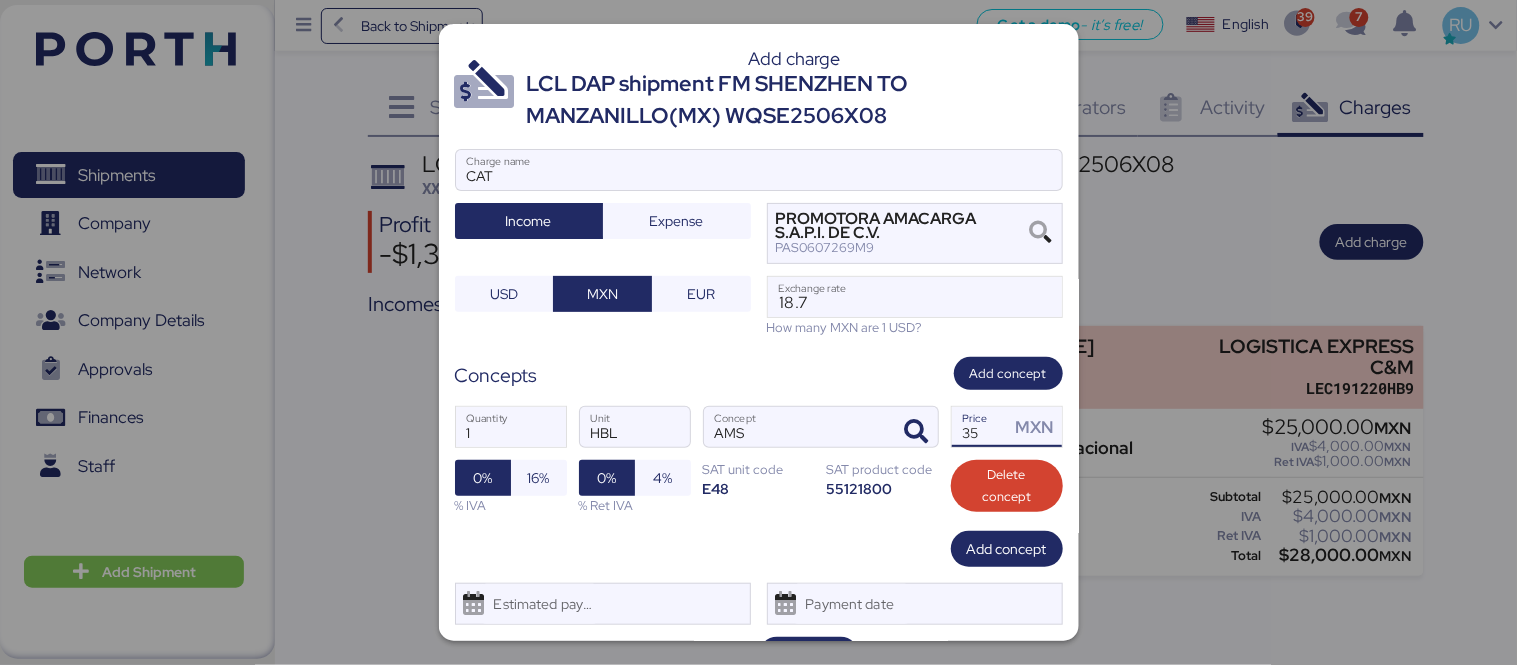 type on "3" 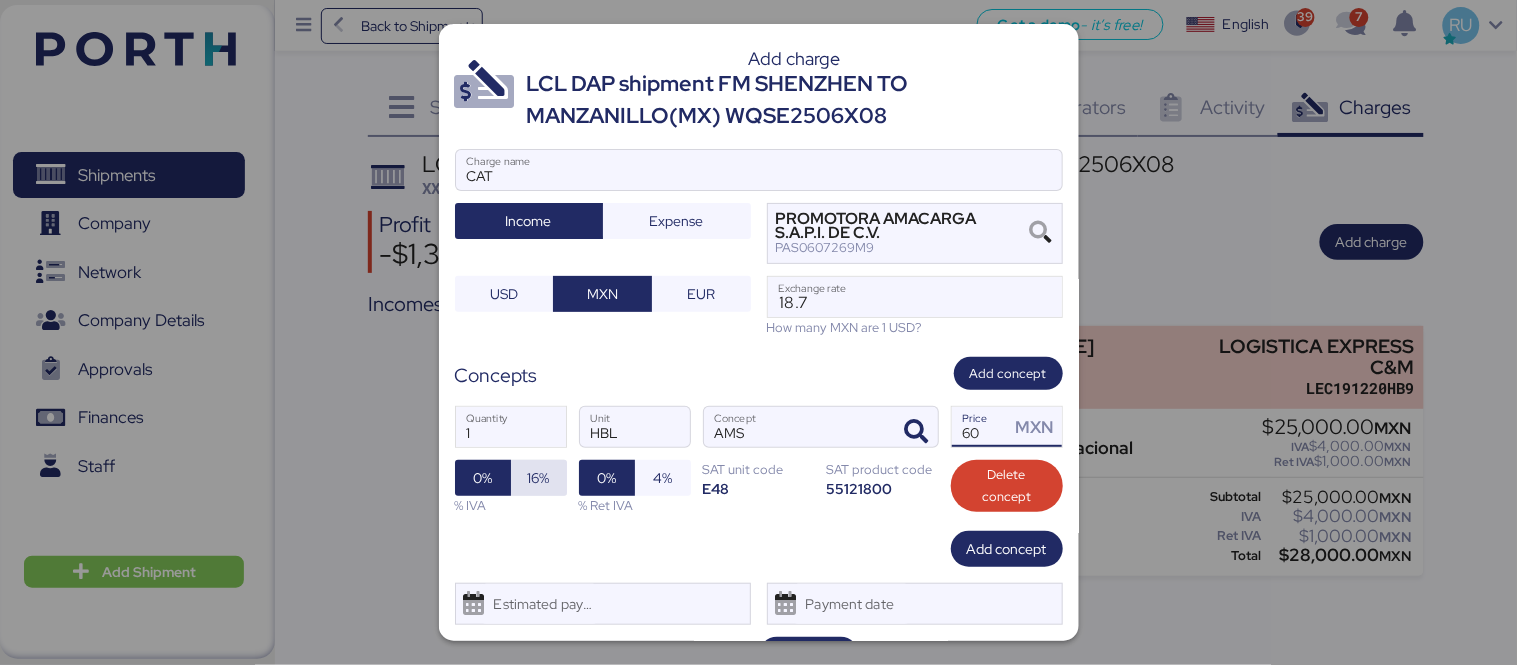 type on "60" 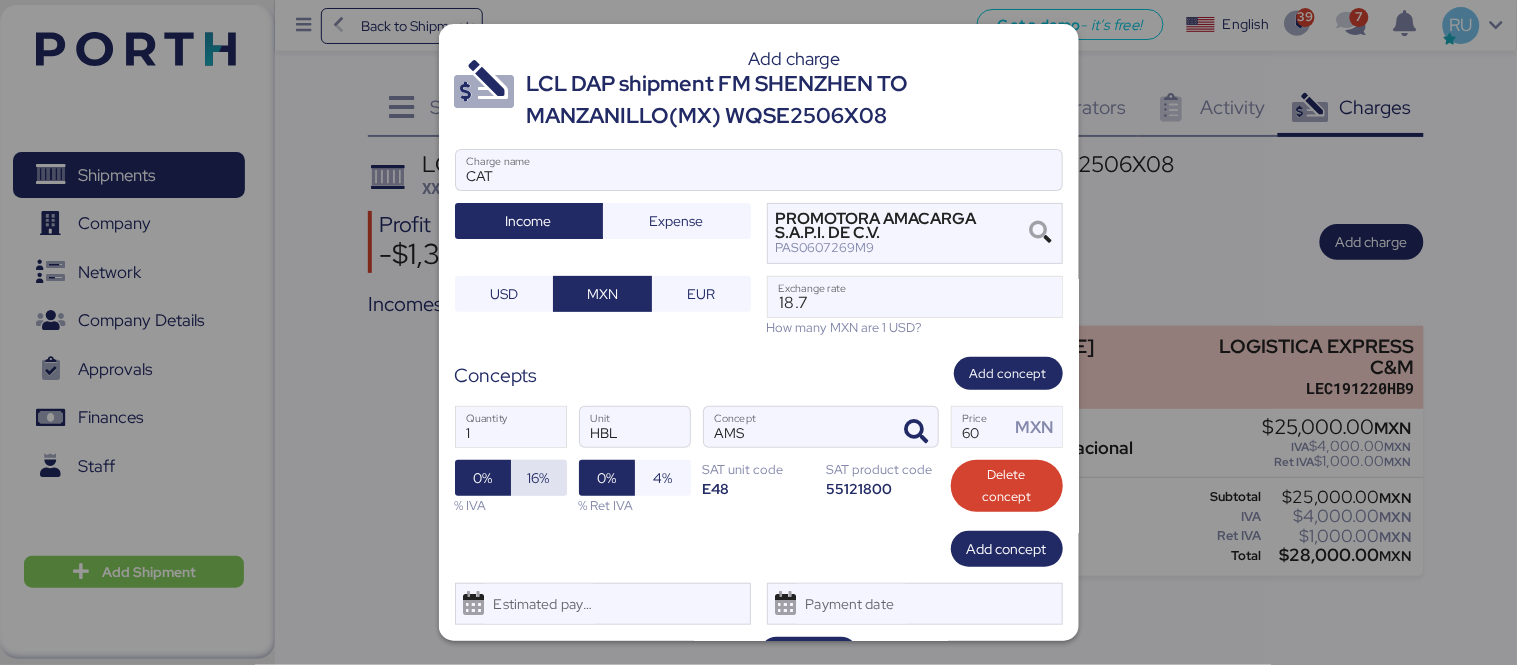 click on "16%" at bounding box center [539, 478] 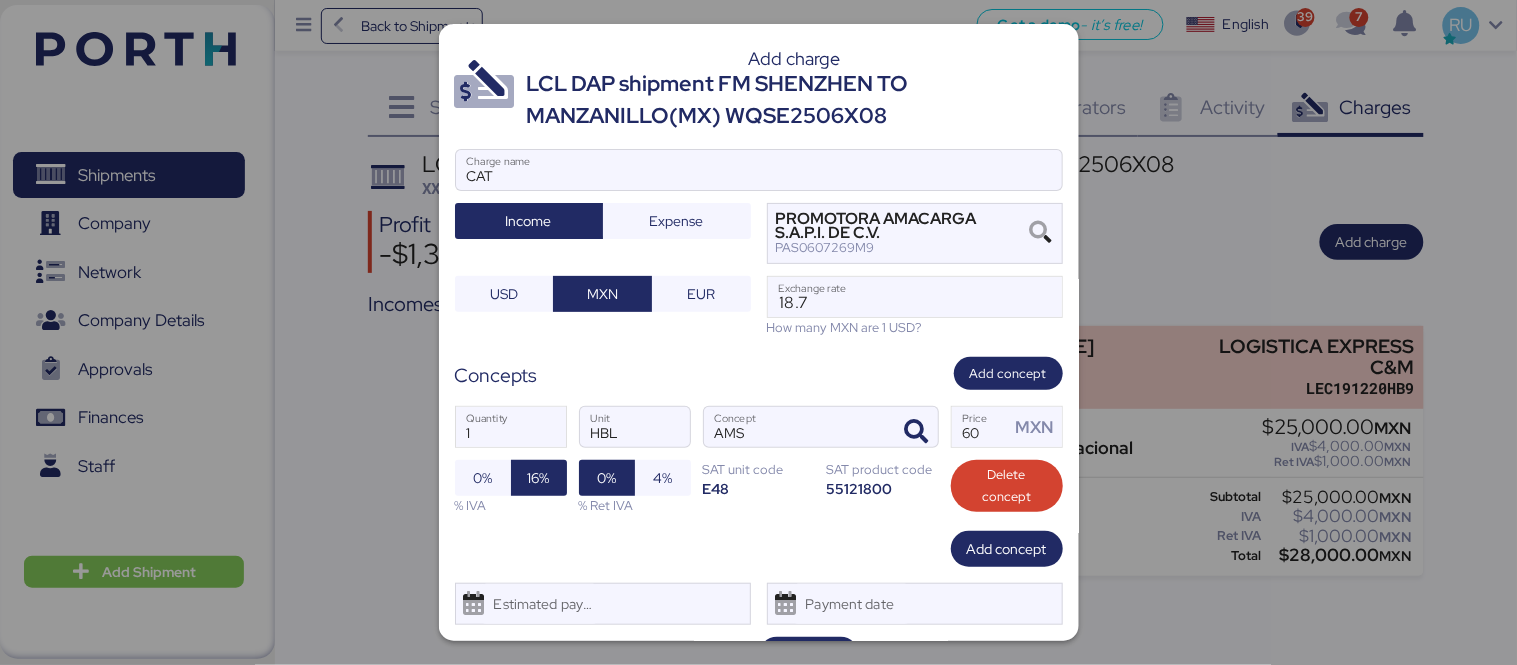 scroll, scrollTop: 48, scrollLeft: 0, axis: vertical 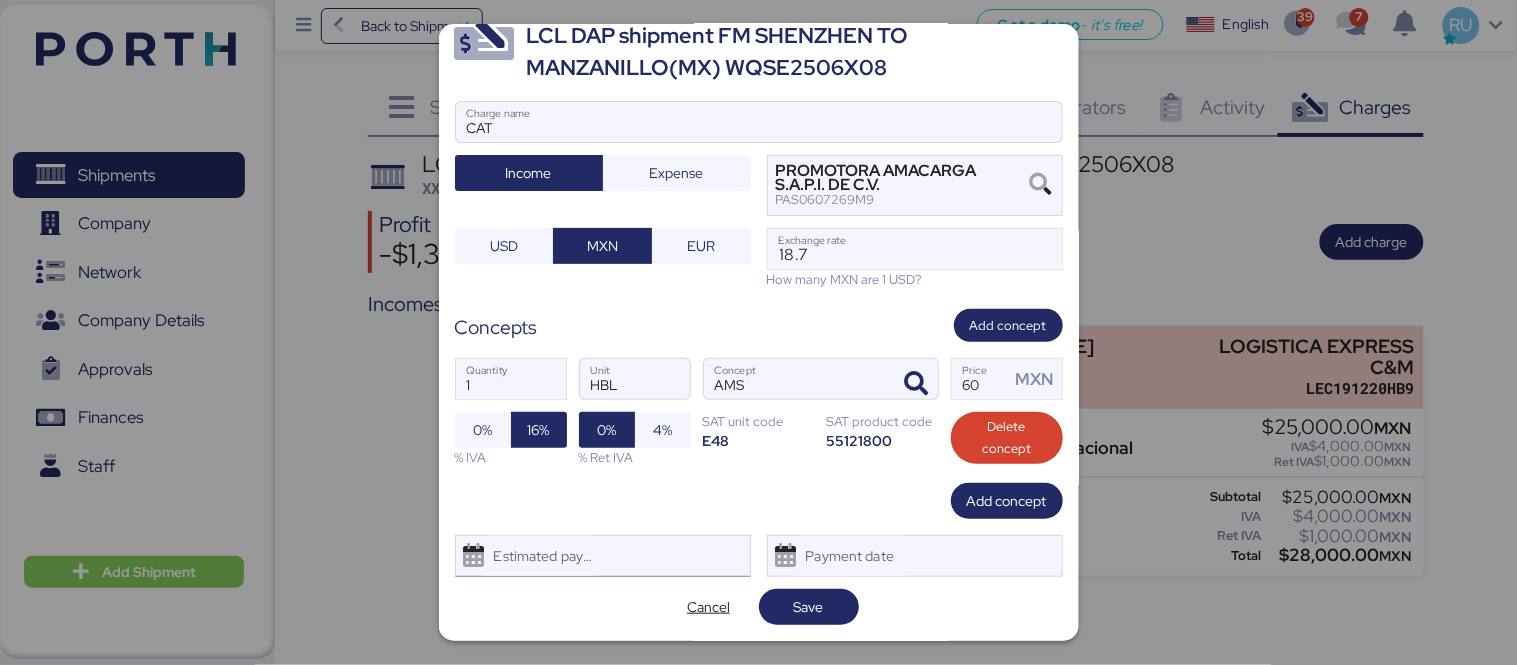 click on "Estimated payment date" at bounding box center [603, 556] 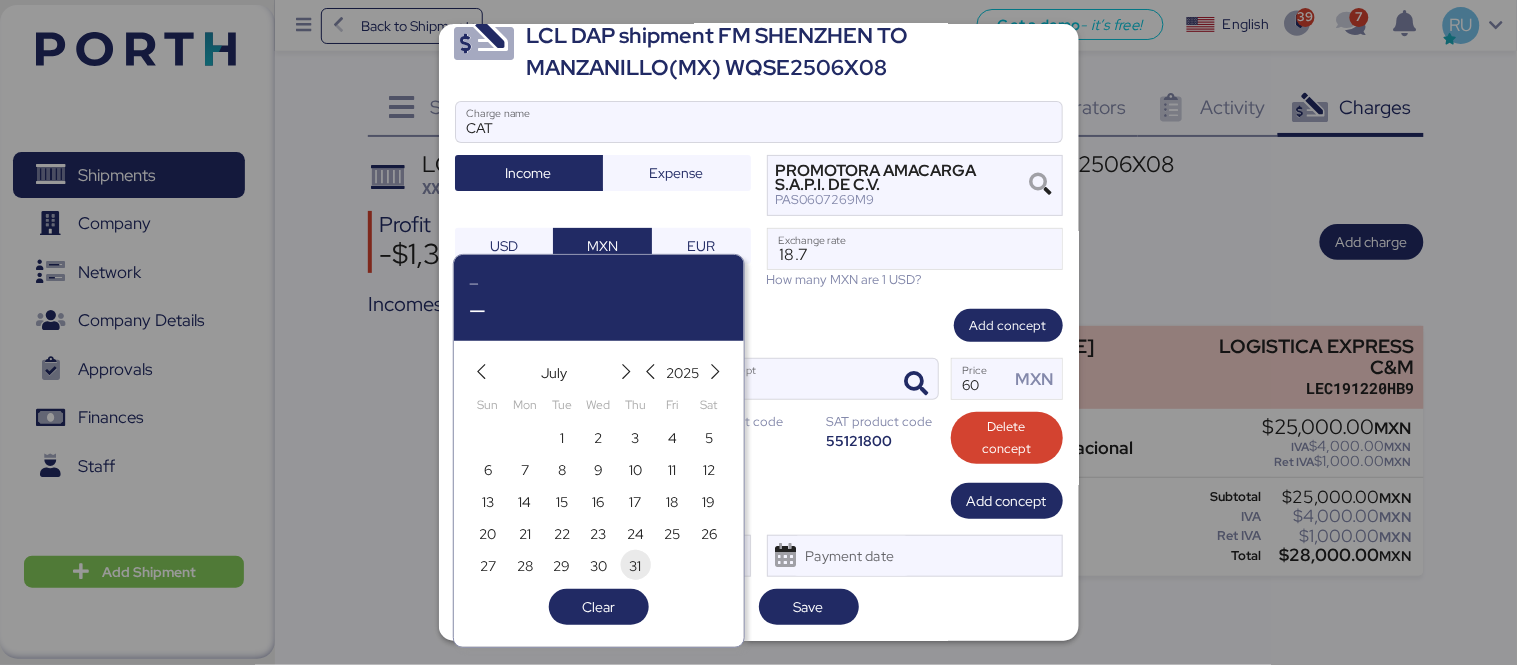 click on "31" at bounding box center (636, 566) 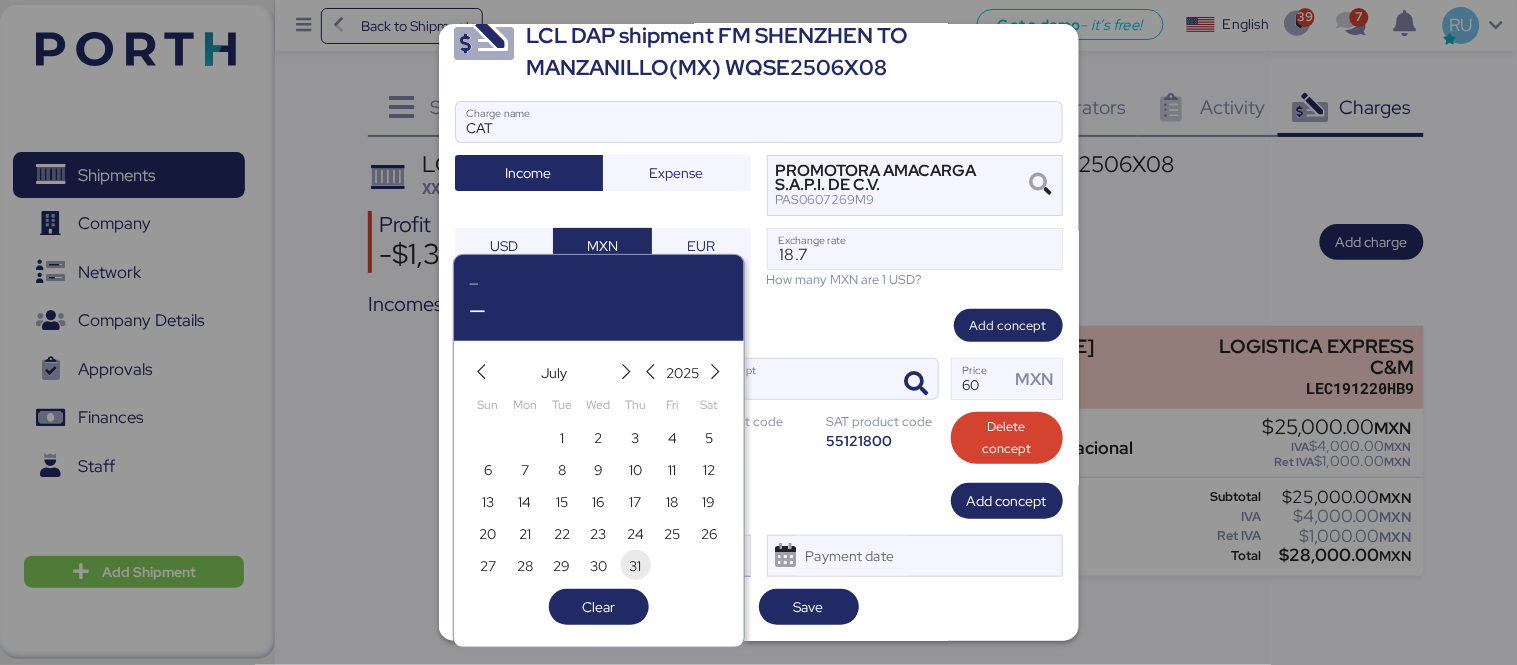 type on "[DATE]" 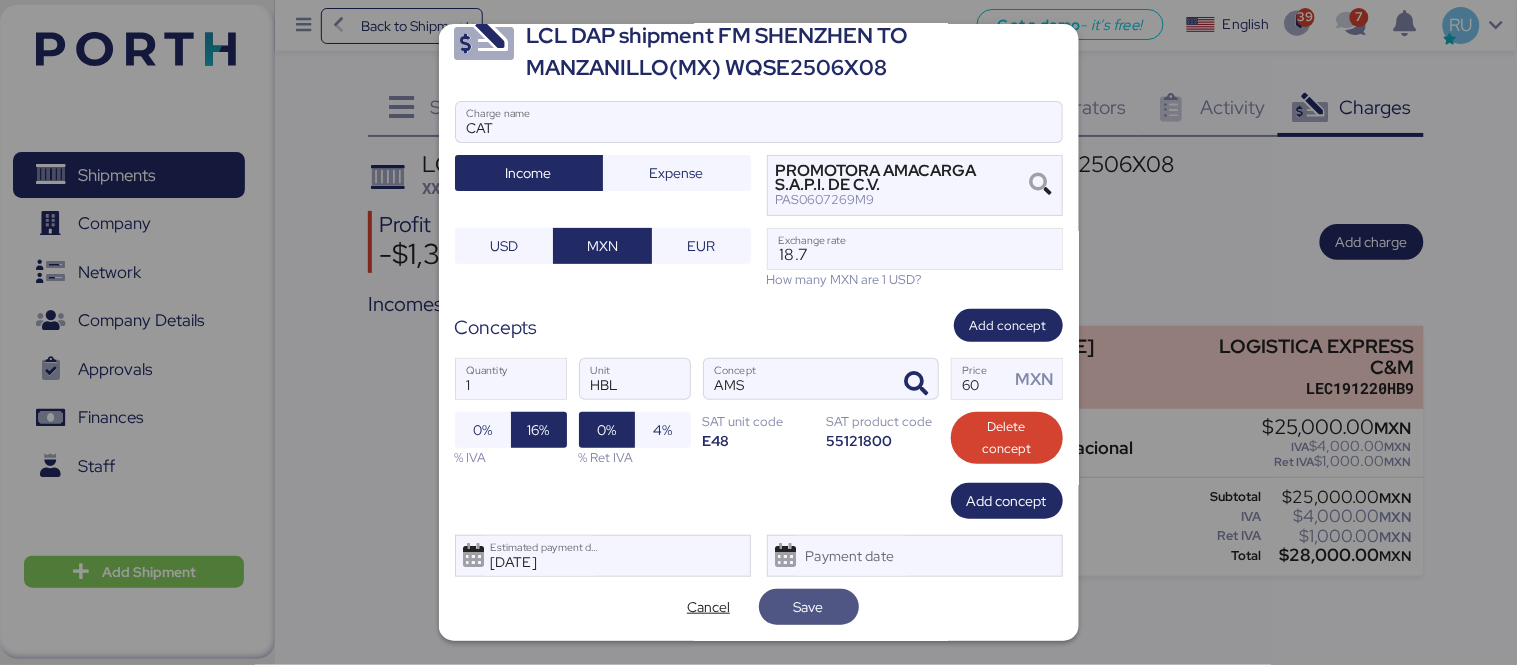click on "Save" at bounding box center (809, 607) 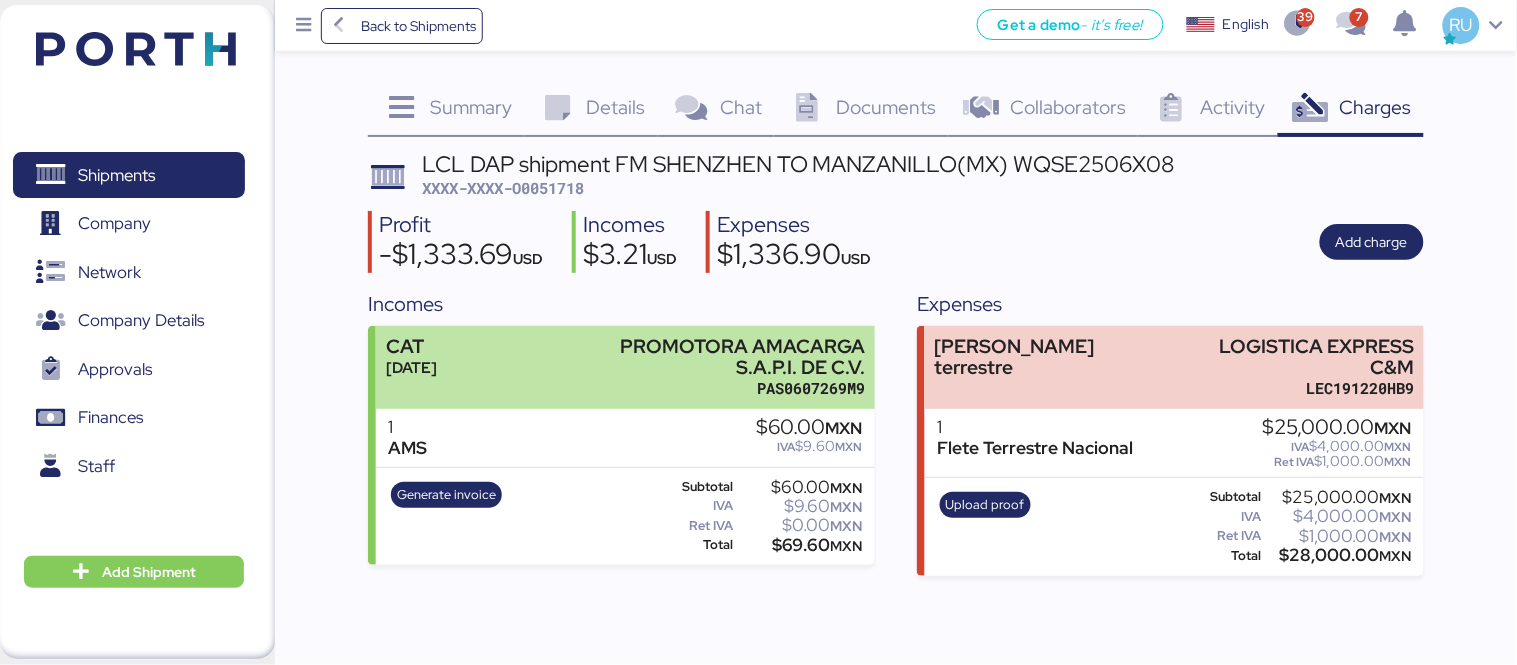 click on "PROMOTORA AMACARGA S.A.P.I. DE C.V." at bounding box center (722, 357) 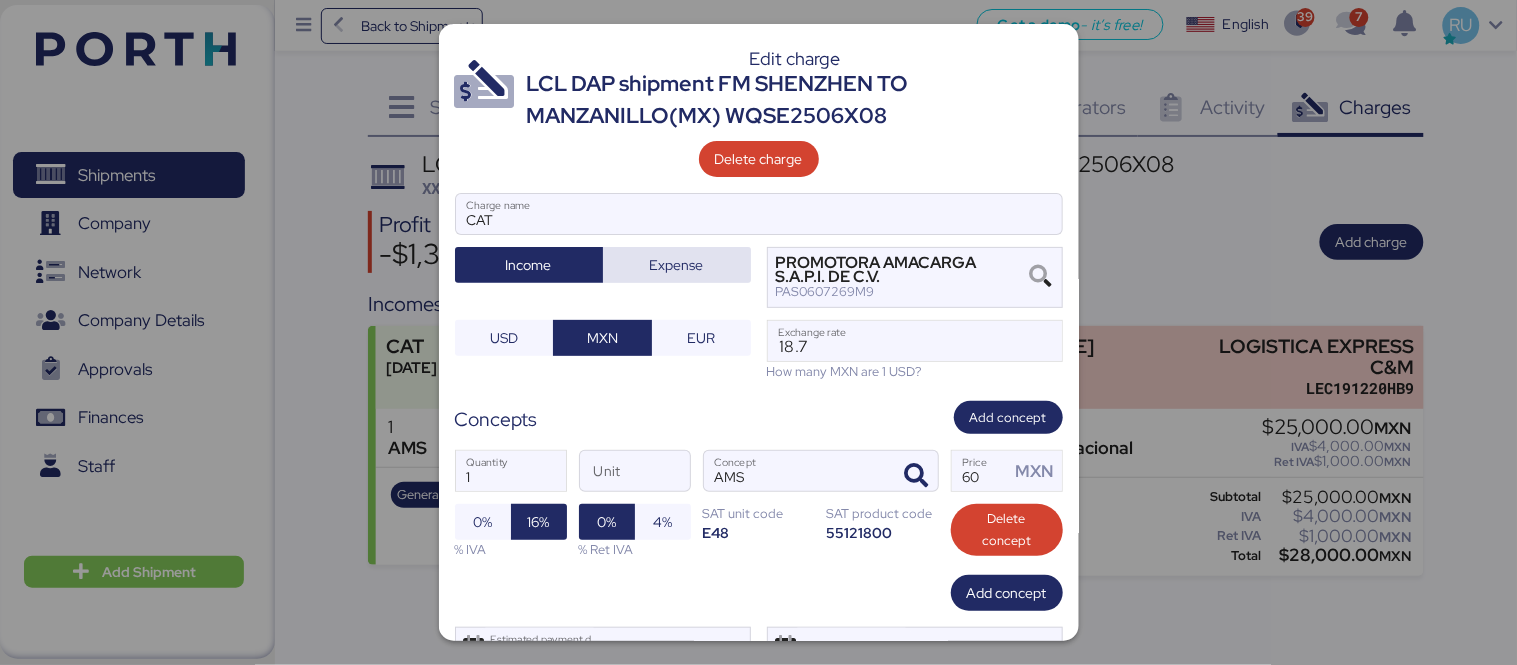 click at bounding box center [759, 244] 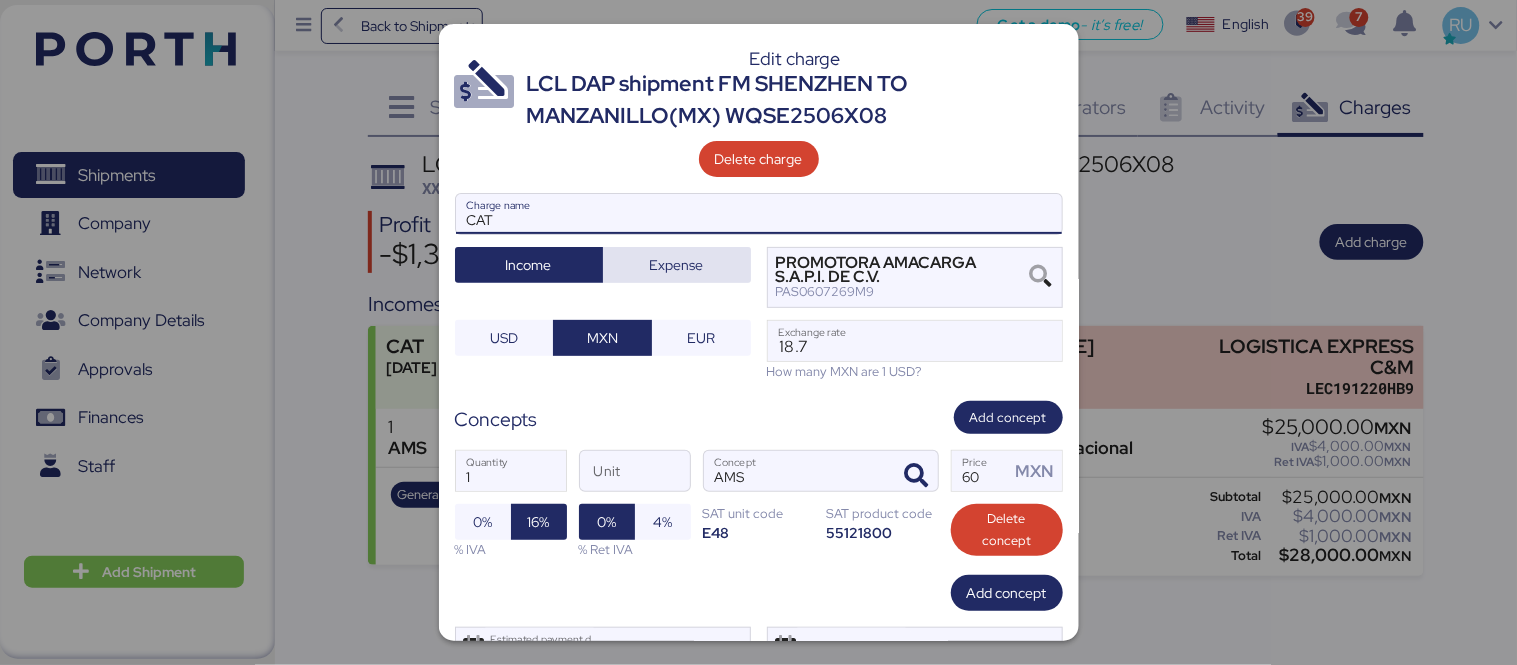 click on "Expense" at bounding box center (677, 265) 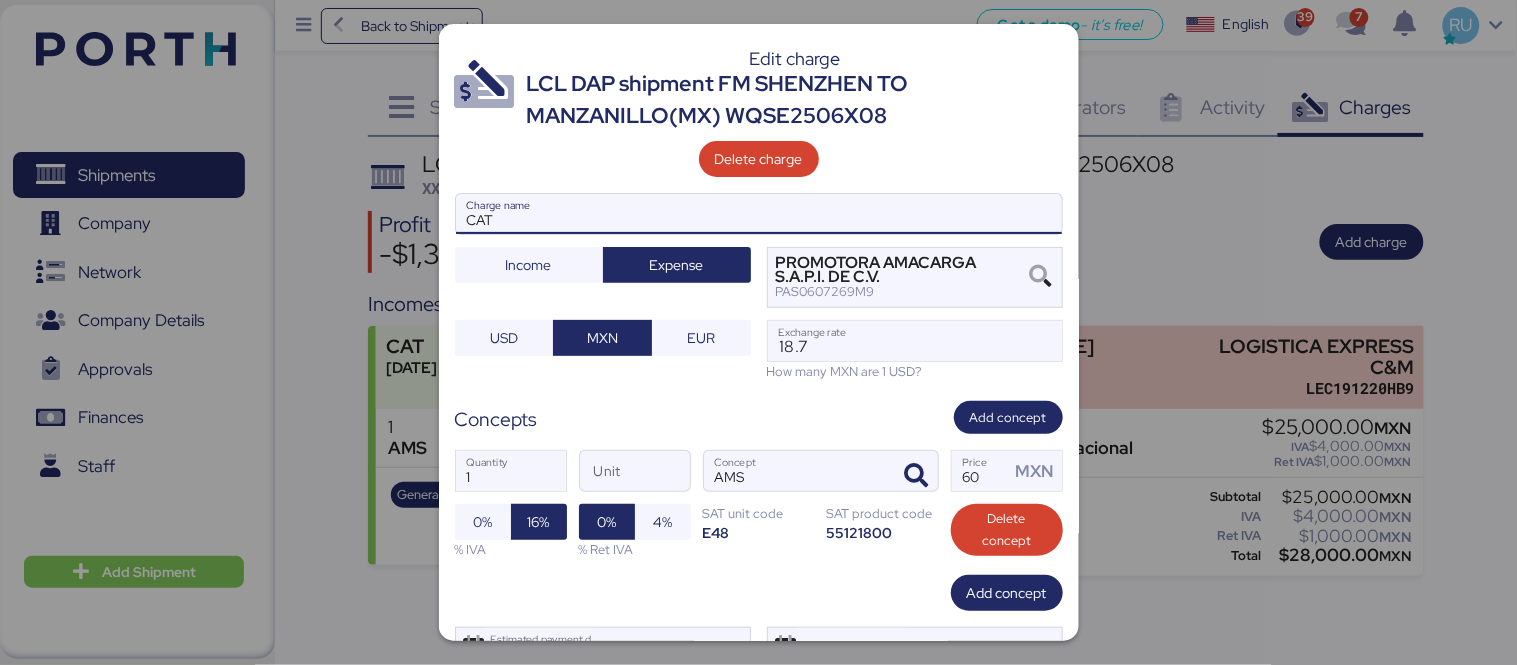 click on "CAT" at bounding box center (759, 214) 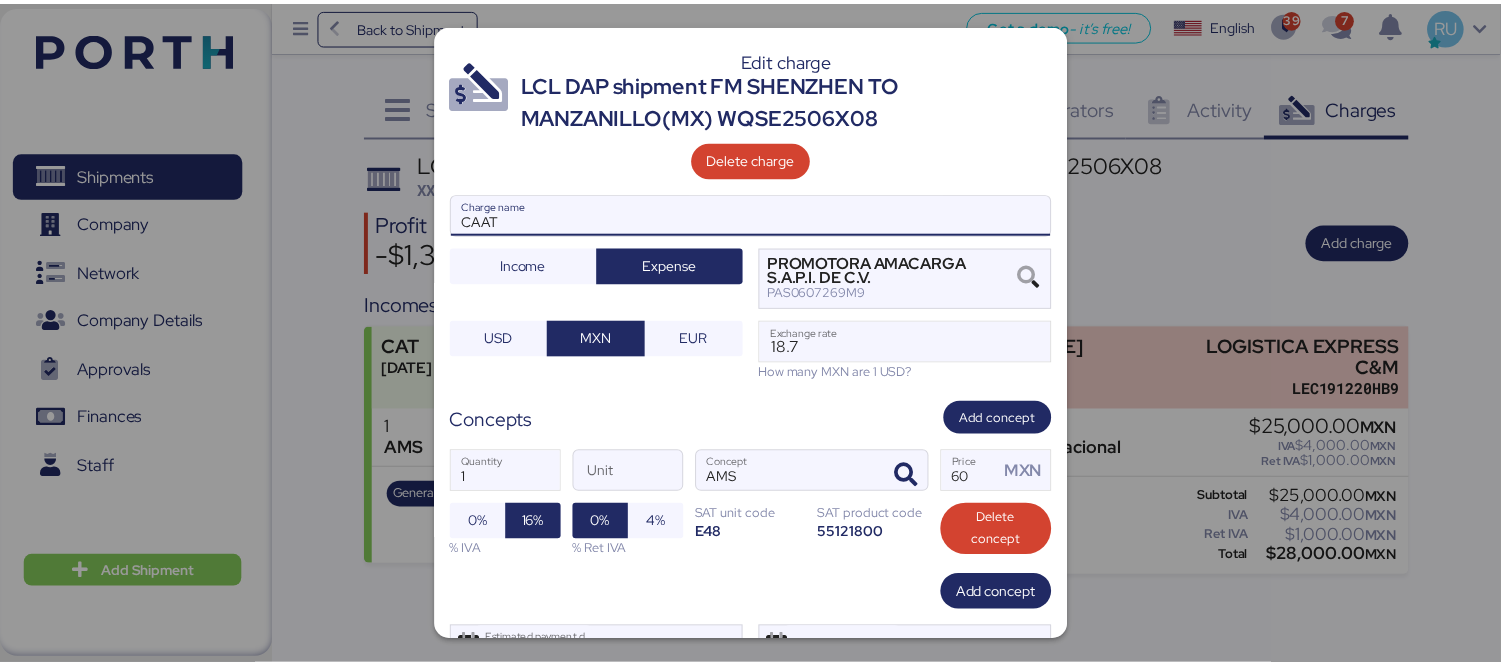 scroll, scrollTop: 92, scrollLeft: 0, axis: vertical 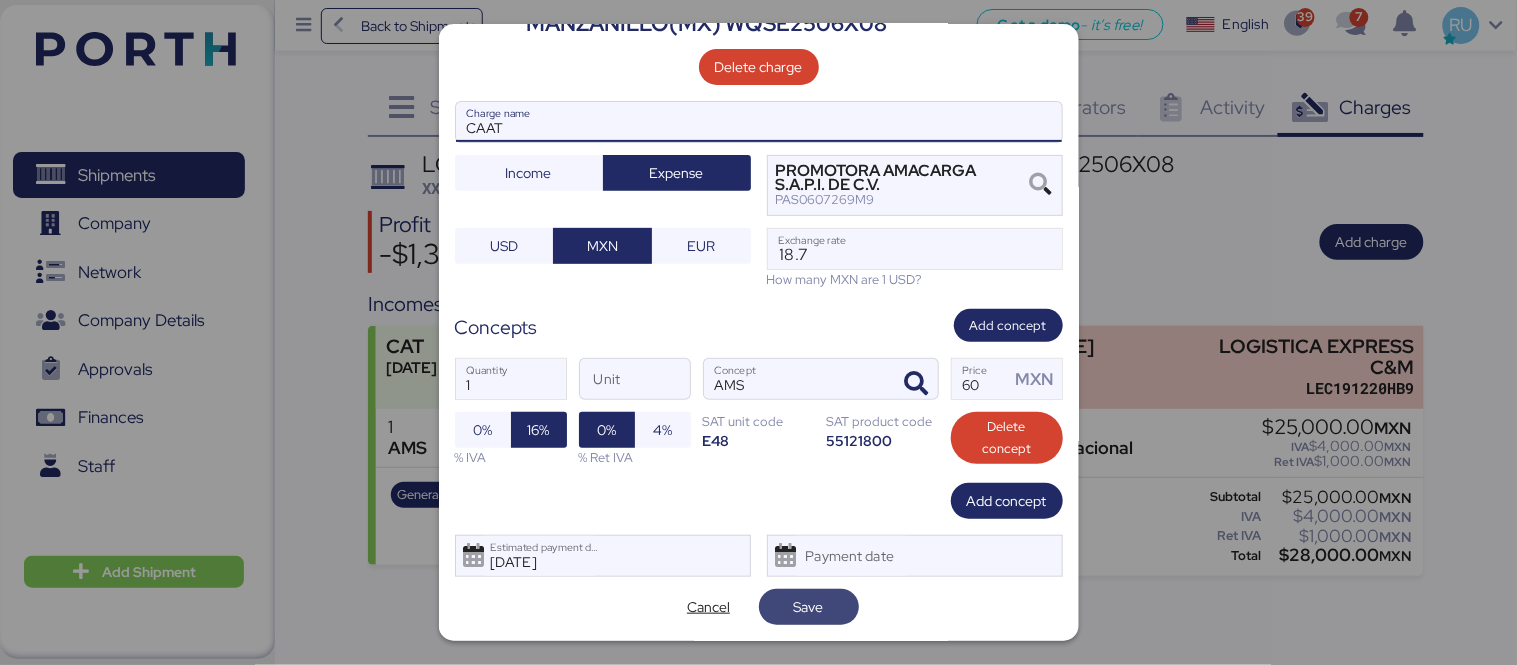 type on "CAAT" 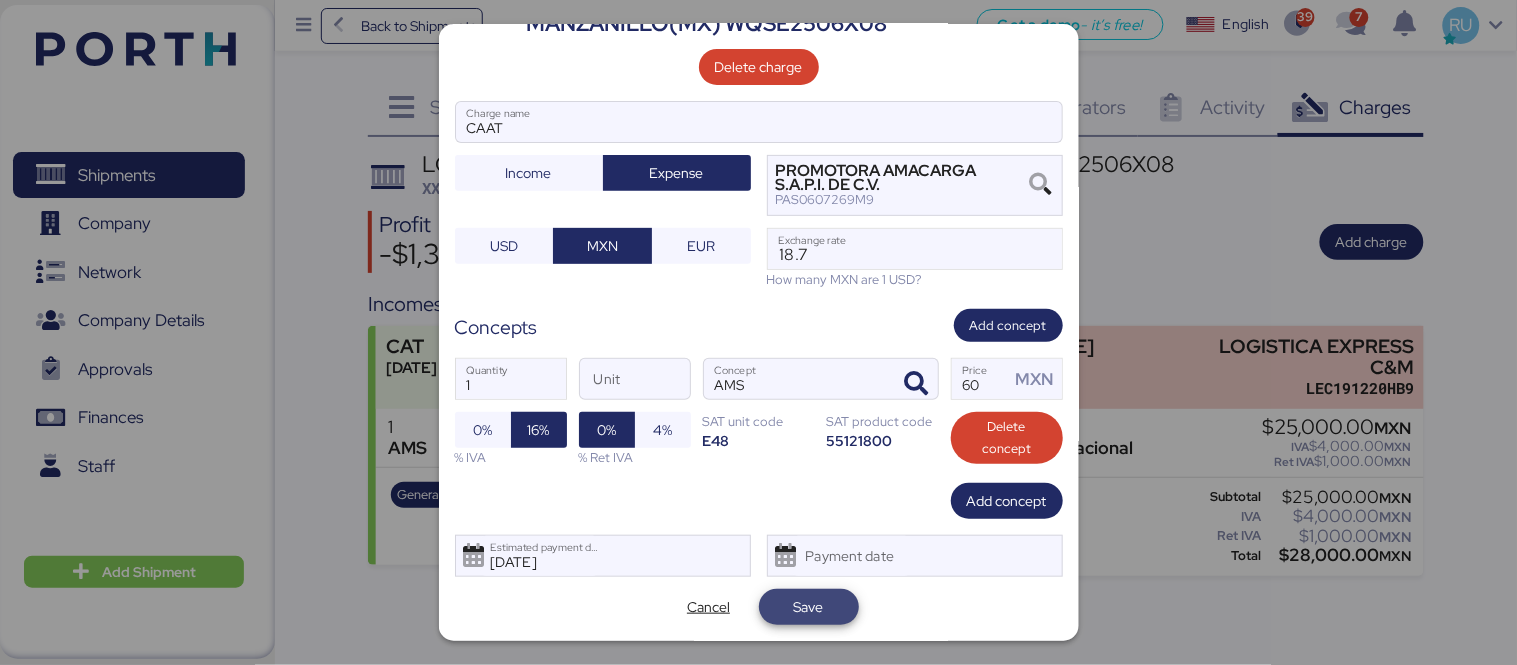 click on "Save" at bounding box center [809, 607] 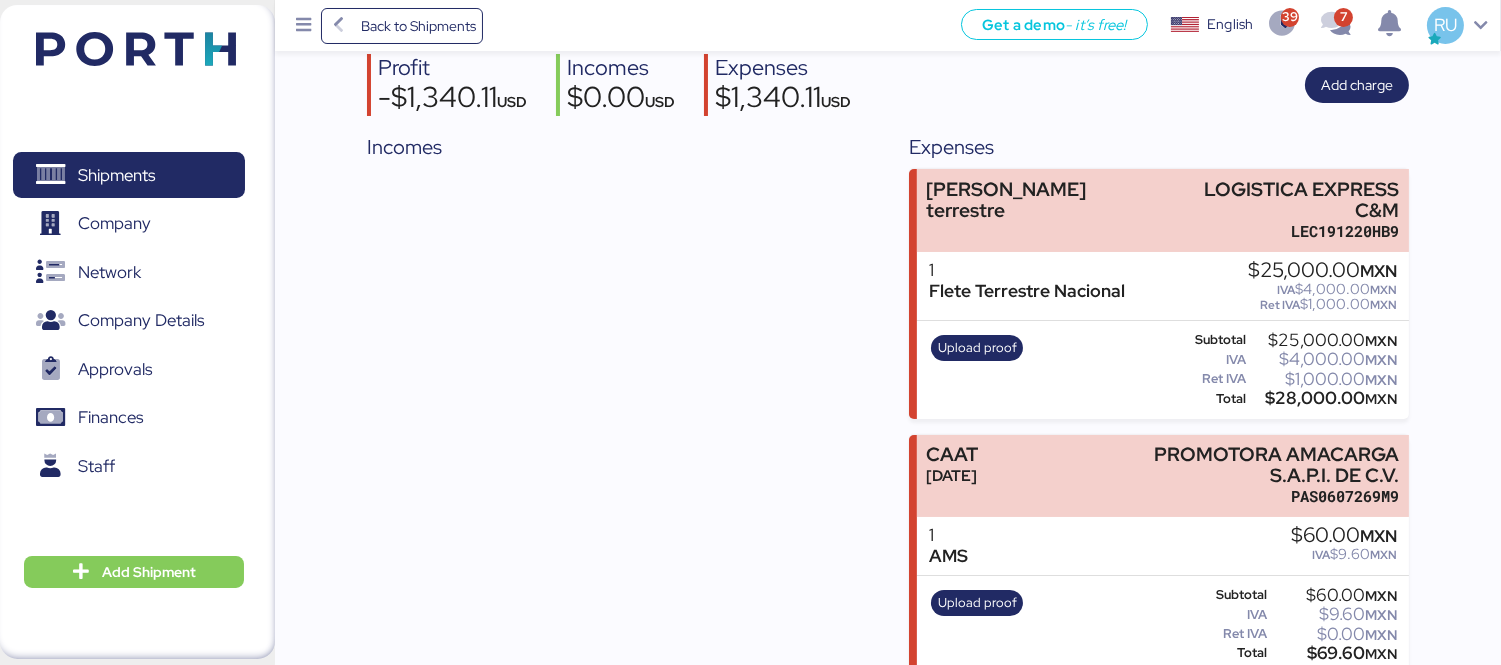 scroll, scrollTop: 0, scrollLeft: 0, axis: both 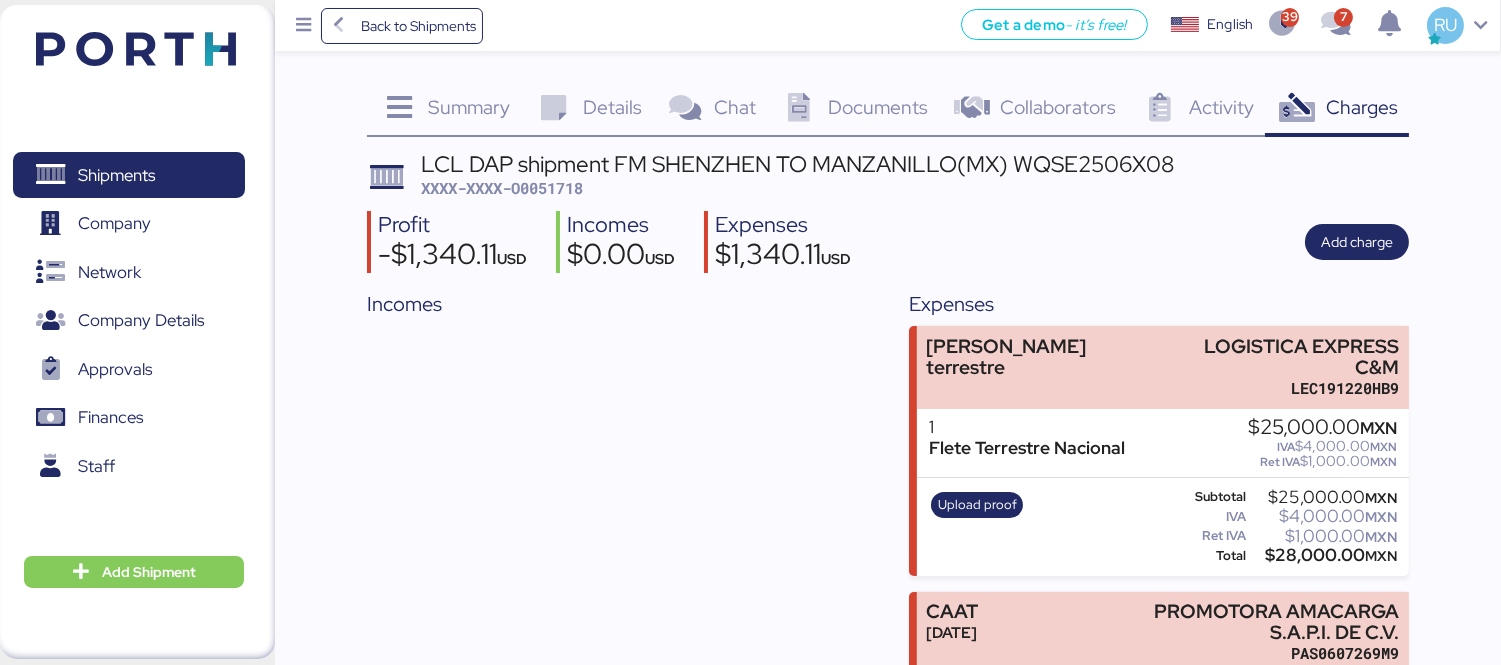 click at bounding box center (106, 46) 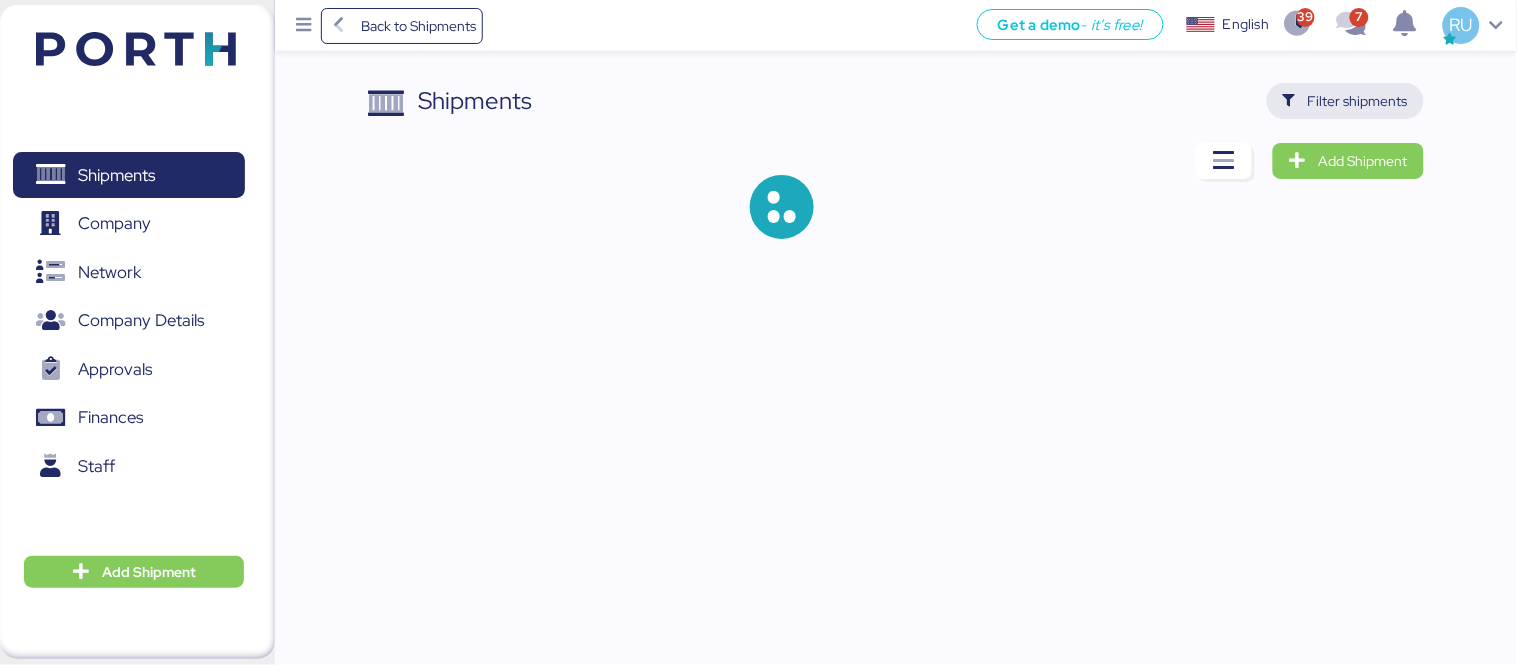 click on "Filter shipments" at bounding box center (1345, 101) 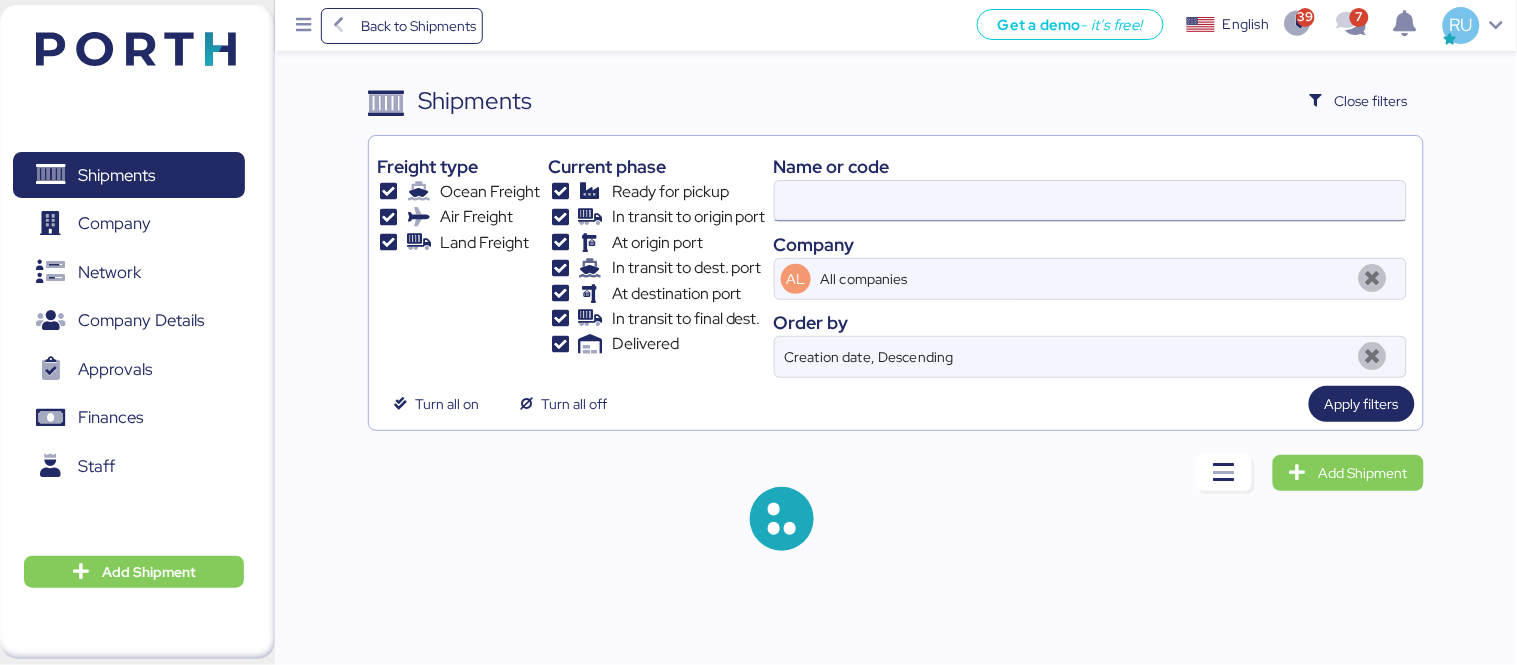 click at bounding box center [1090, 201] 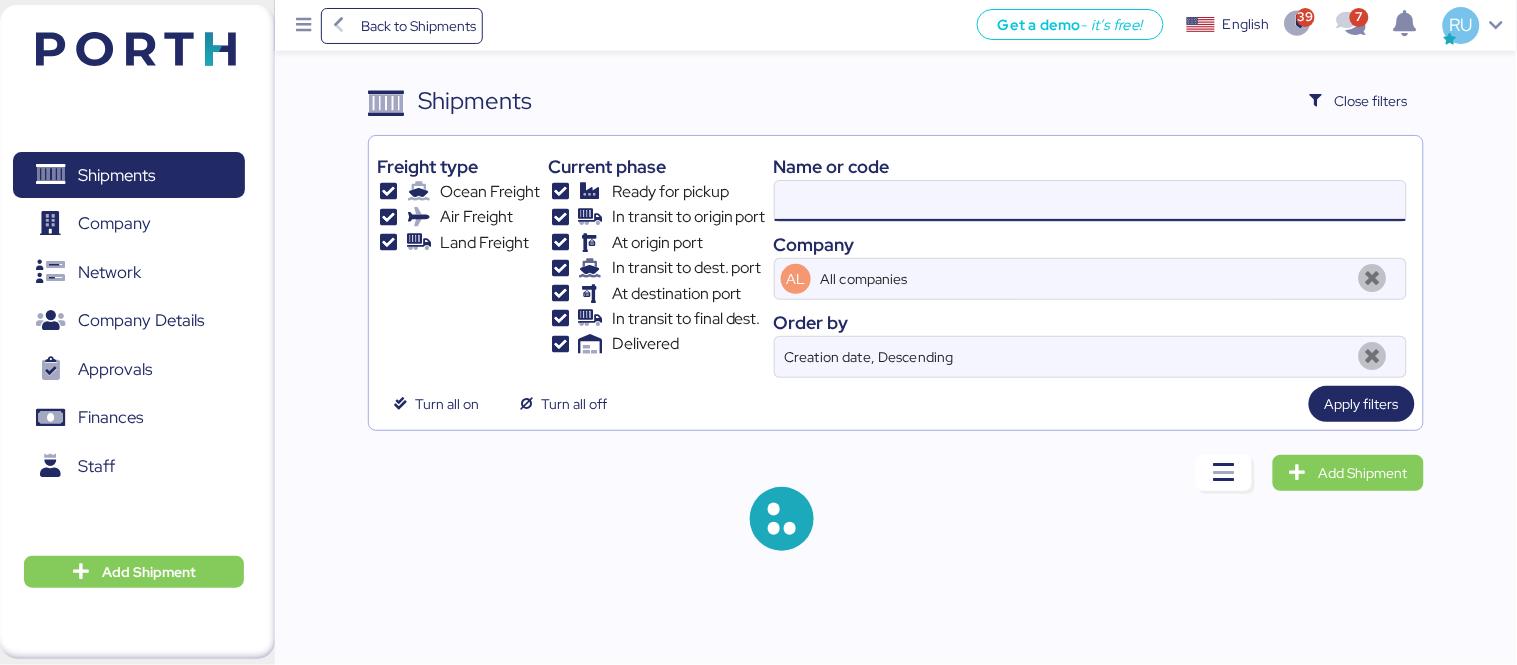 paste on "O0051719" 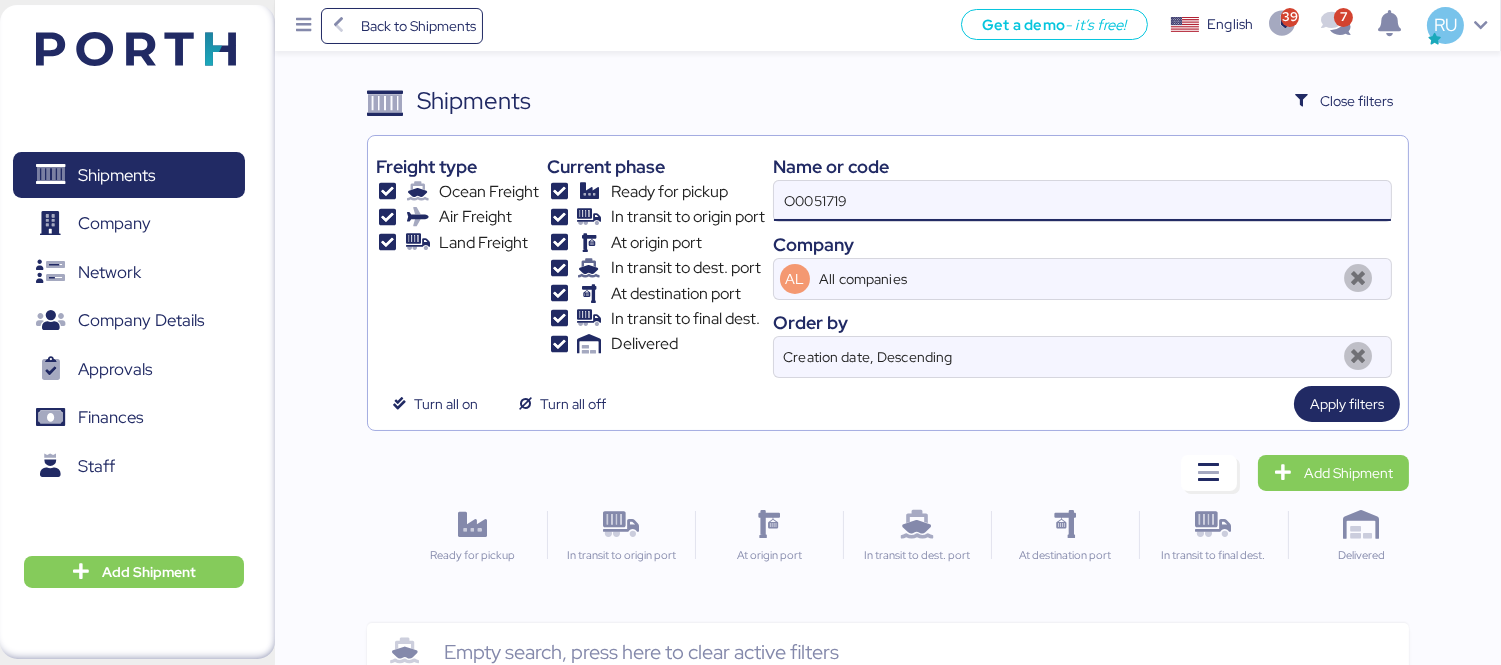 scroll, scrollTop: 47, scrollLeft: 0, axis: vertical 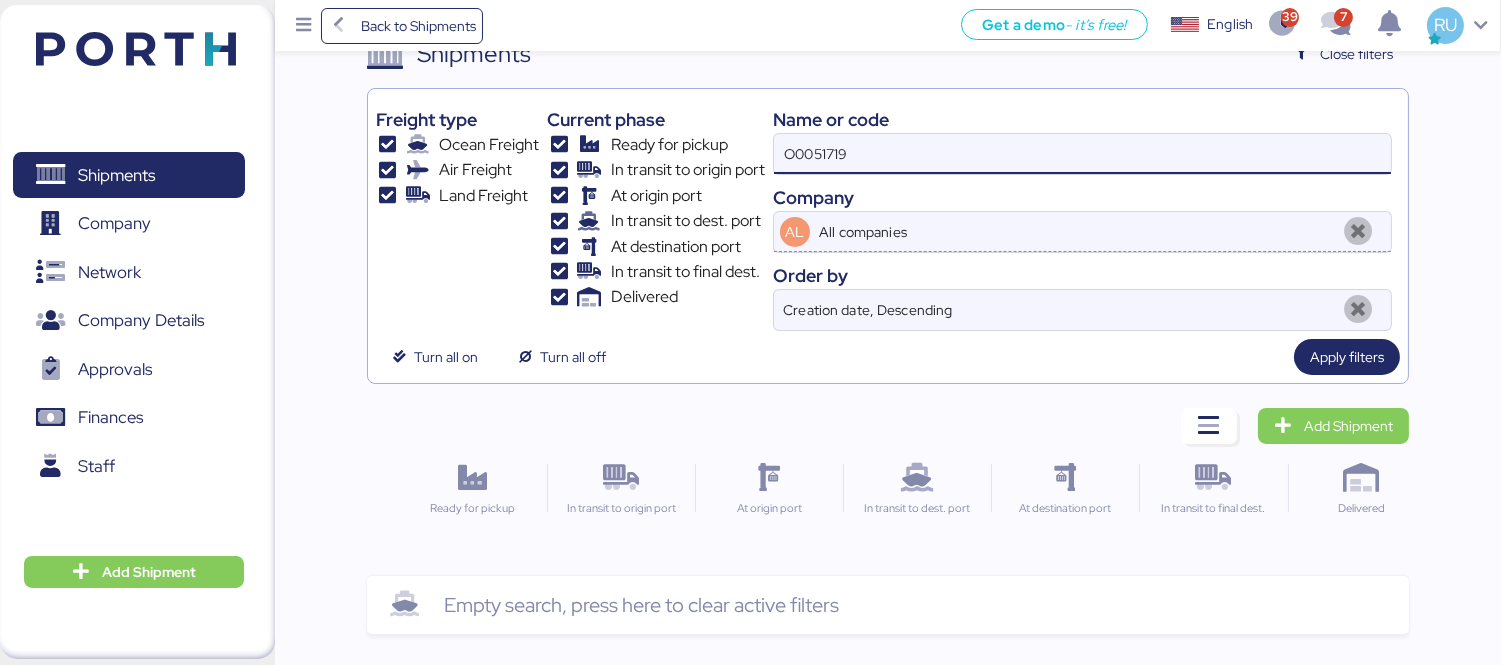 type on "O0051719" 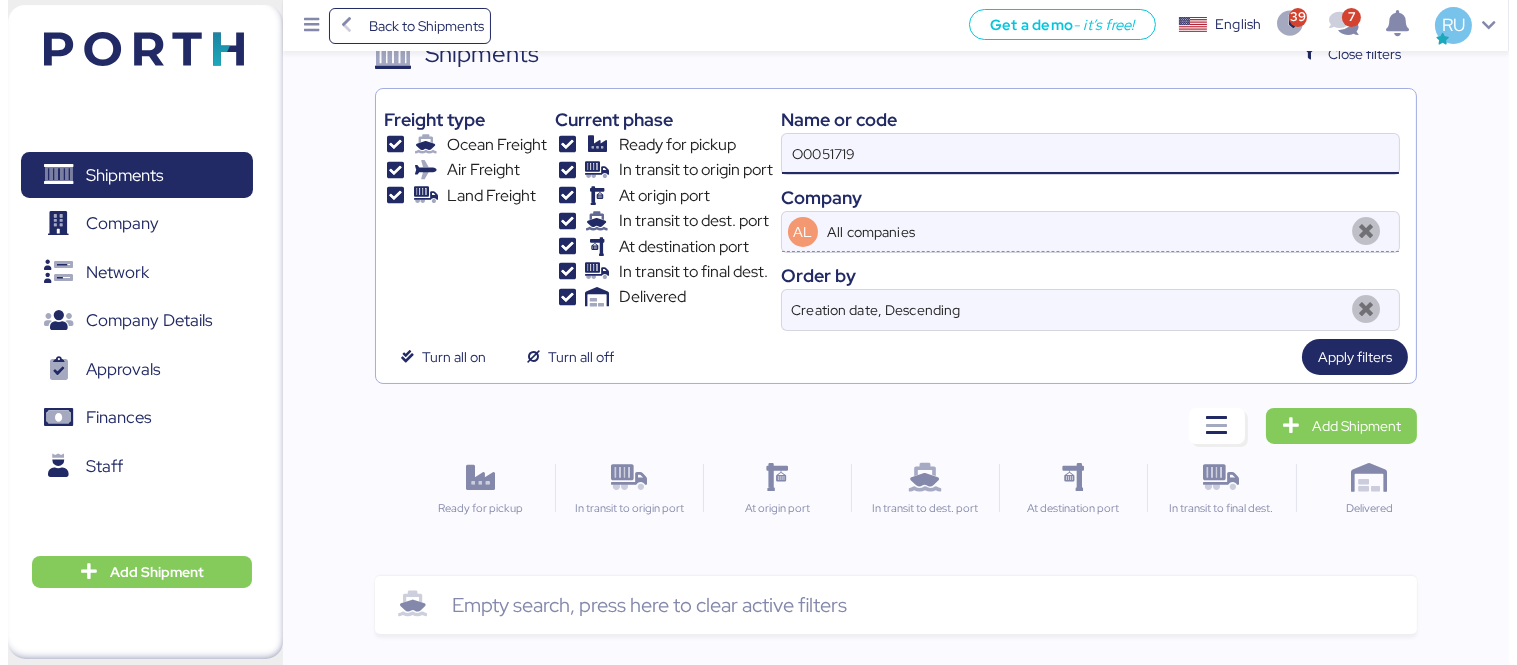 scroll, scrollTop: 0, scrollLeft: 0, axis: both 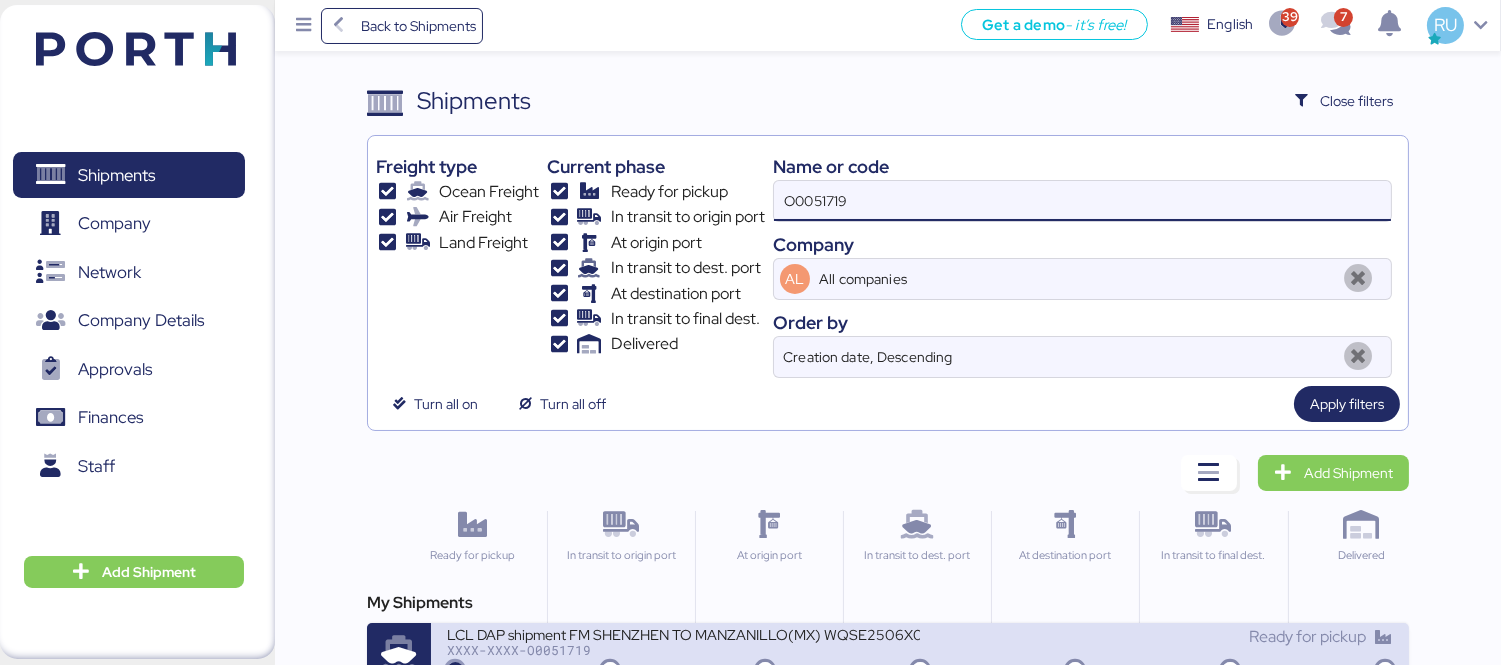 click on "LCL DAP shipment FM SHENZHEN TO MANZANILLO(MX) WQSE2506X07" at bounding box center (683, 633) 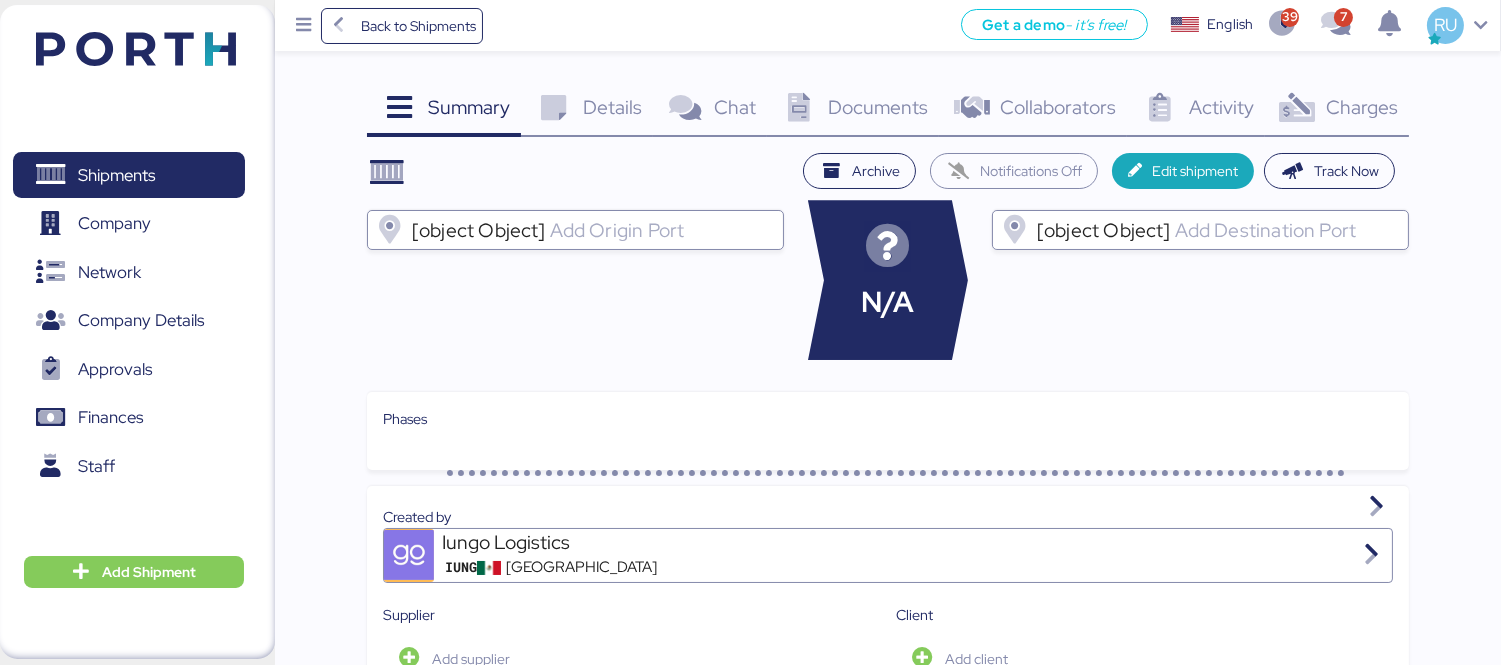 click on "Charges 0" at bounding box center (1337, 110) 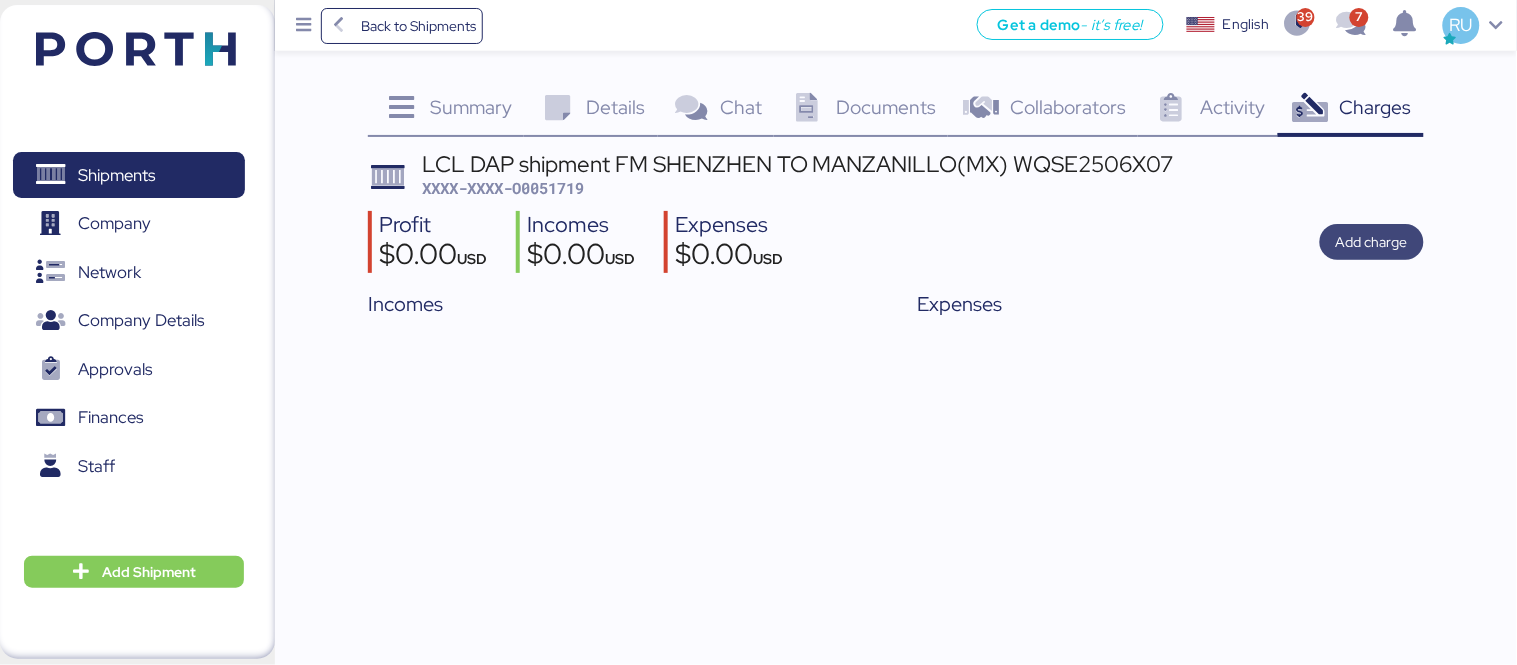 click on "Add charge" at bounding box center [1372, 242] 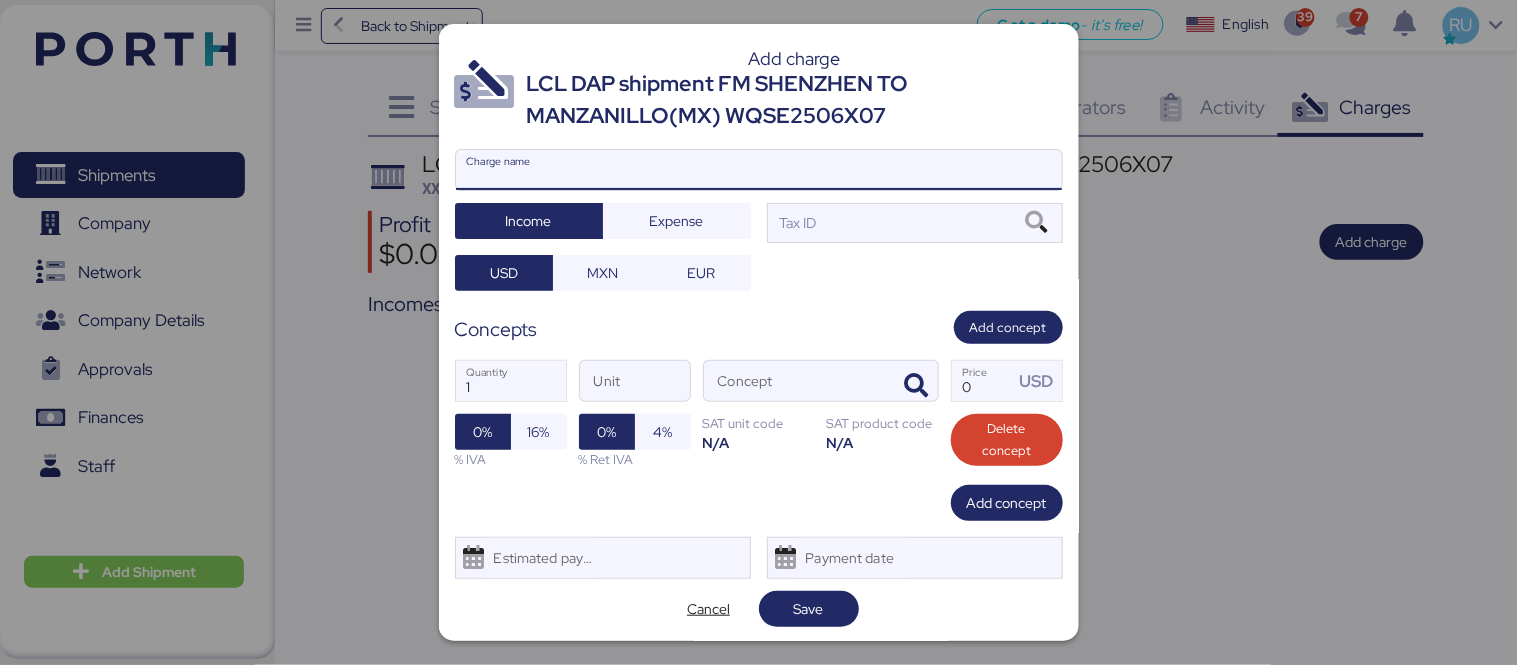 click on "Charge name" at bounding box center [759, 170] 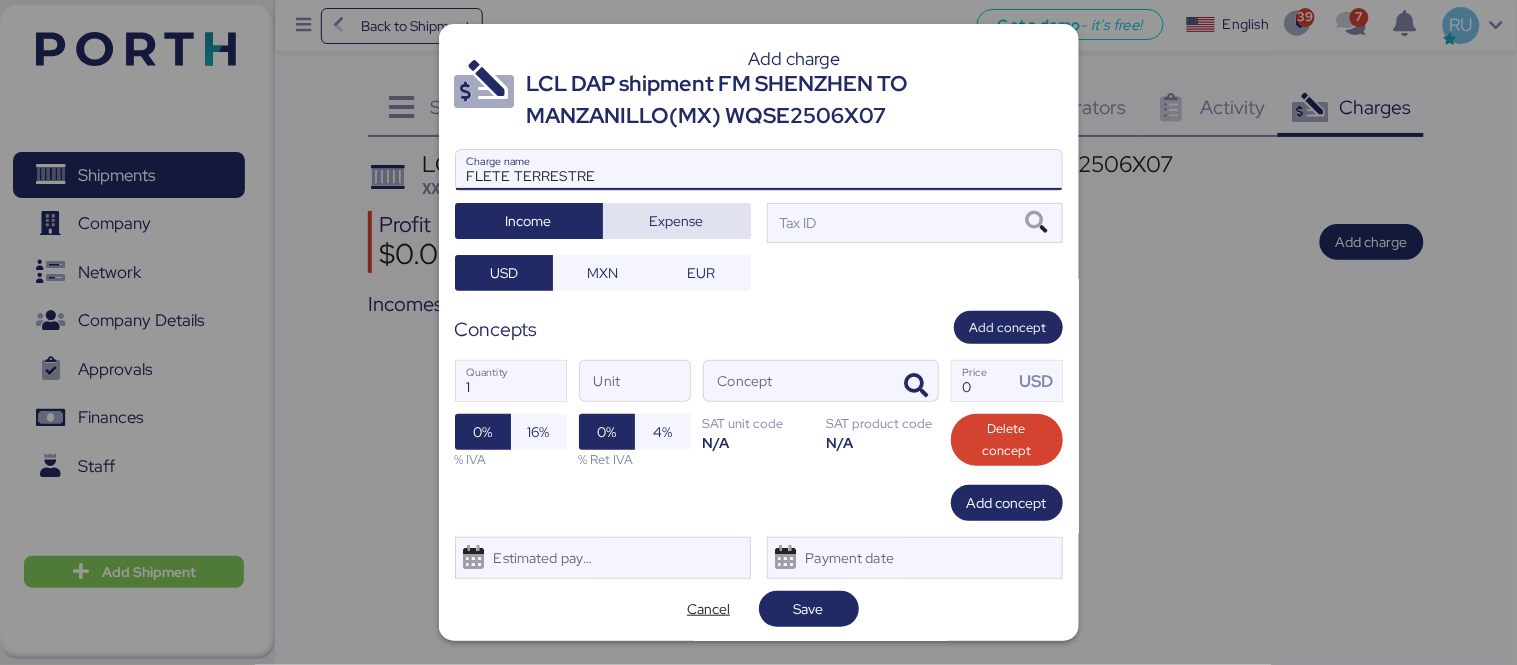 type on "FLETE TERRESTRE" 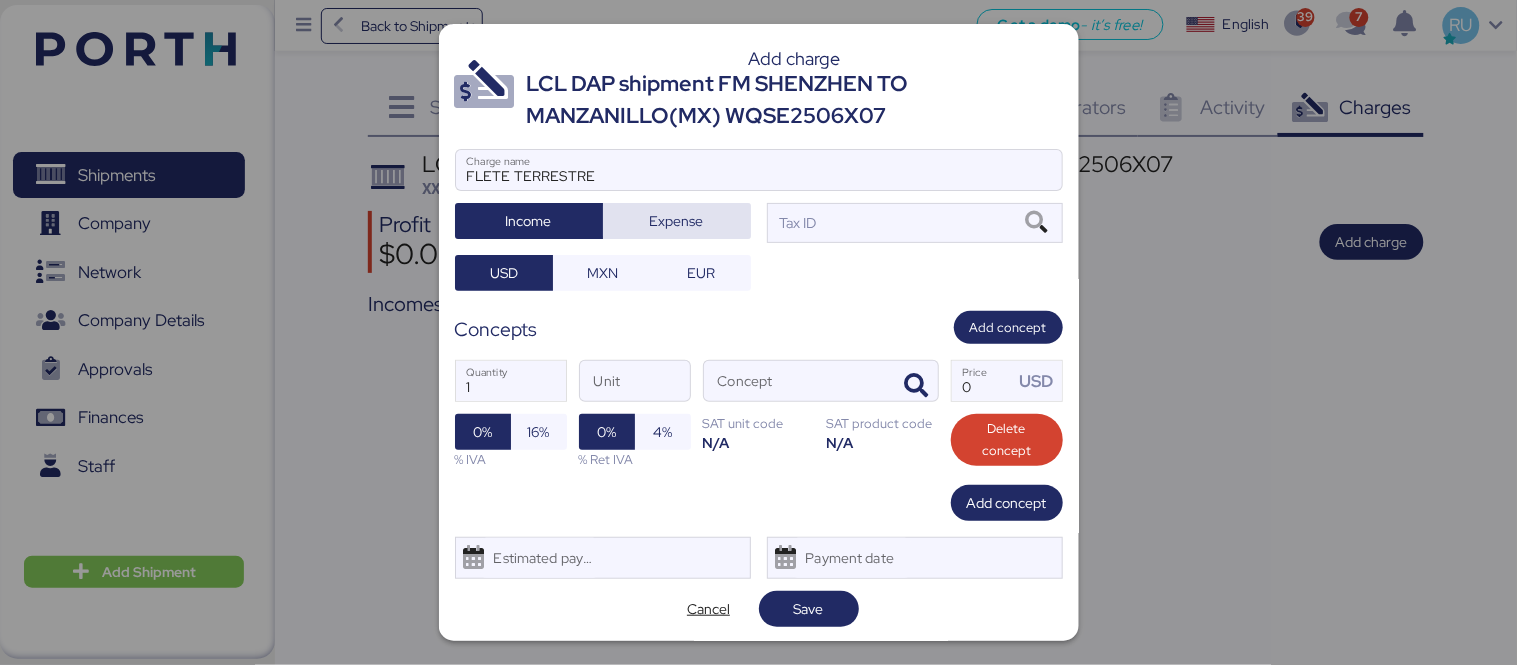 click on "Expense" at bounding box center [677, 221] 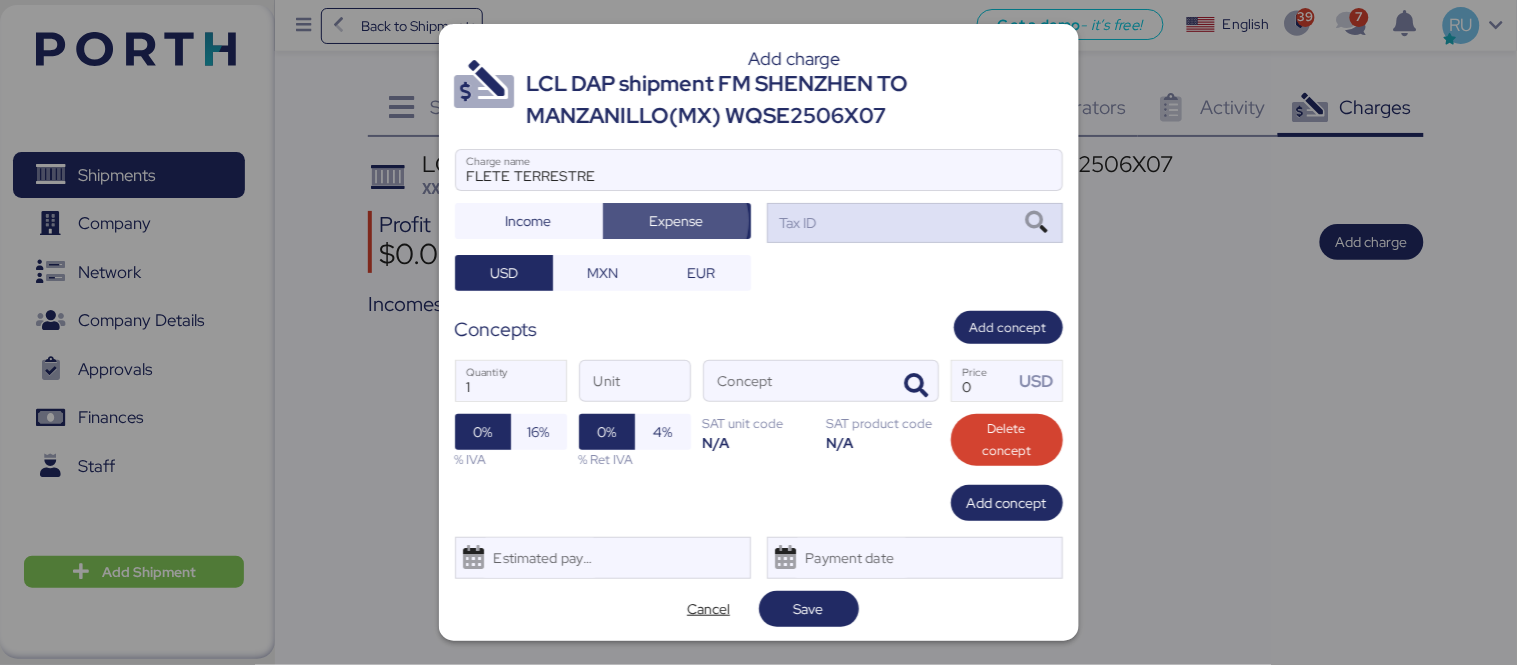 click on "Tax ID" at bounding box center (915, 223) 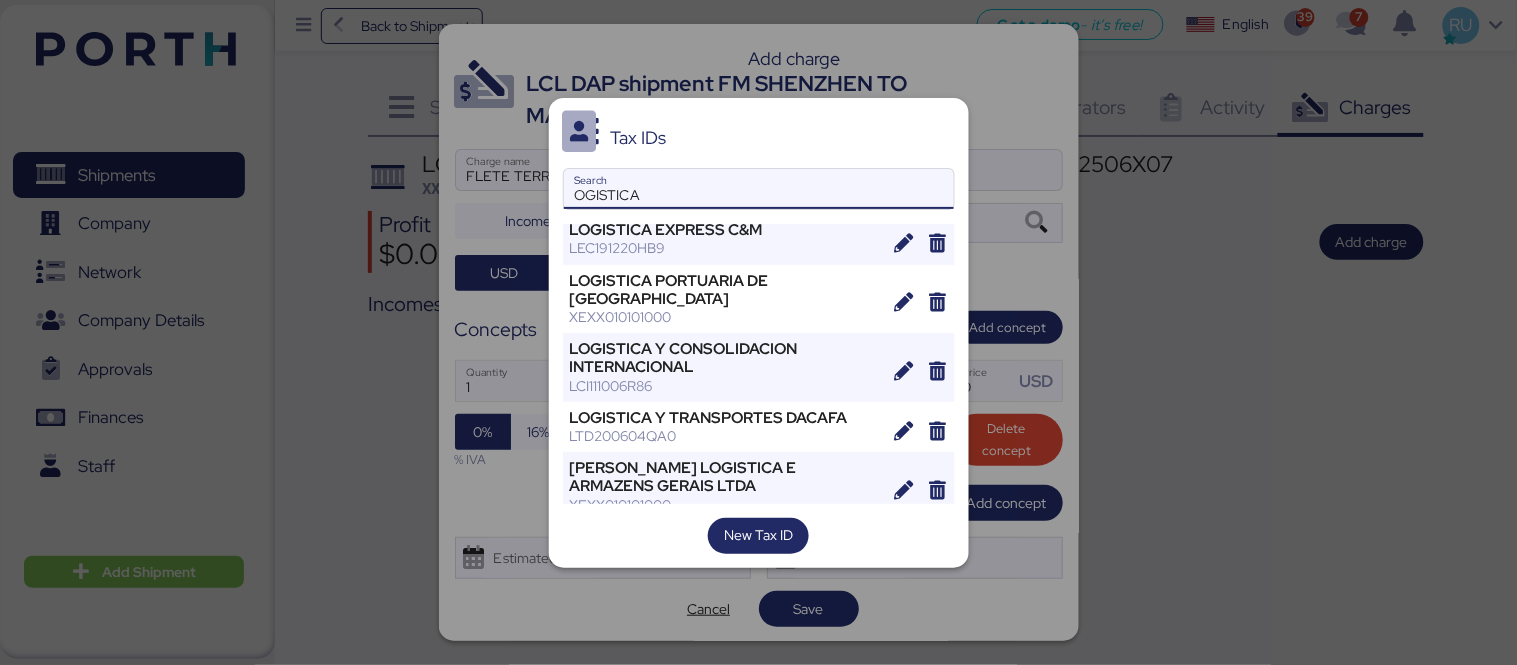 scroll, scrollTop: 570, scrollLeft: 0, axis: vertical 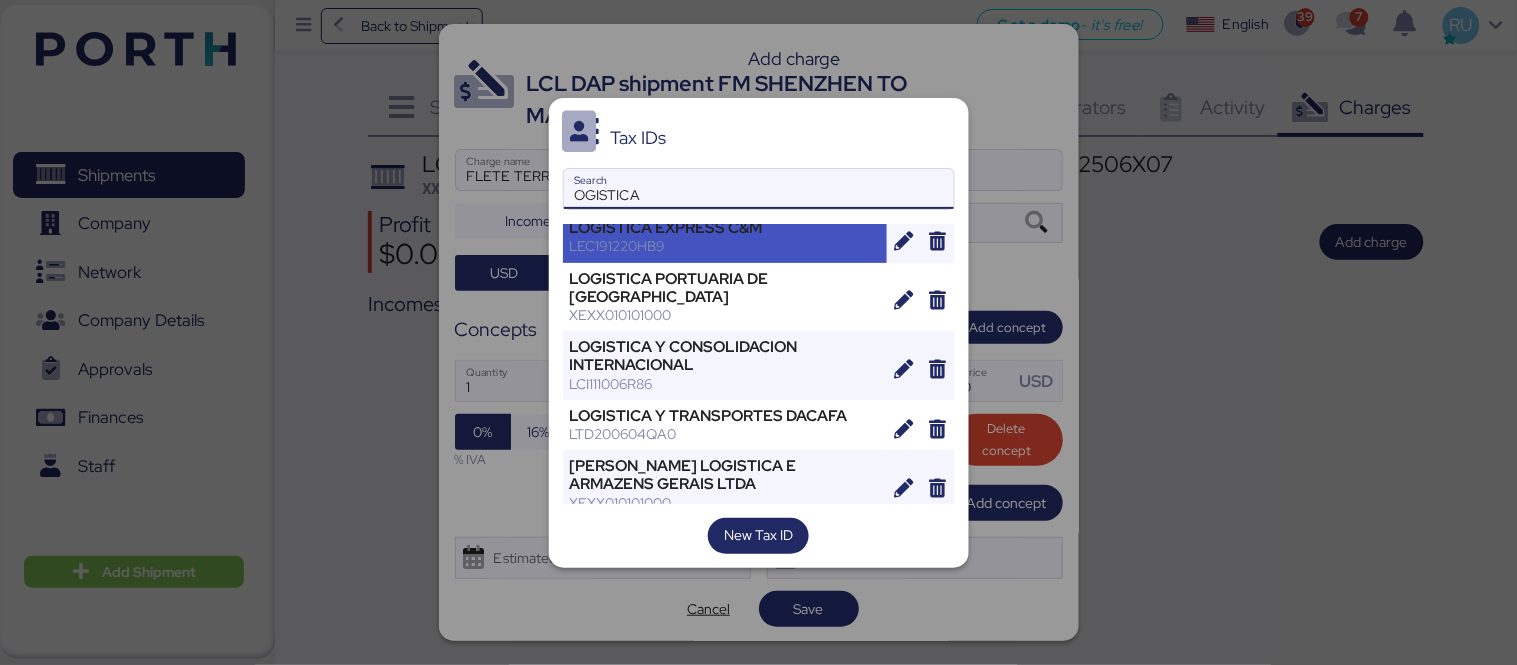 type on "OGISTICA" 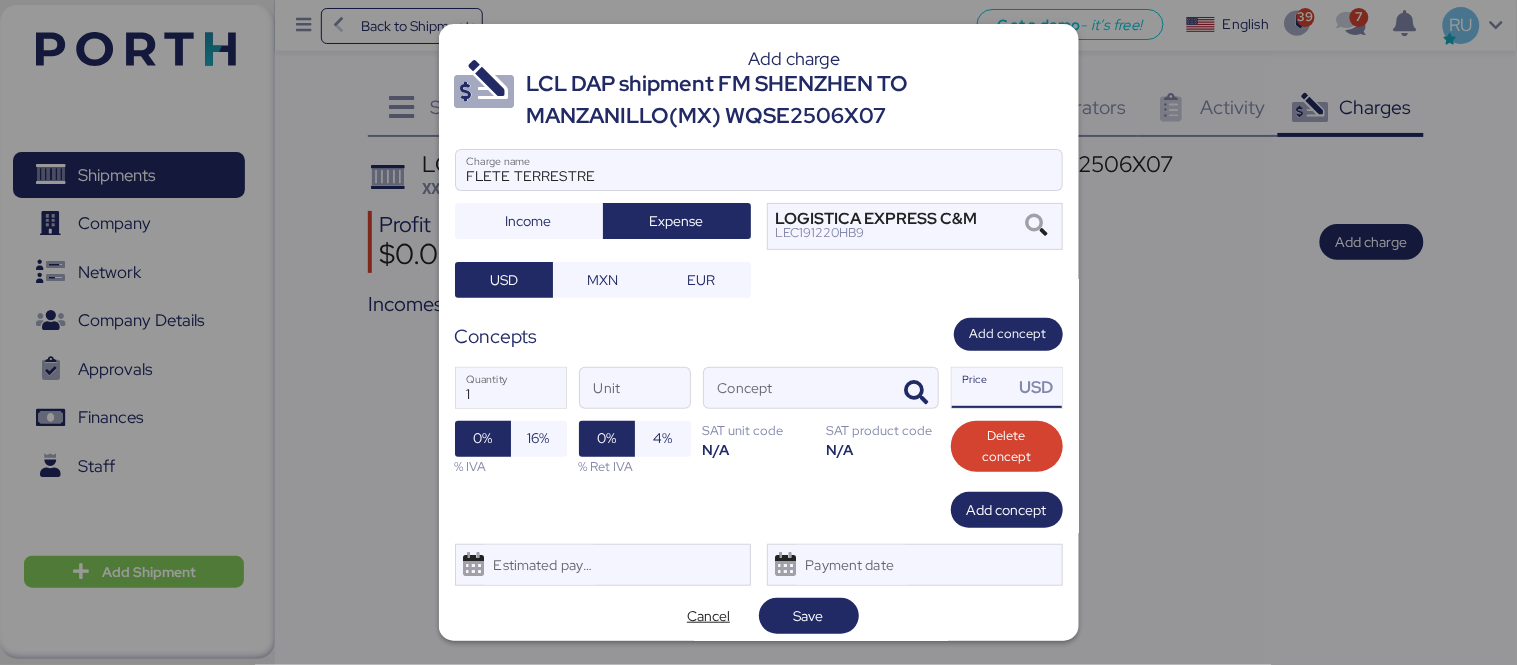 click on "Price USD" at bounding box center (983, 388) 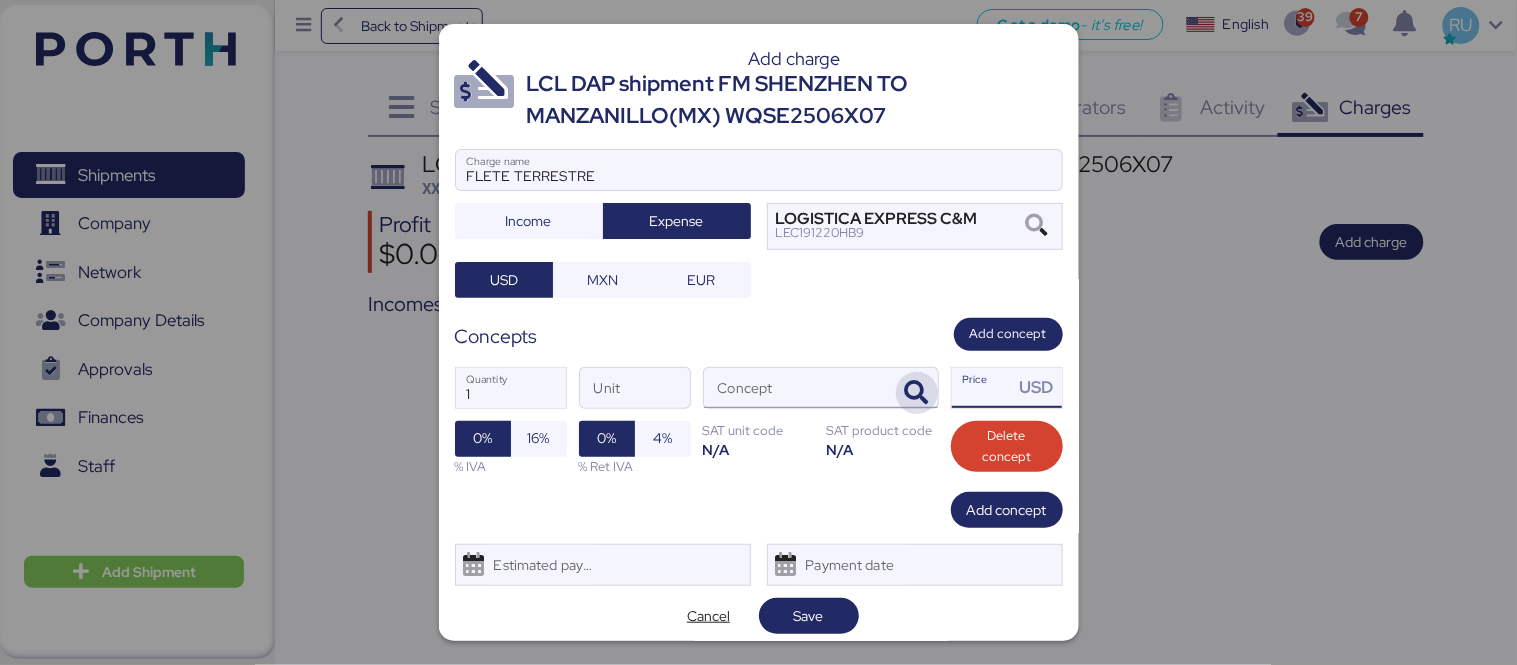 type on "0" 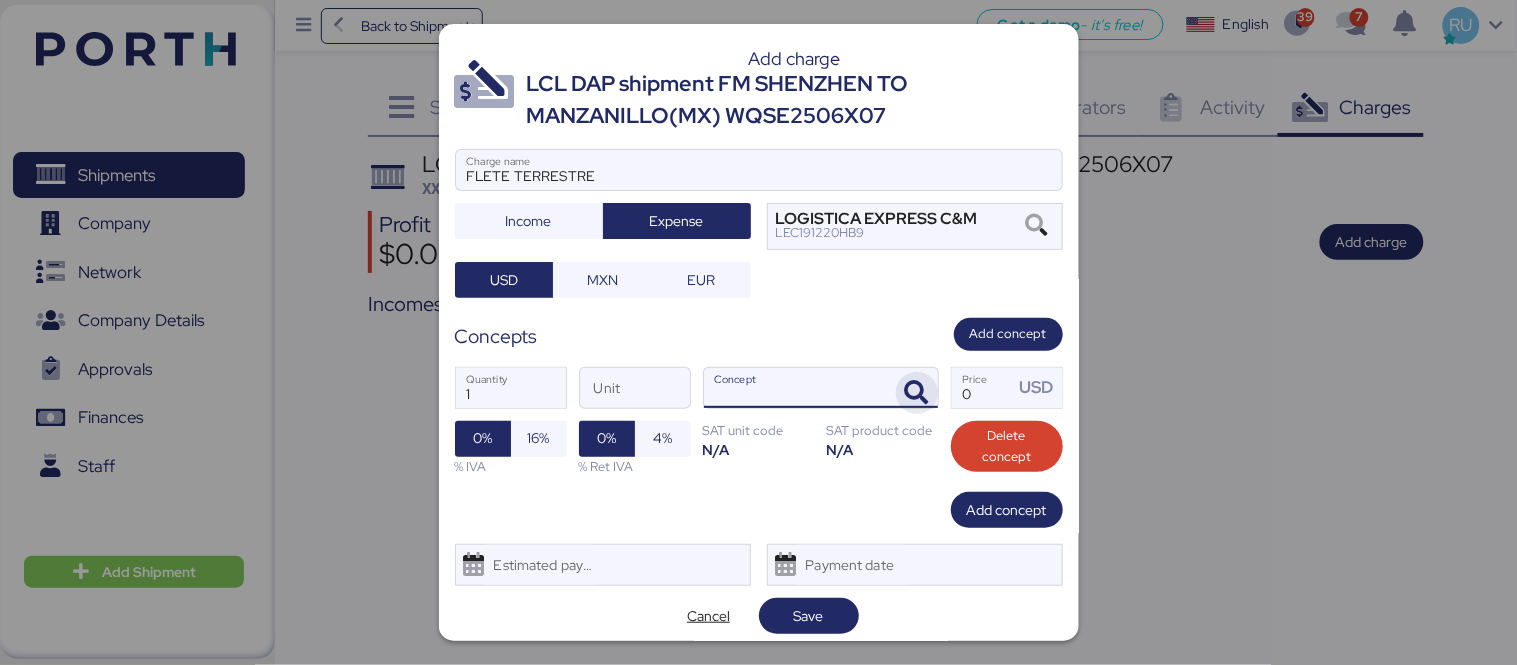 click at bounding box center [917, 393] 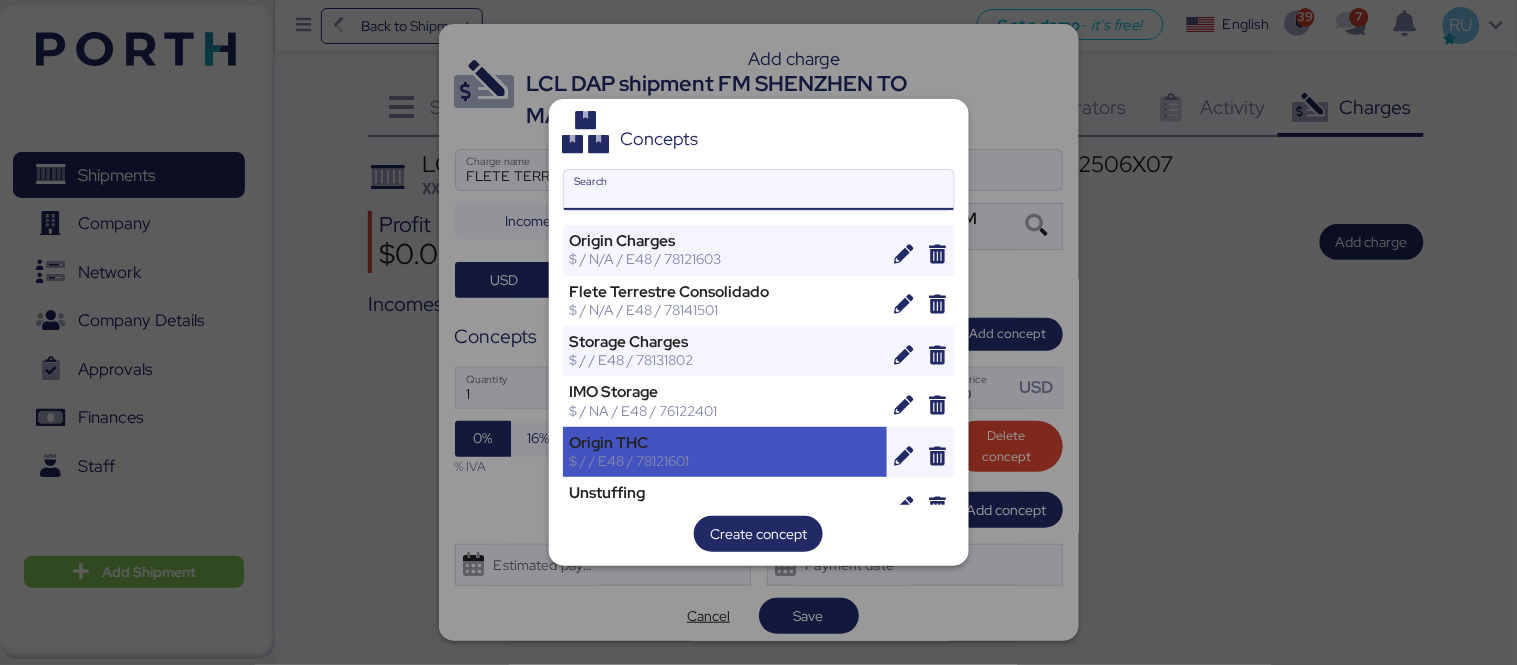 scroll, scrollTop: 15, scrollLeft: 0, axis: vertical 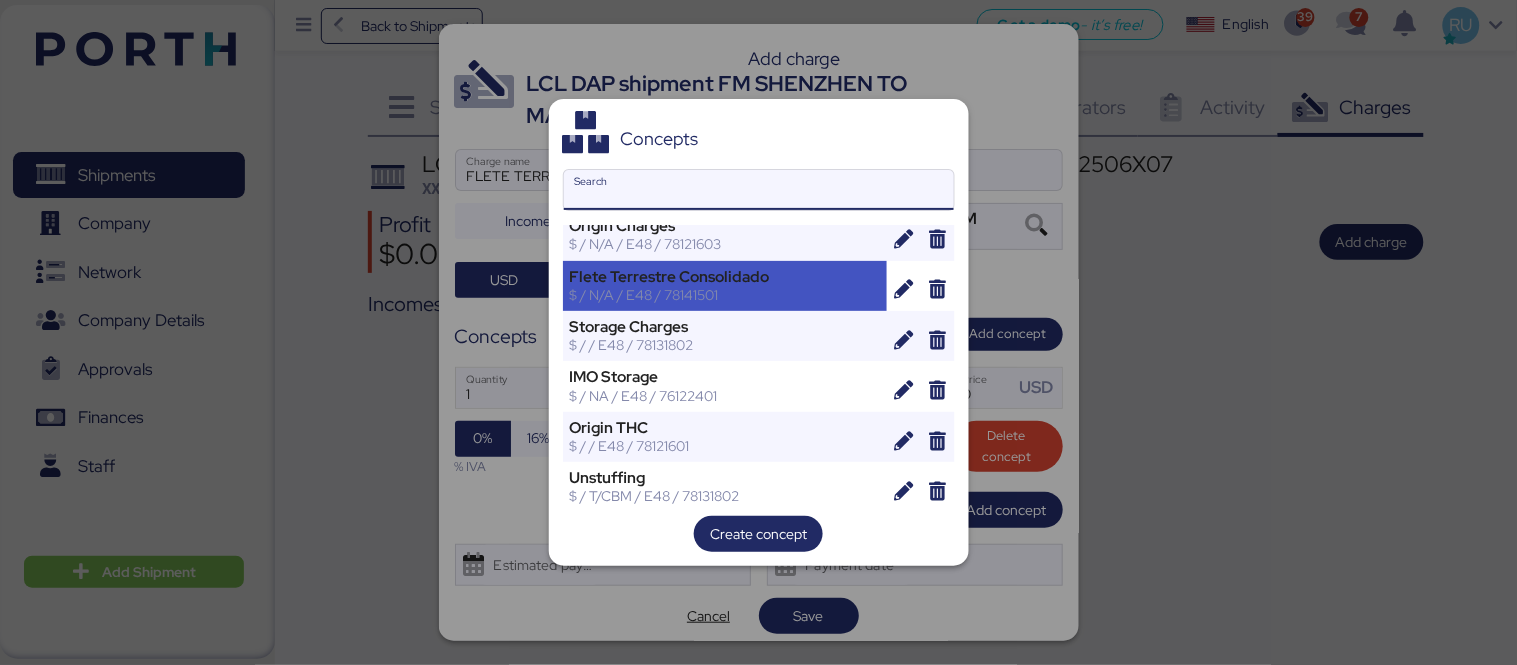 click on "Flete Terrestre Consolidado" at bounding box center [725, 277] 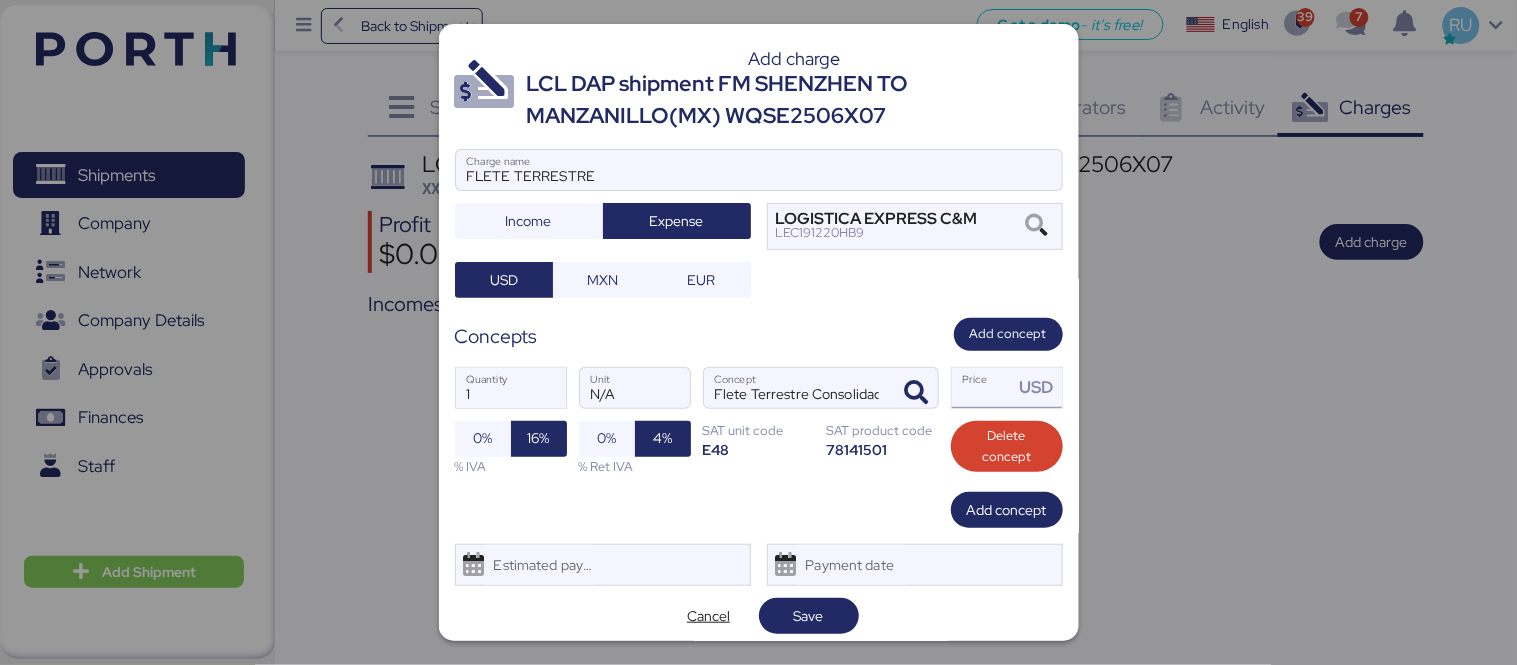 click on "Price USD" at bounding box center (983, 388) 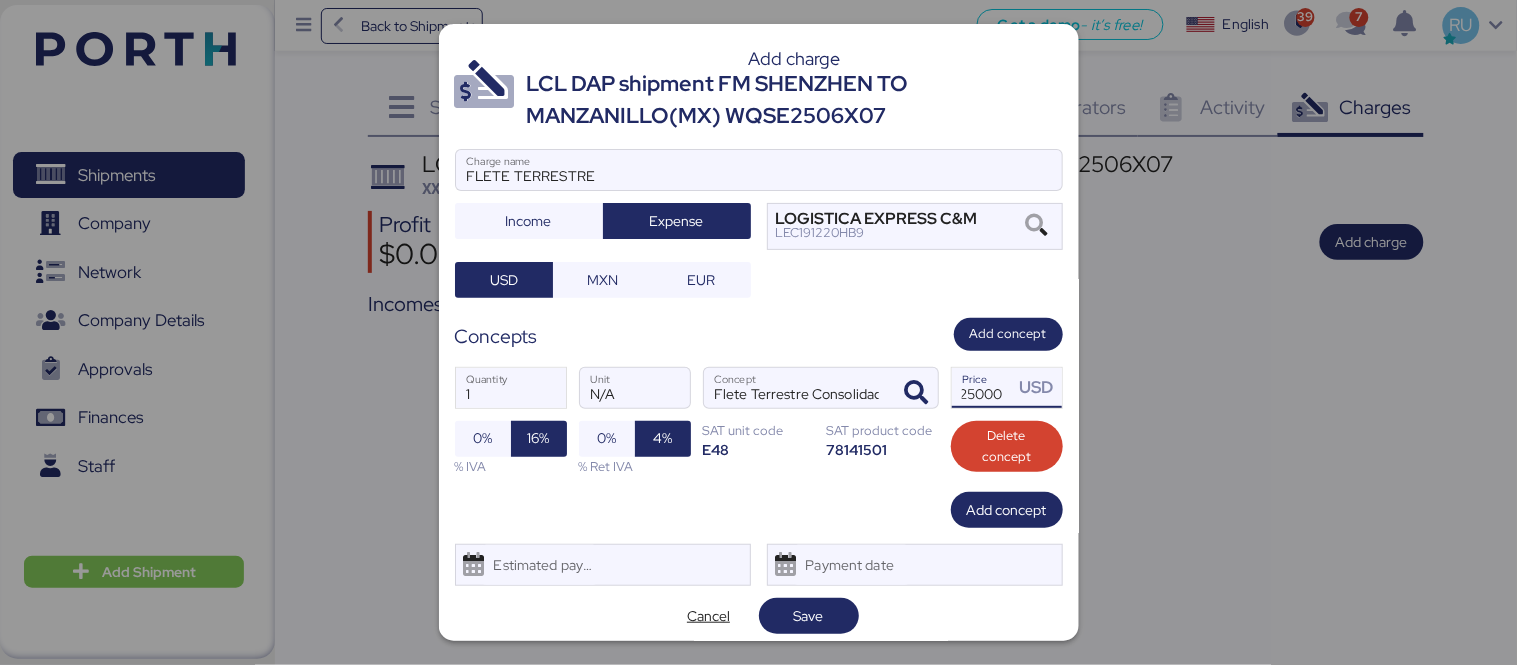 scroll, scrollTop: 0, scrollLeft: 8, axis: horizontal 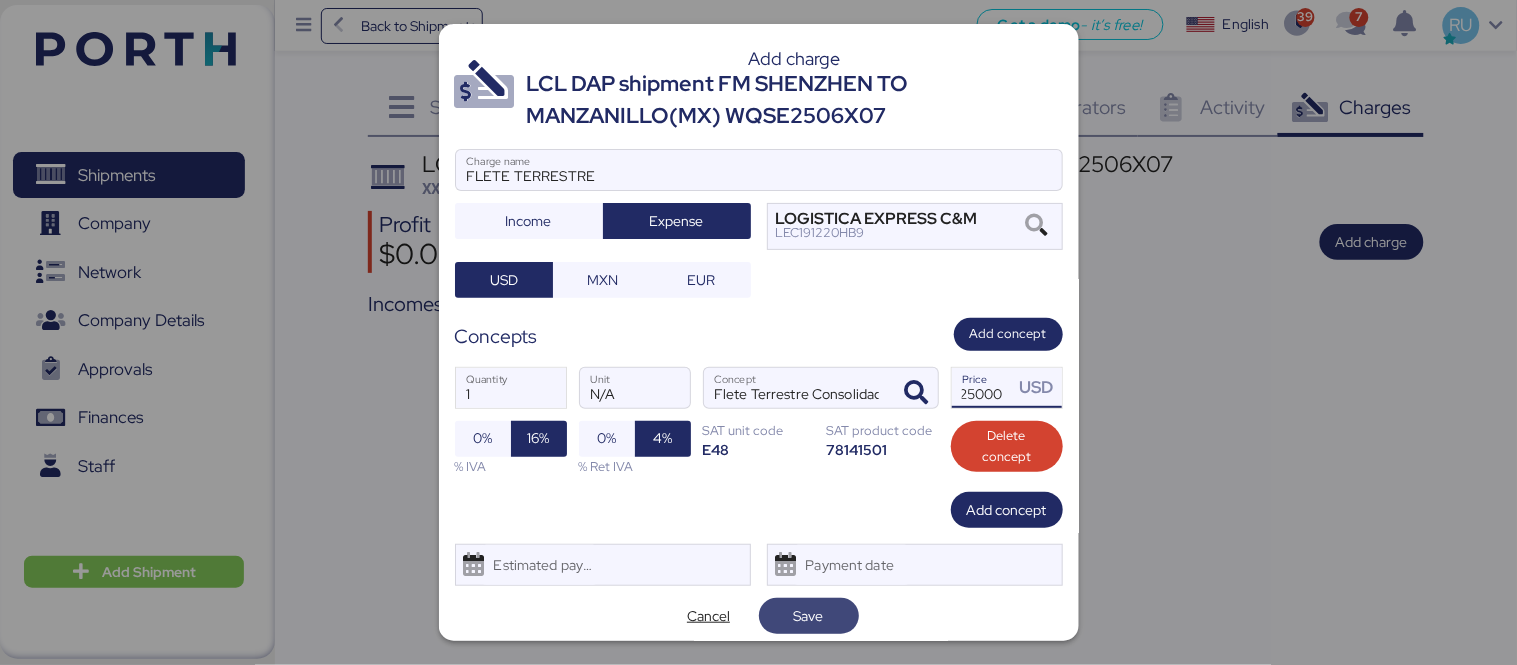 type on "25000" 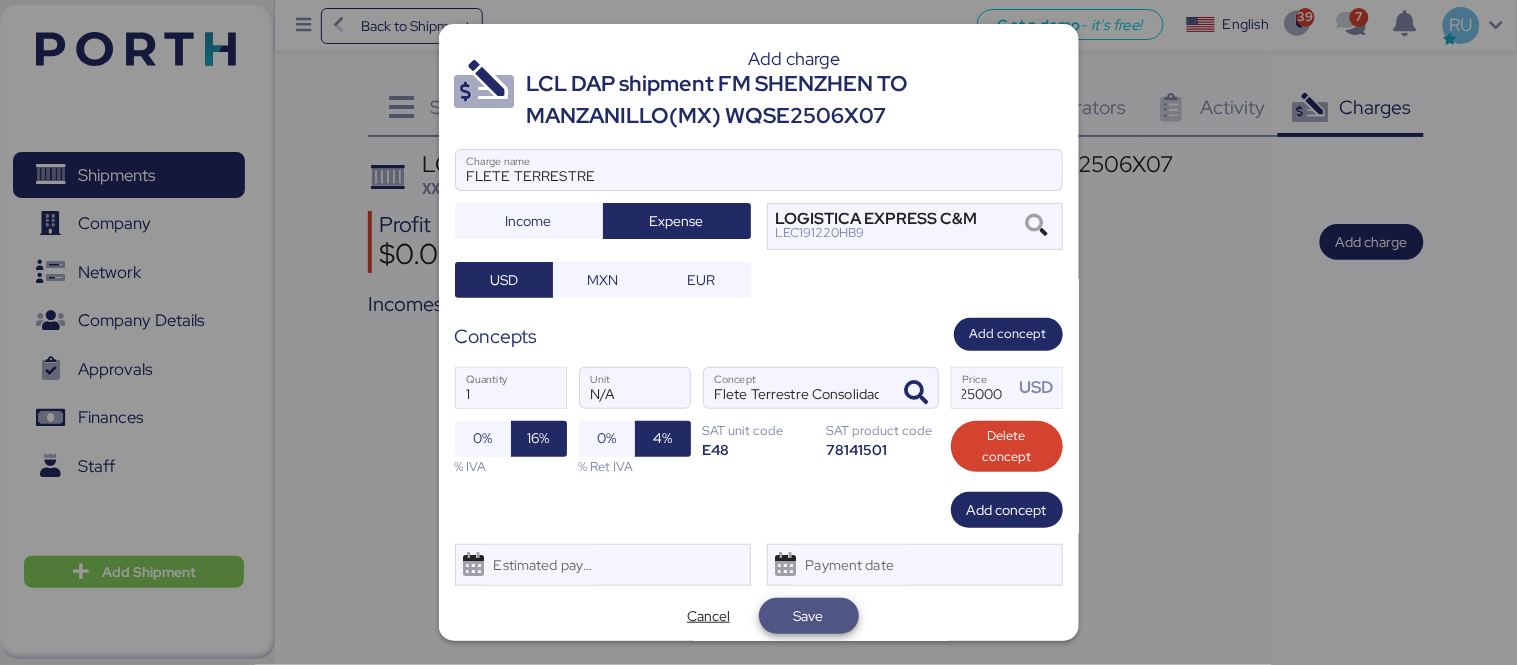 scroll, scrollTop: 0, scrollLeft: 0, axis: both 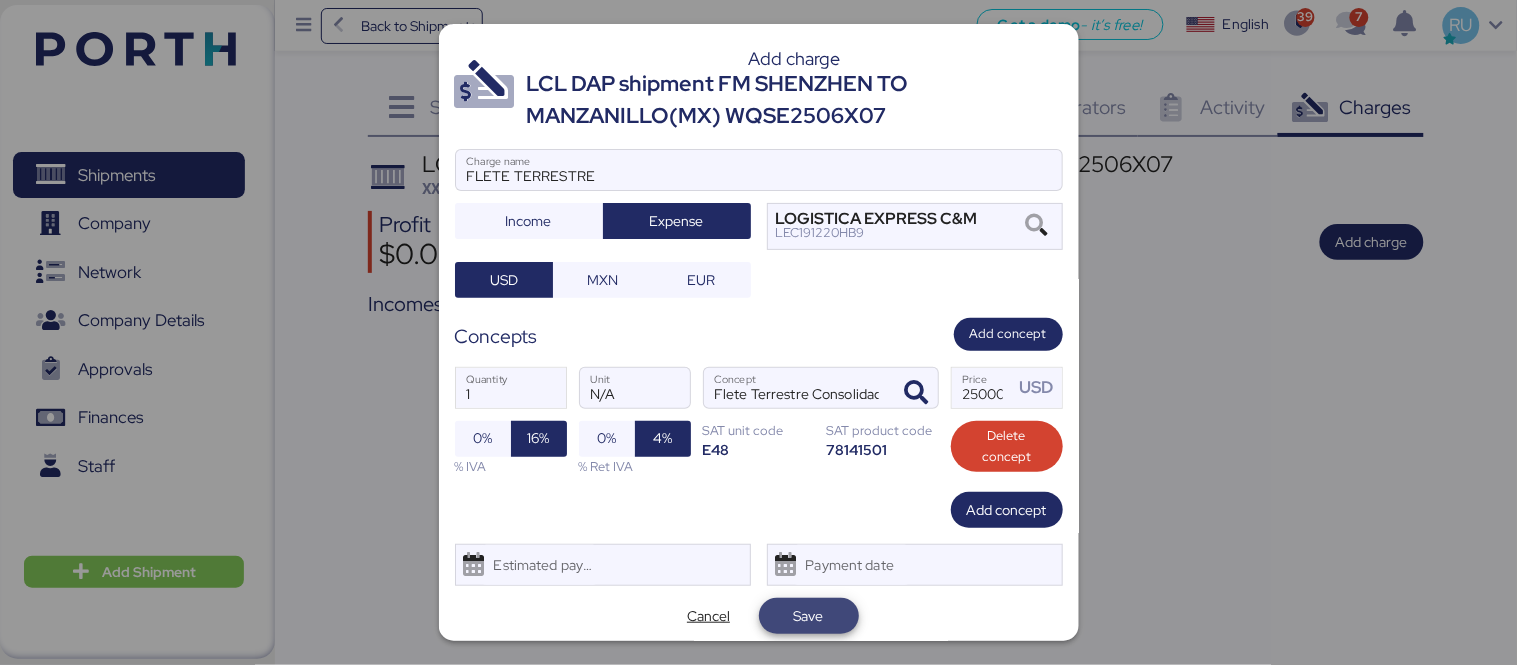 click on "Save" at bounding box center [809, 616] 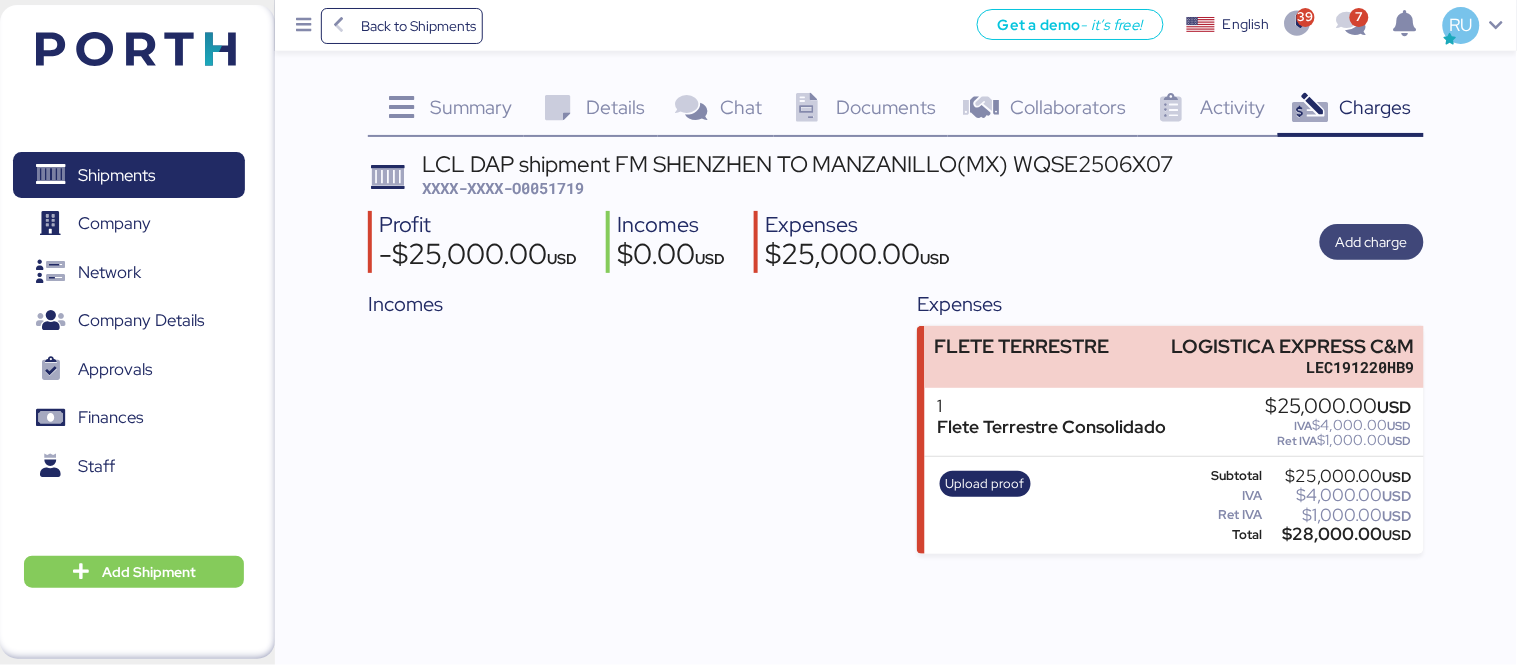 click on "Add charge" at bounding box center (1372, 242) 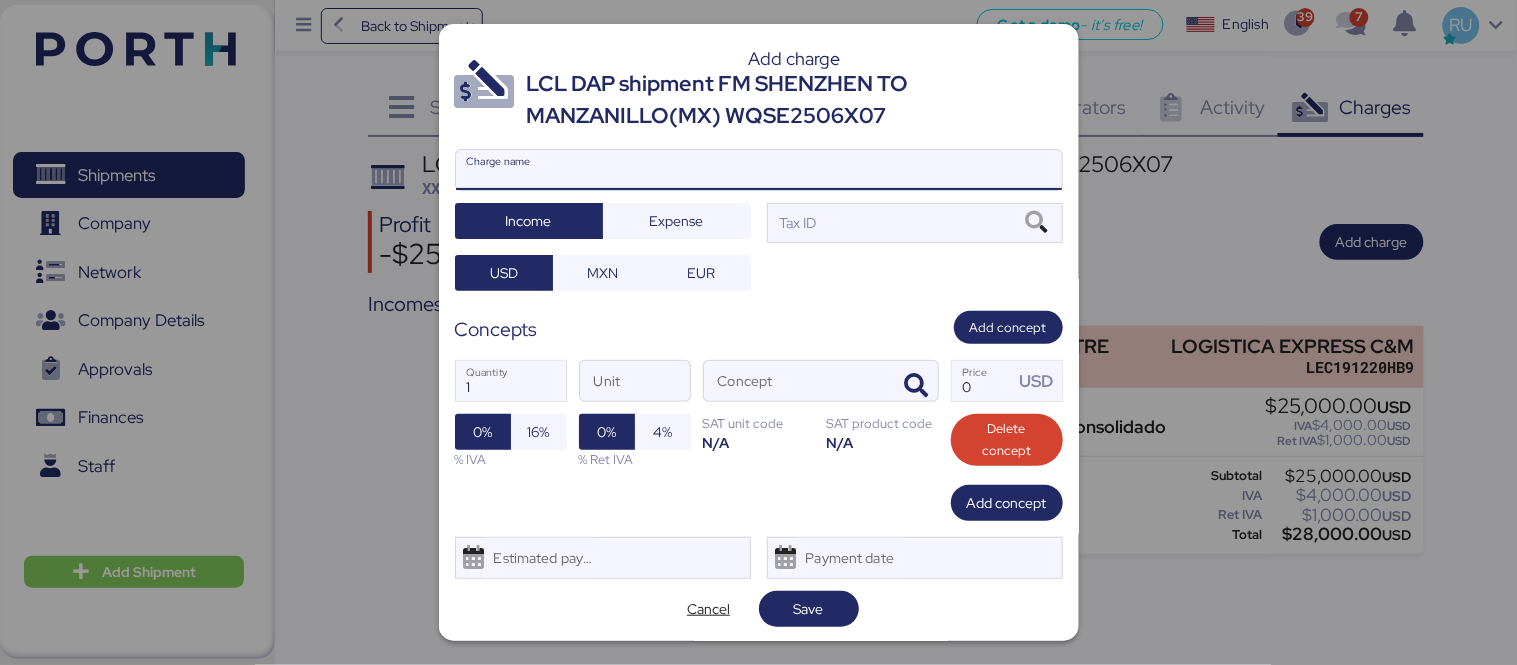 click on "Charge name" at bounding box center (759, 170) 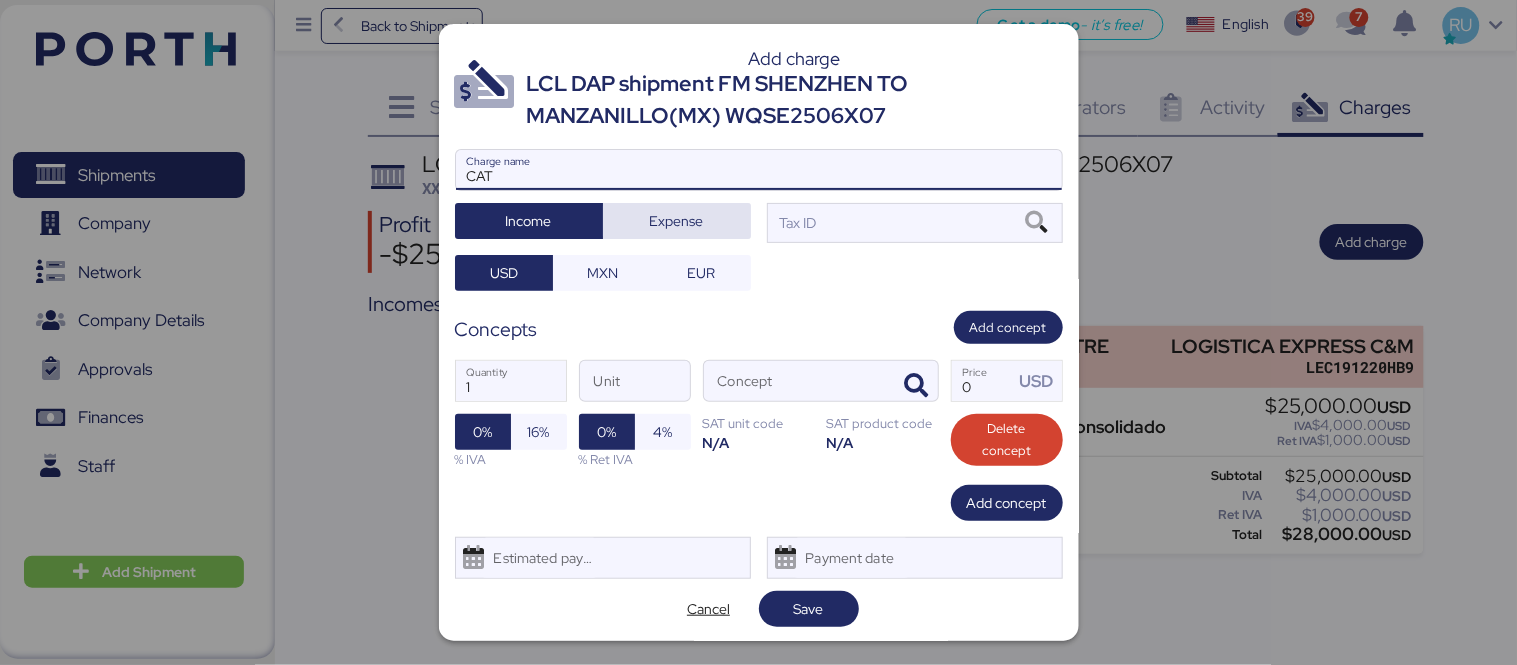 type on "CAT" 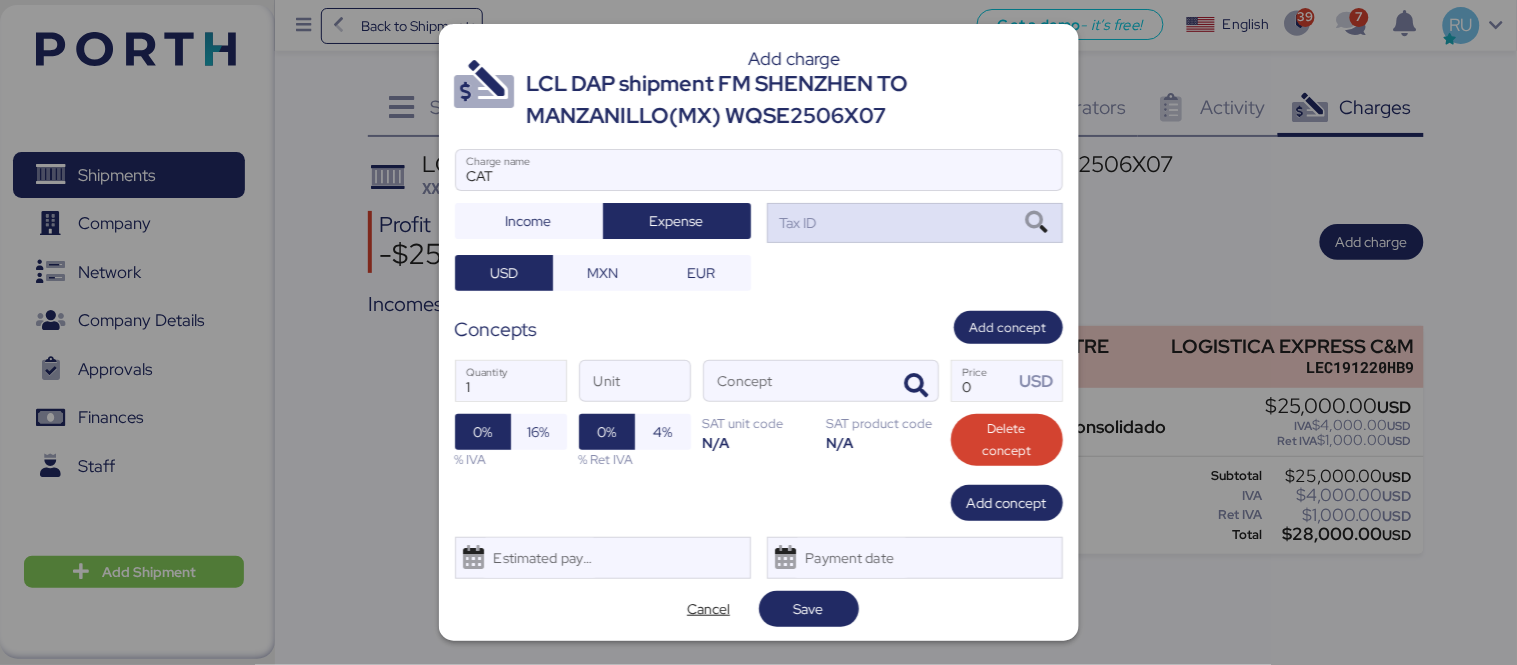 click on "Tax ID" at bounding box center [915, 223] 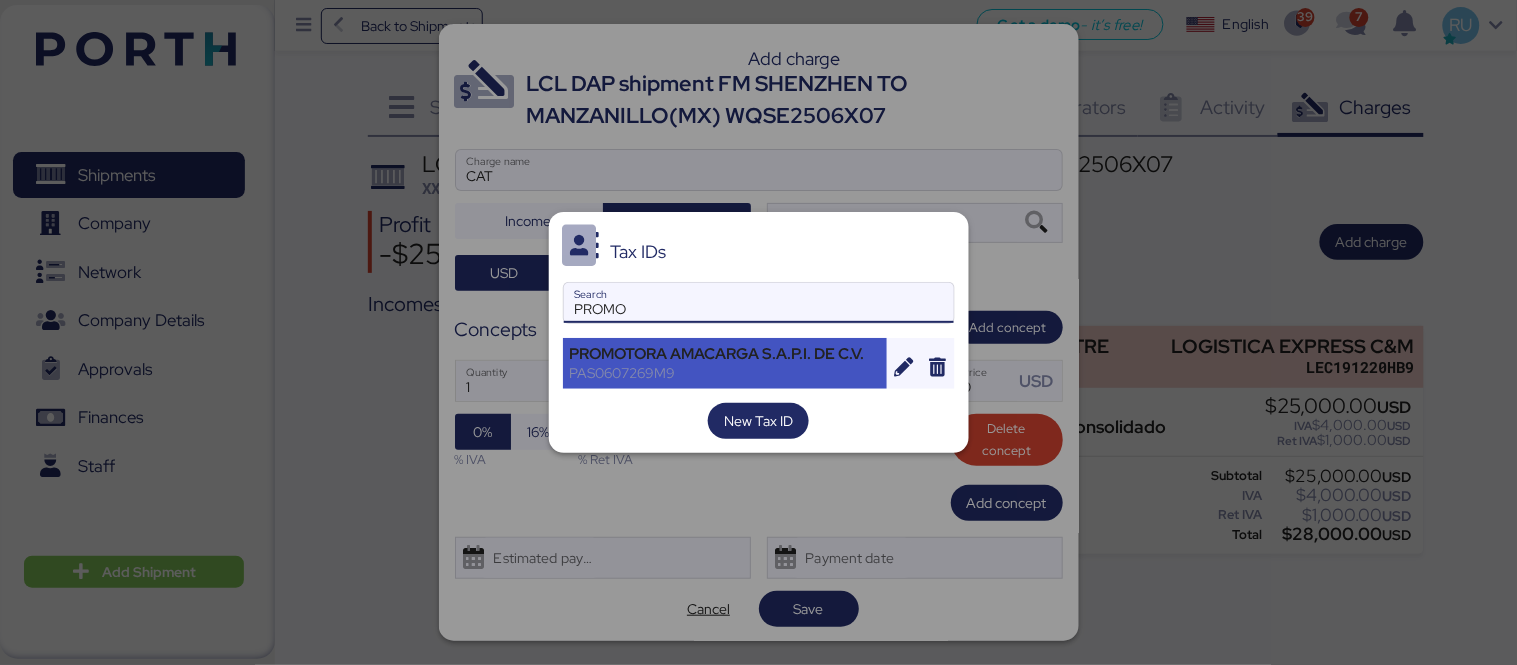 type on "PROMO" 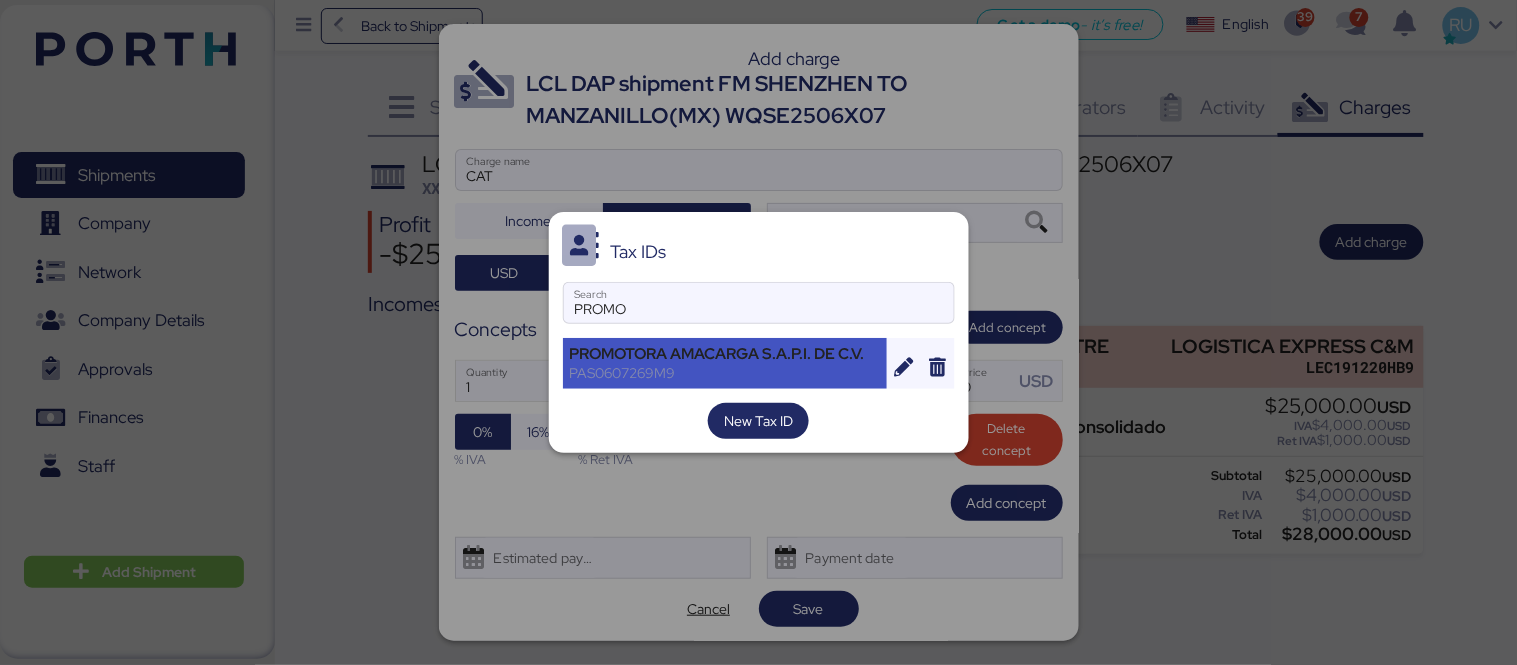 click on "PAS0607269M9" at bounding box center [725, 373] 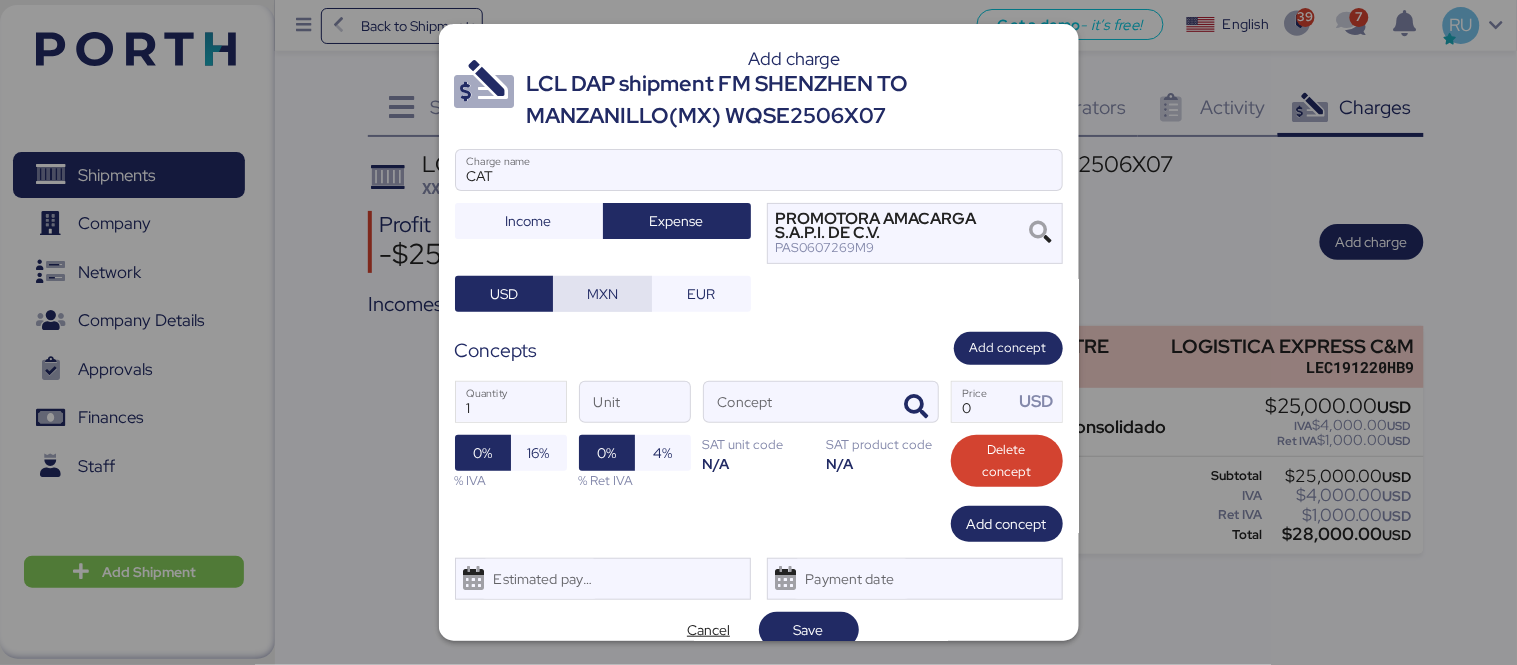 click on "MXN" at bounding box center [602, 294] 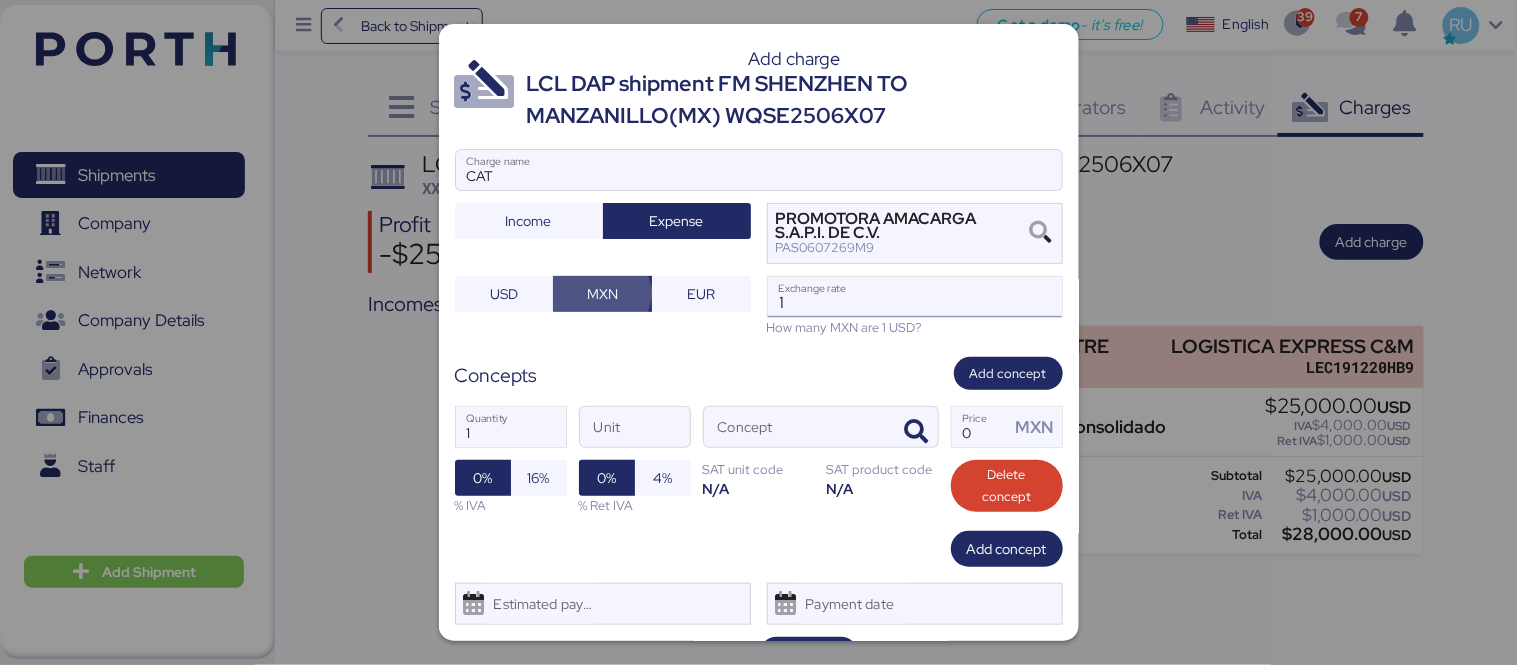 click on "1" at bounding box center (915, 297) 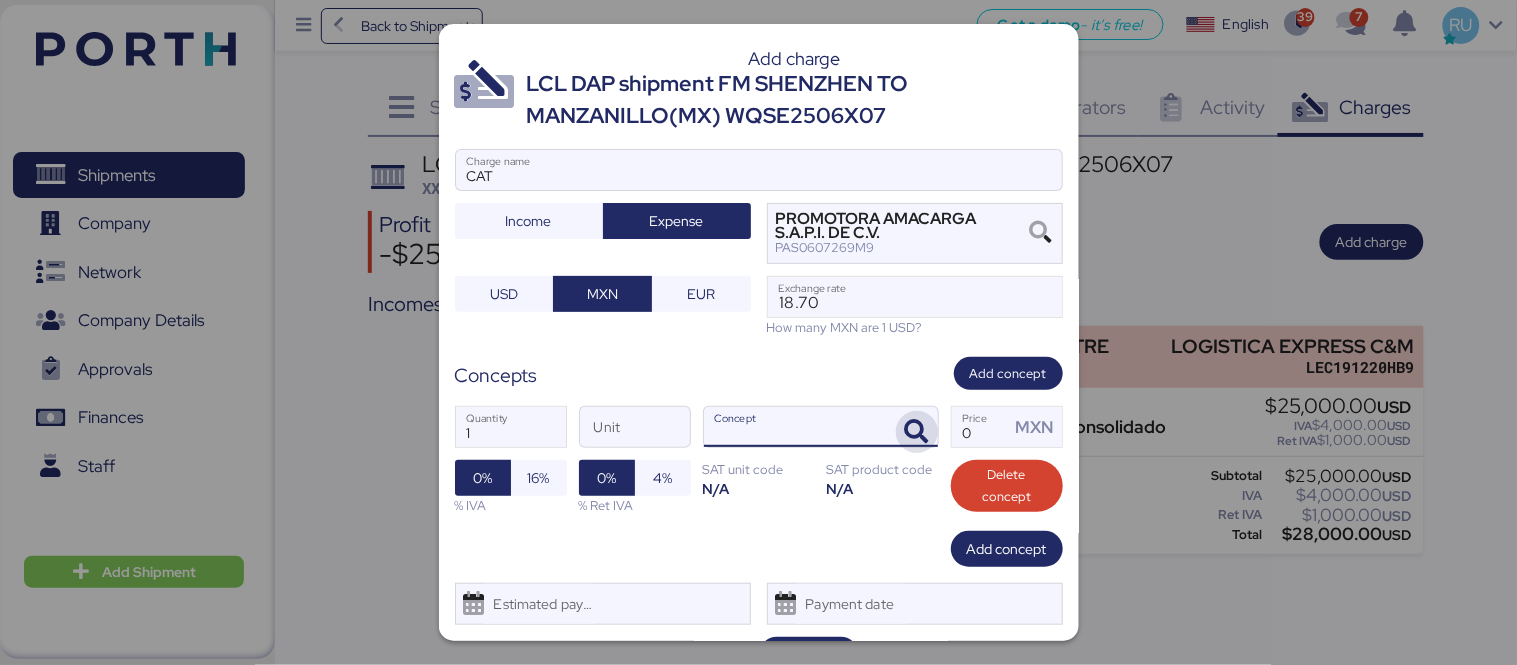 type on "18.7" 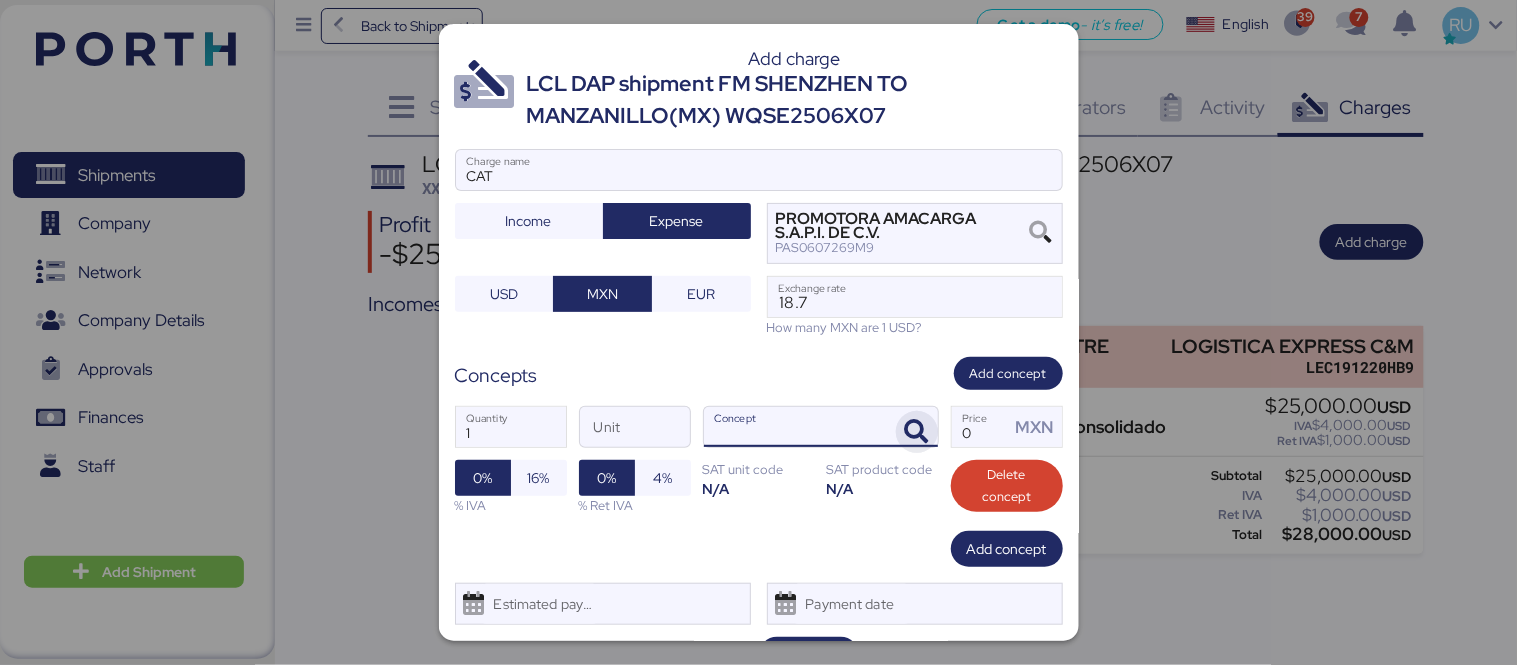 click at bounding box center (917, 432) 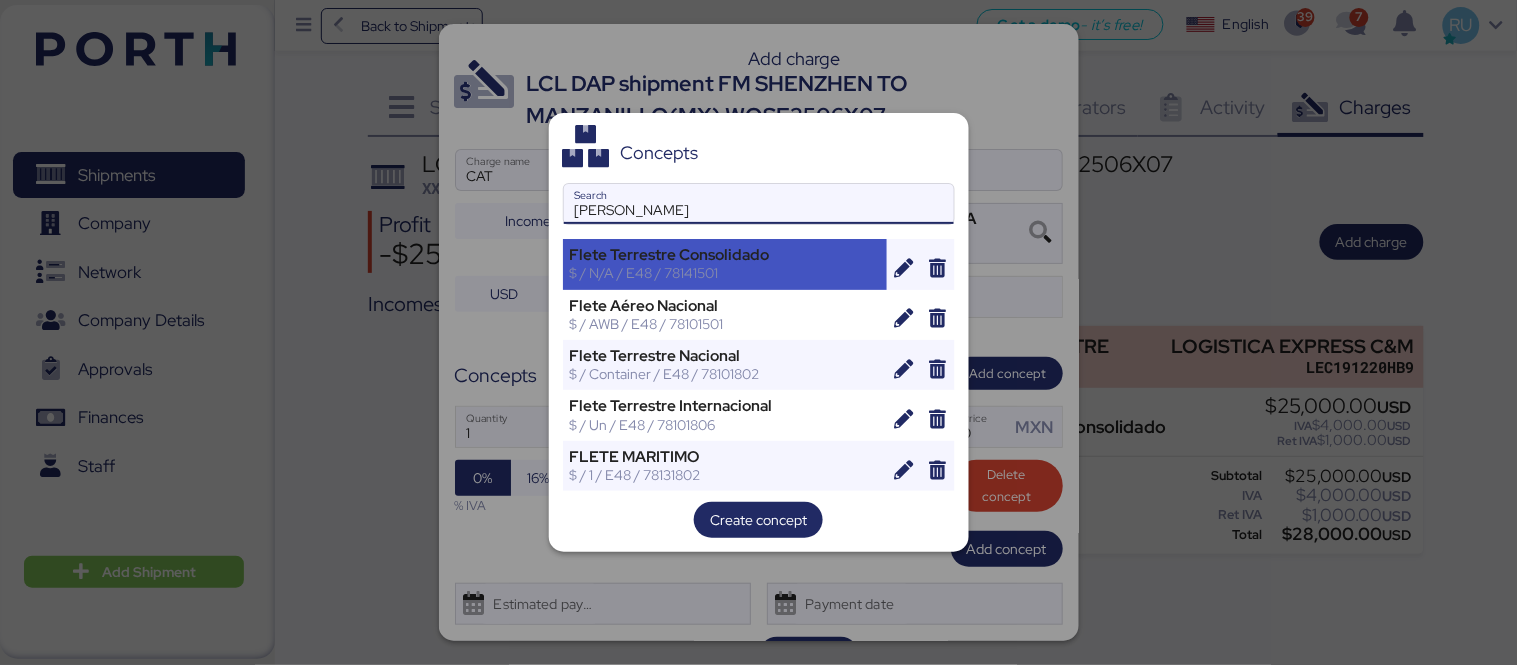 type on "[PERSON_NAME]" 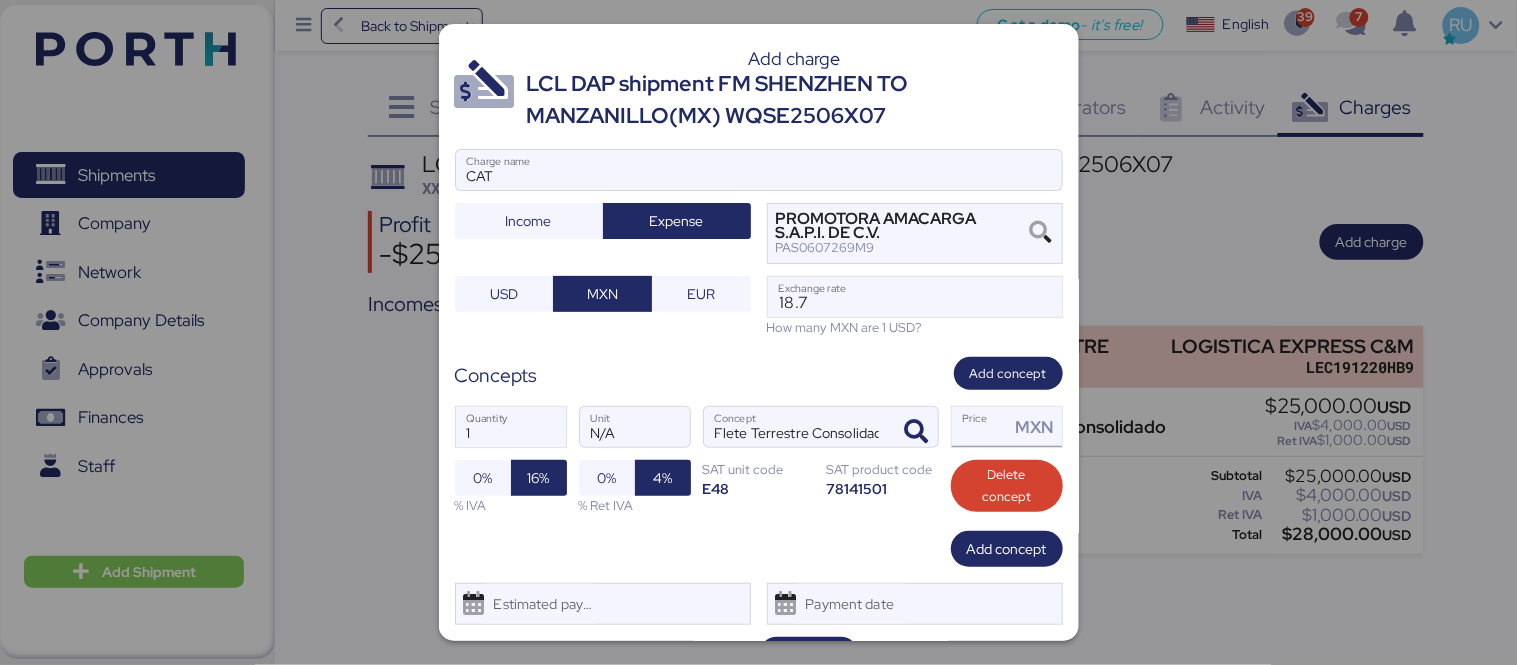 click on "Price MXN" at bounding box center [981, 427] 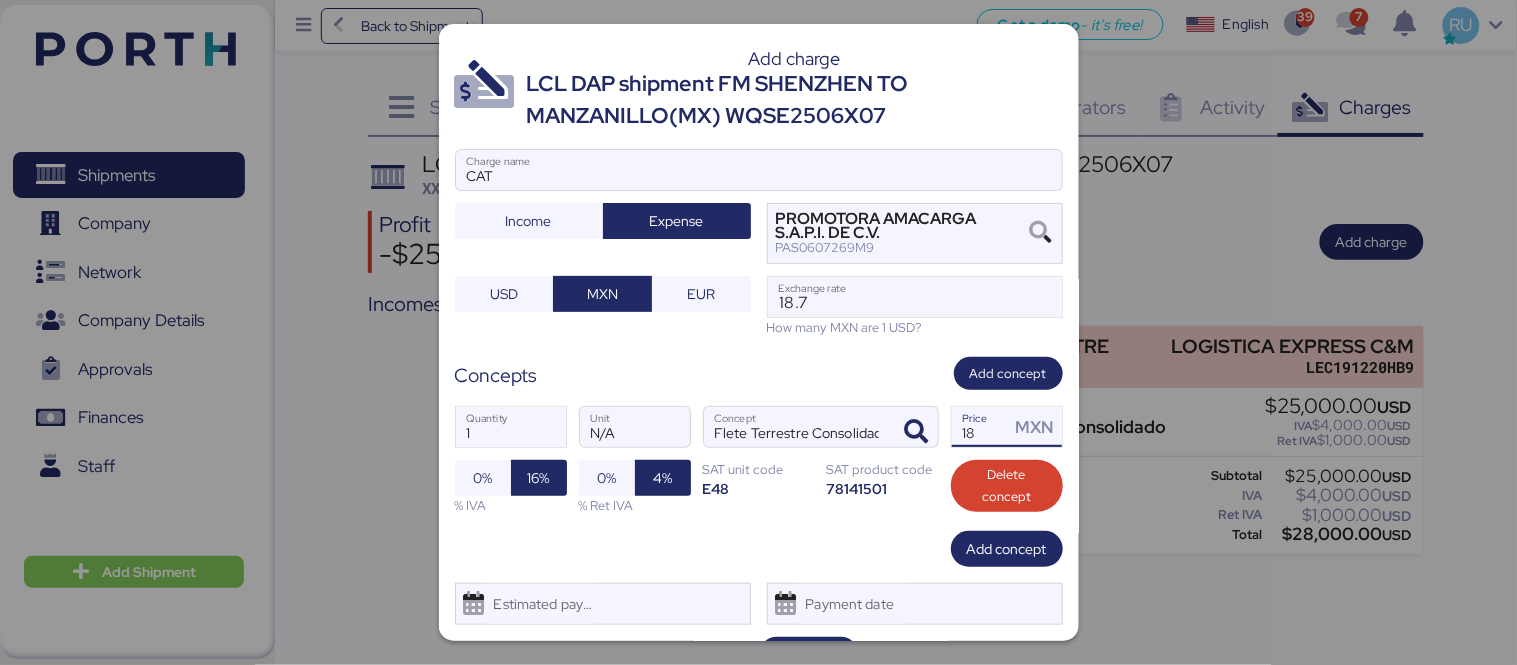 type on "1" 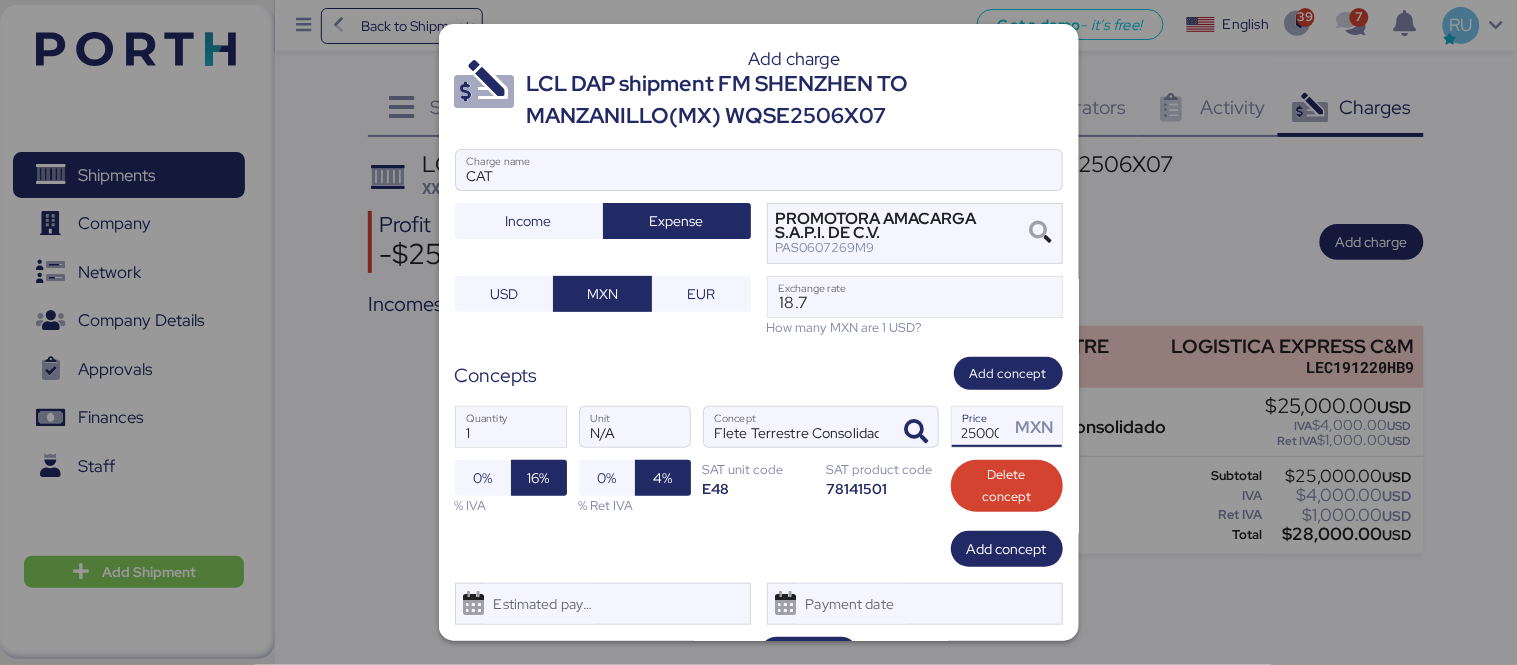 scroll, scrollTop: 0, scrollLeft: 12, axis: horizontal 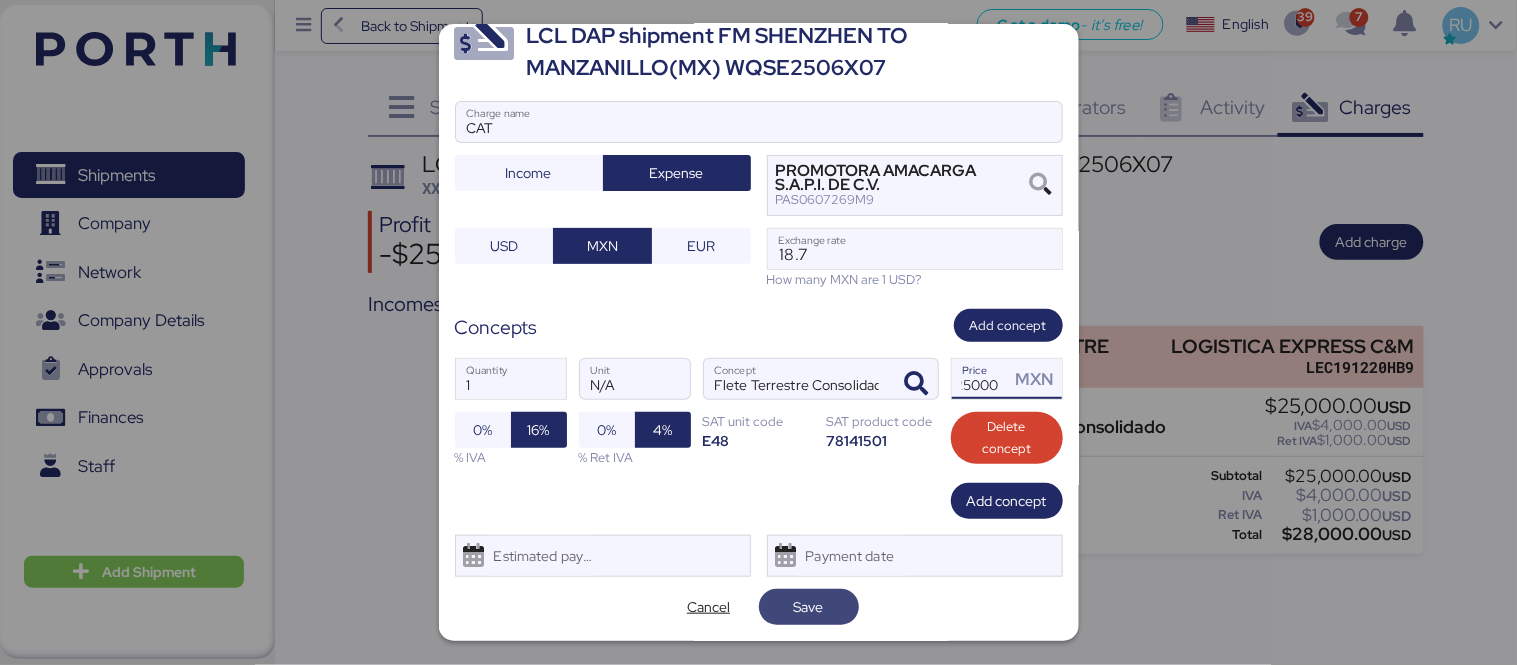 type on "25000" 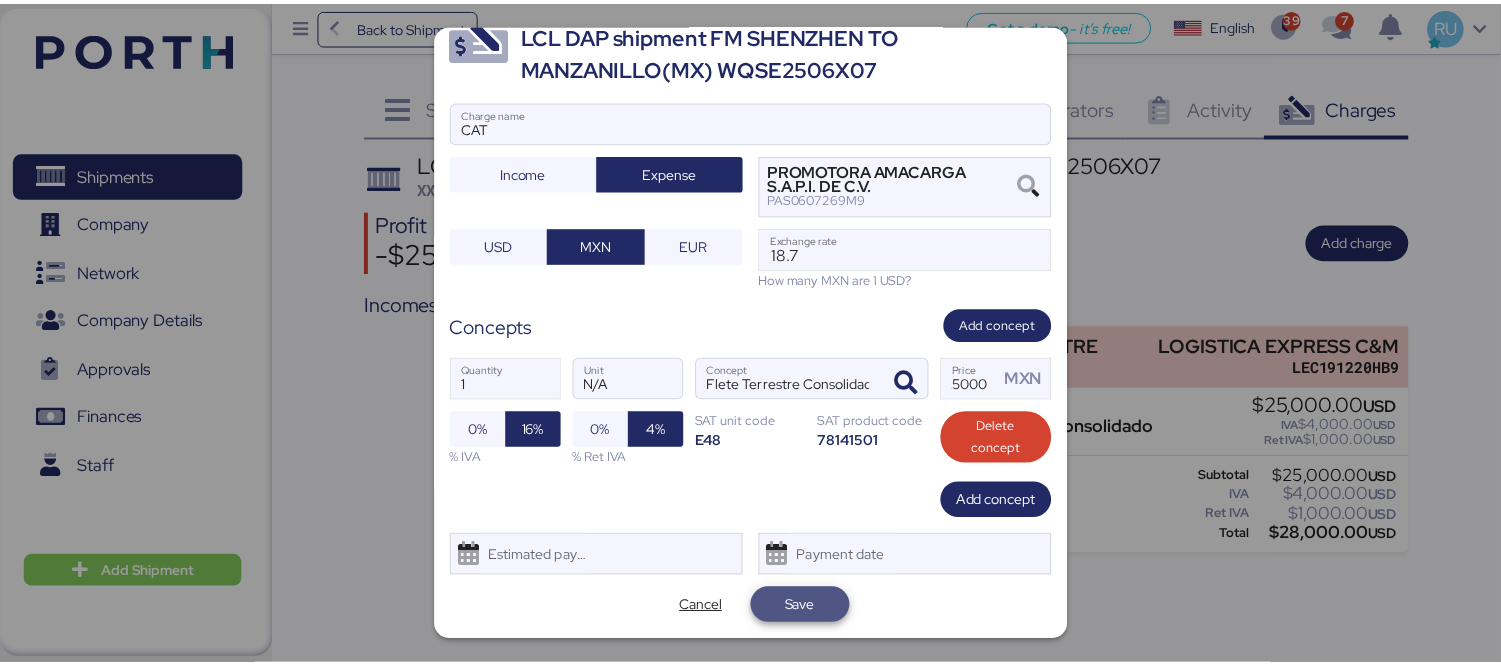 scroll, scrollTop: 0, scrollLeft: 0, axis: both 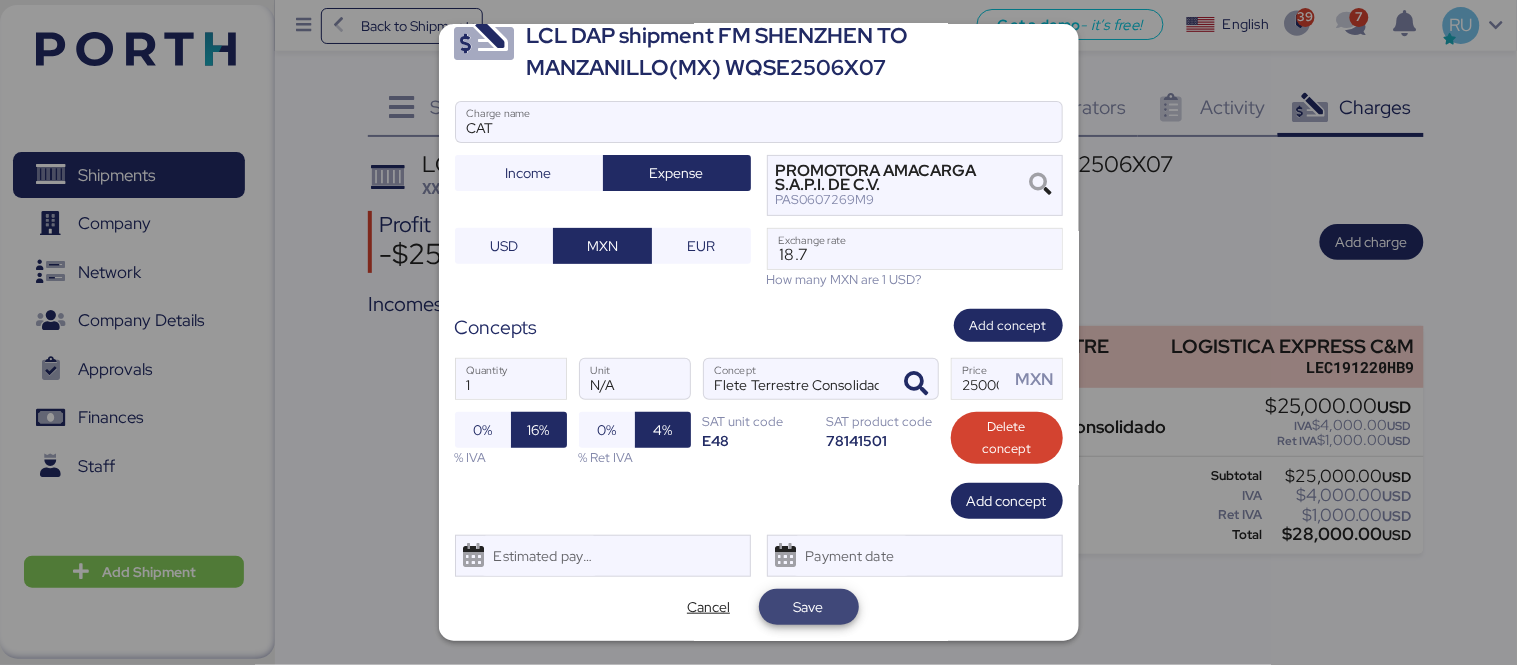 click on "Save" at bounding box center (809, 607) 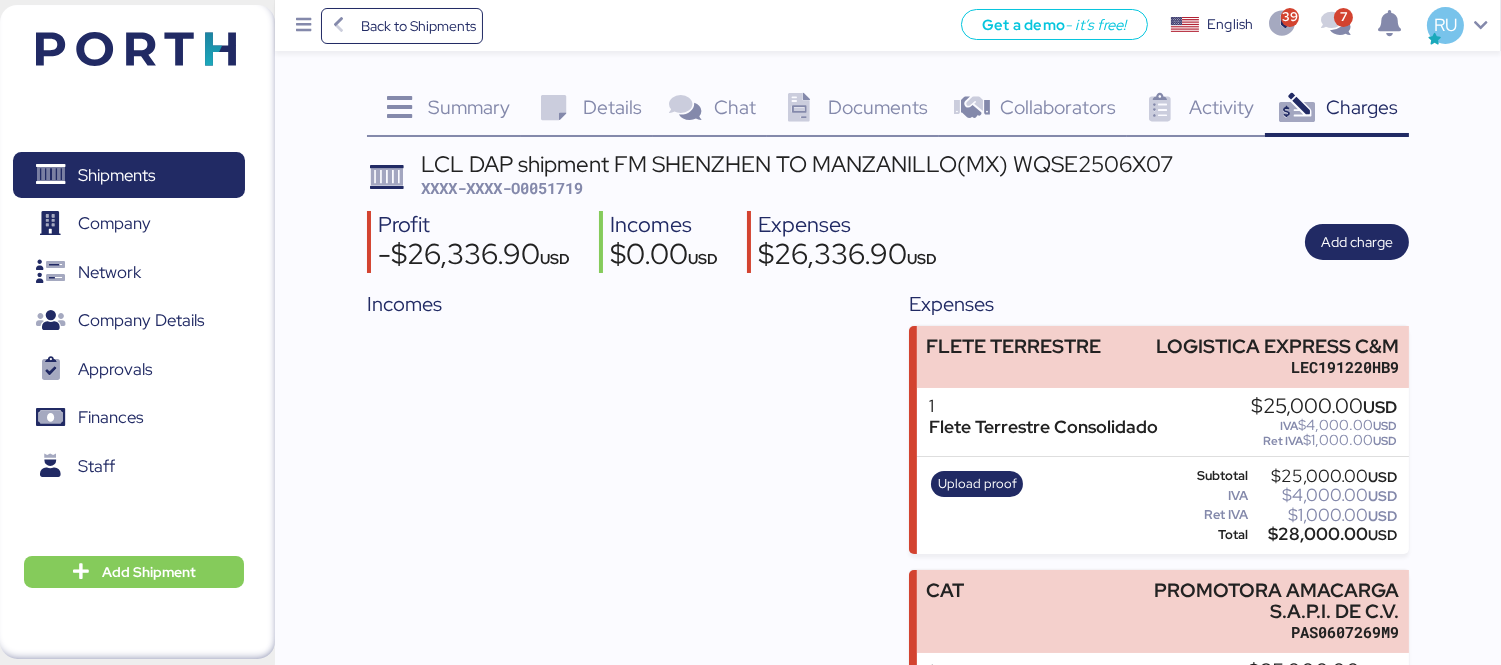 scroll, scrollTop: 166, scrollLeft: 0, axis: vertical 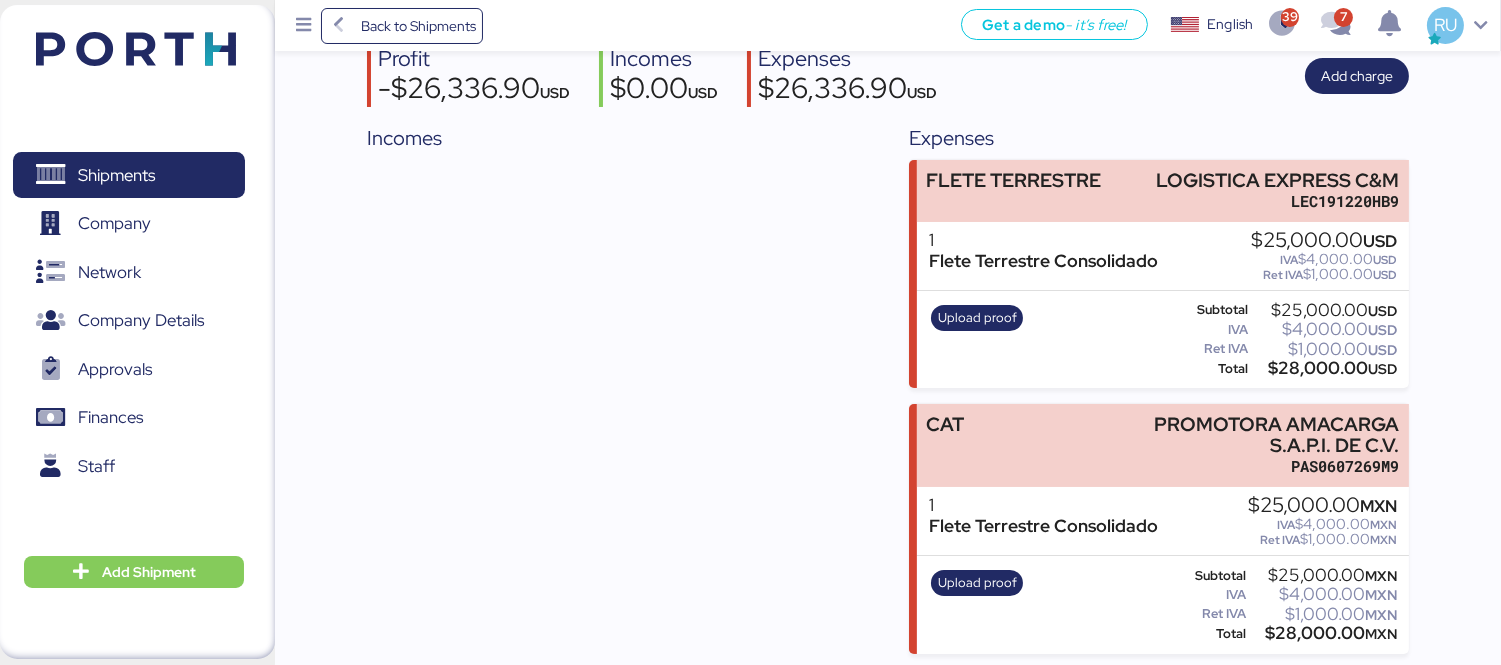 click at bounding box center [136, 49] 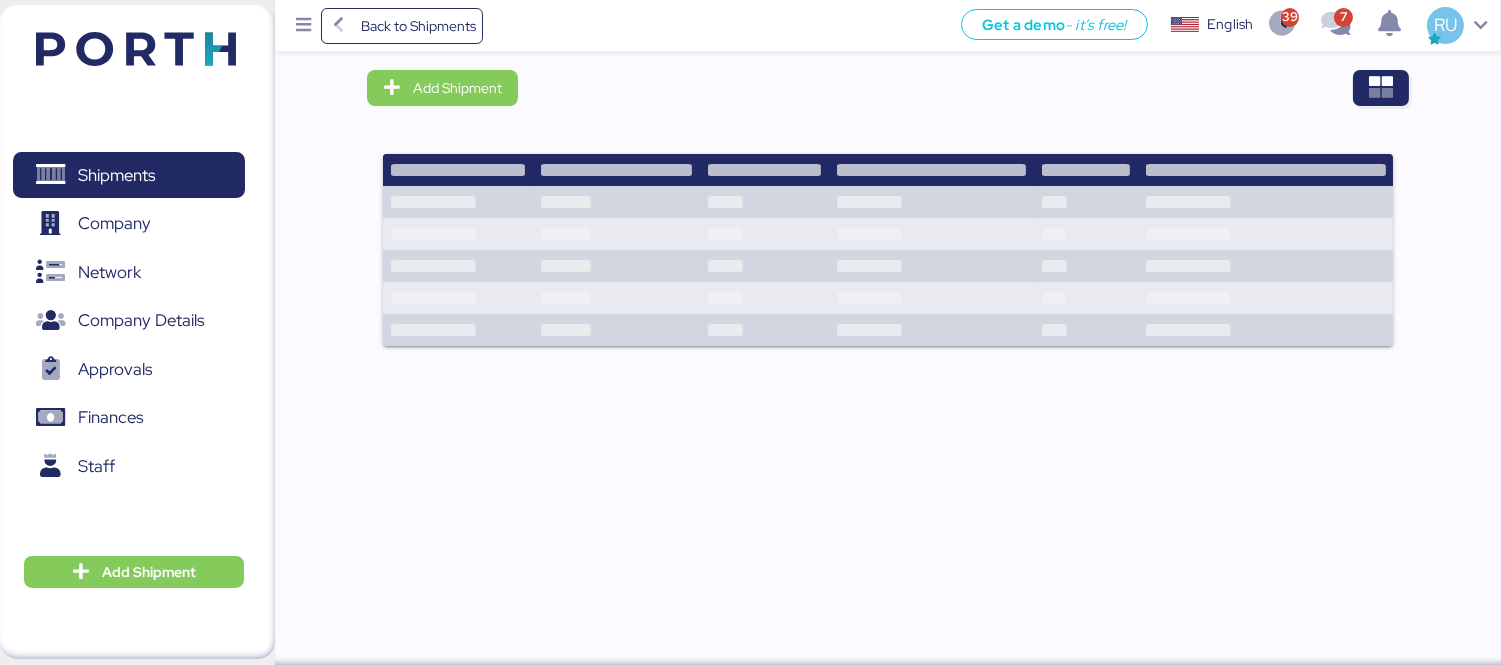 scroll, scrollTop: 0, scrollLeft: 0, axis: both 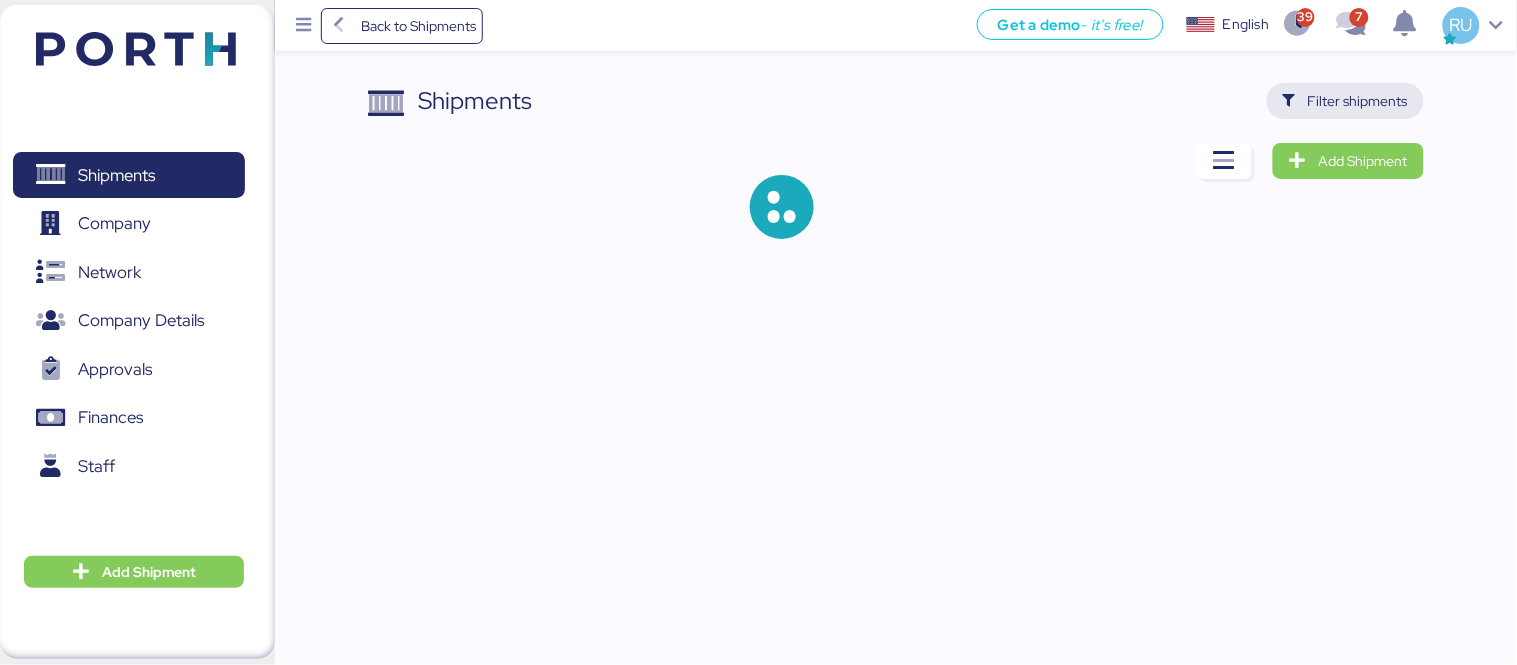 click on "Filter shipments" at bounding box center (1358, 101) 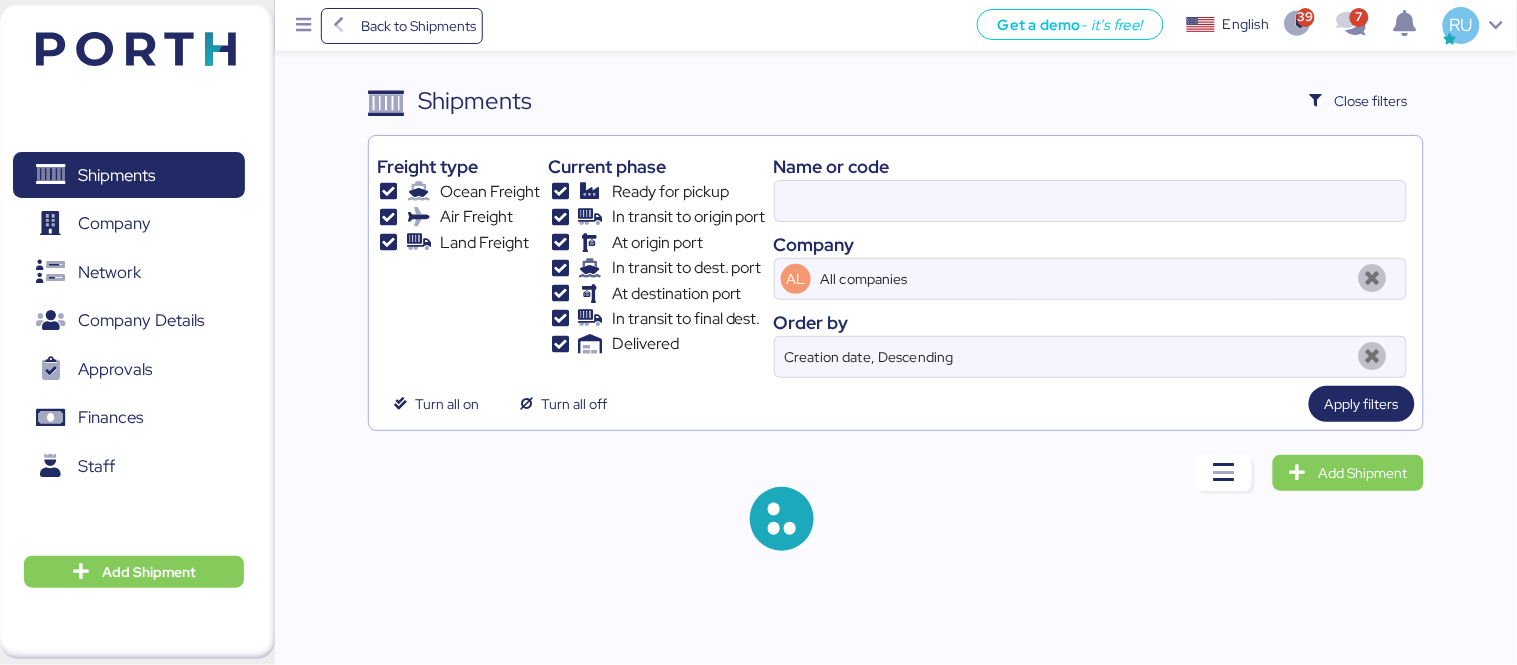 click on "Name or code" at bounding box center (1090, 166) 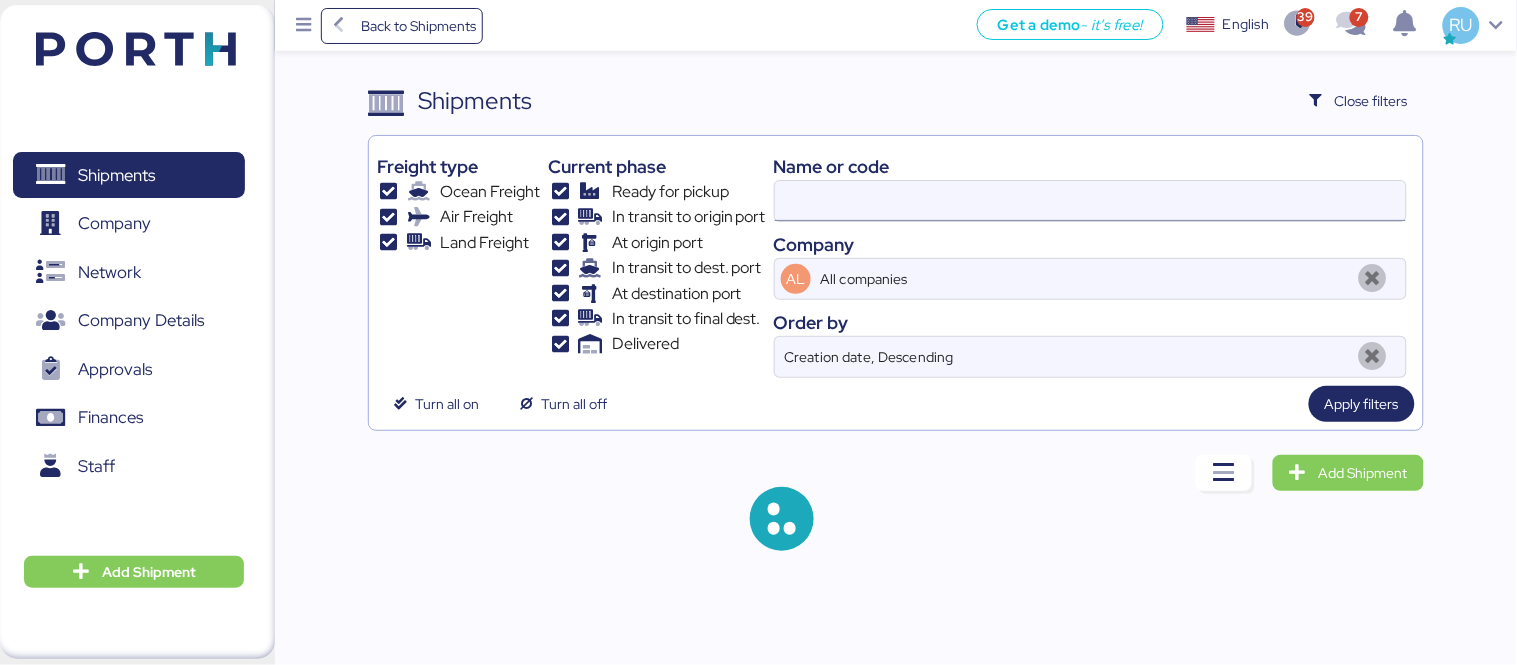 click at bounding box center (1090, 201) 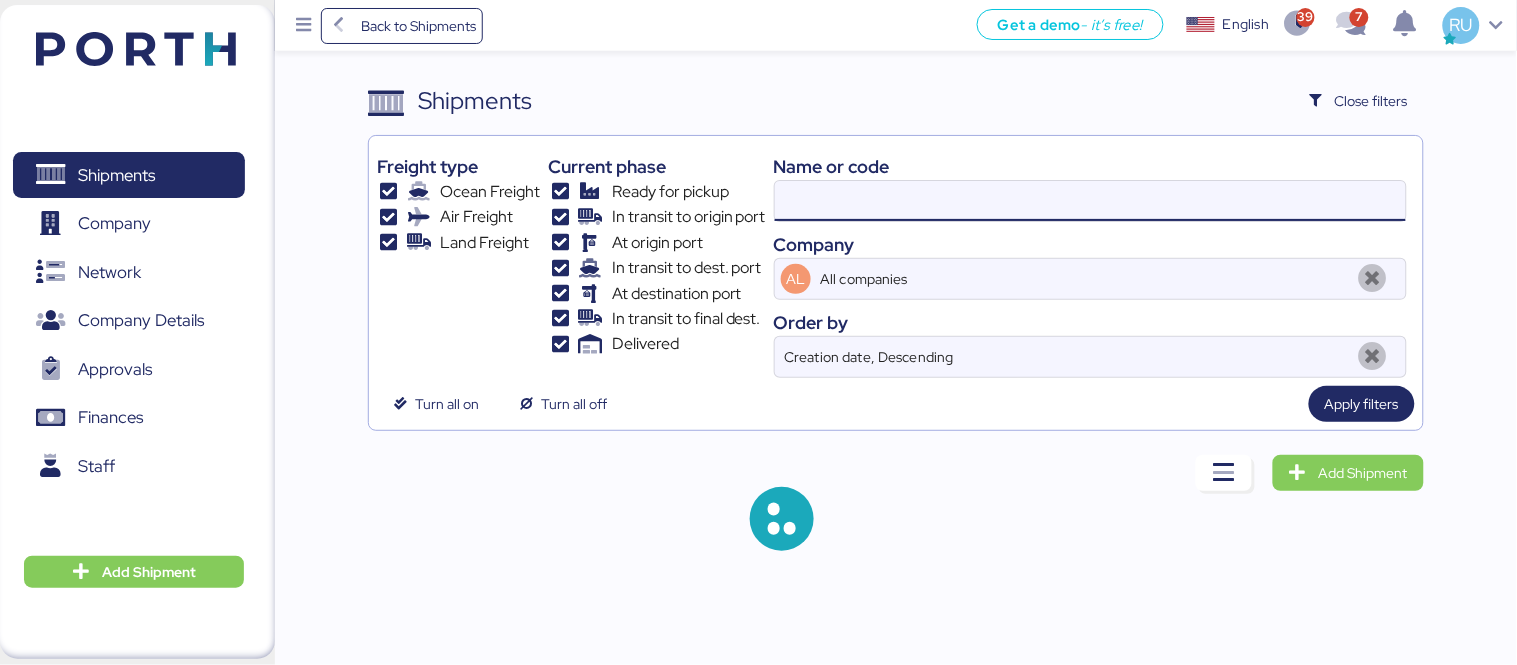 paste on "O0051725" 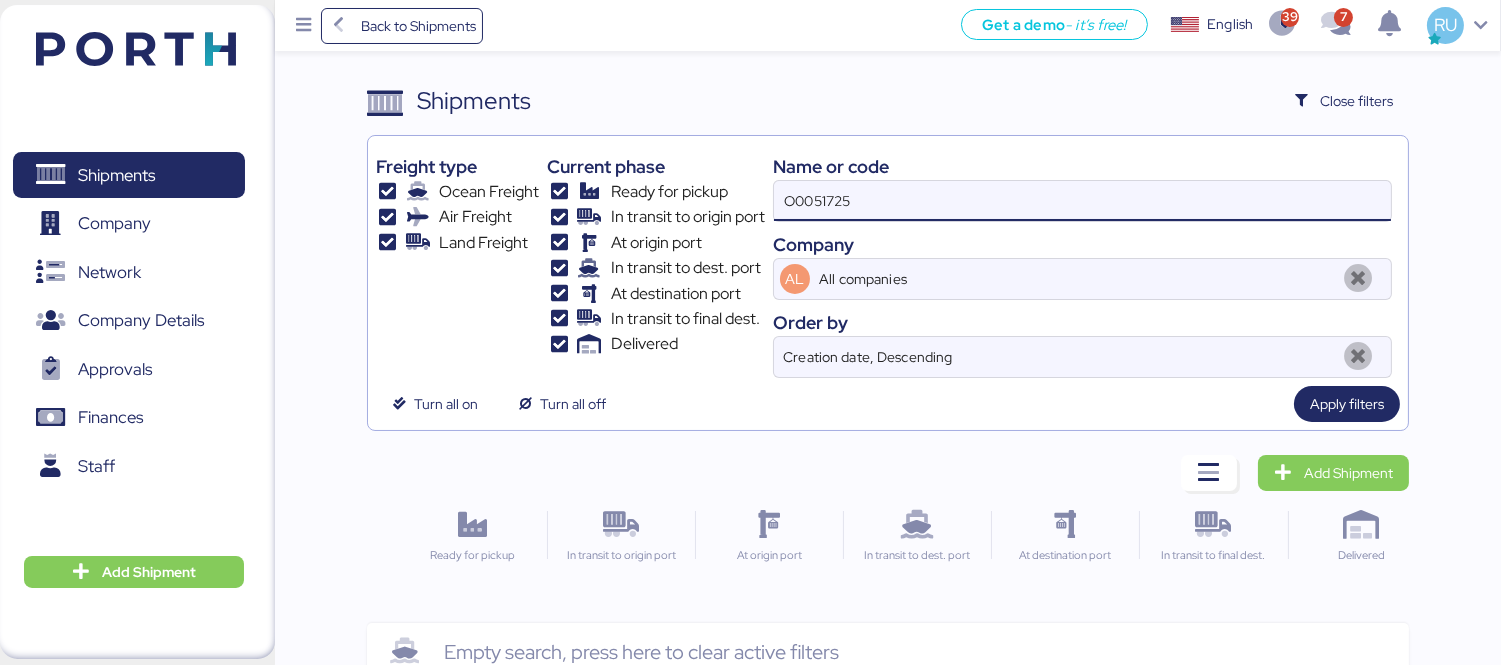 scroll, scrollTop: 47, scrollLeft: 0, axis: vertical 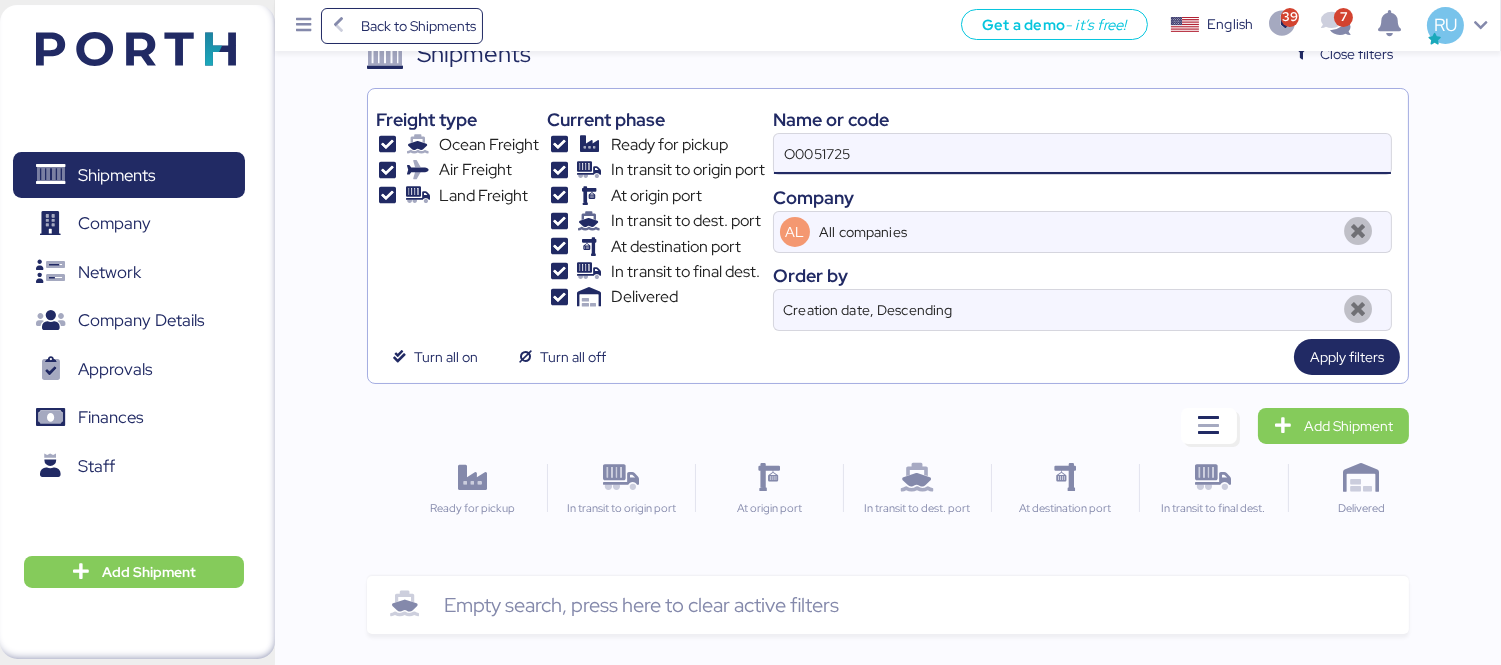 type on "O0051725" 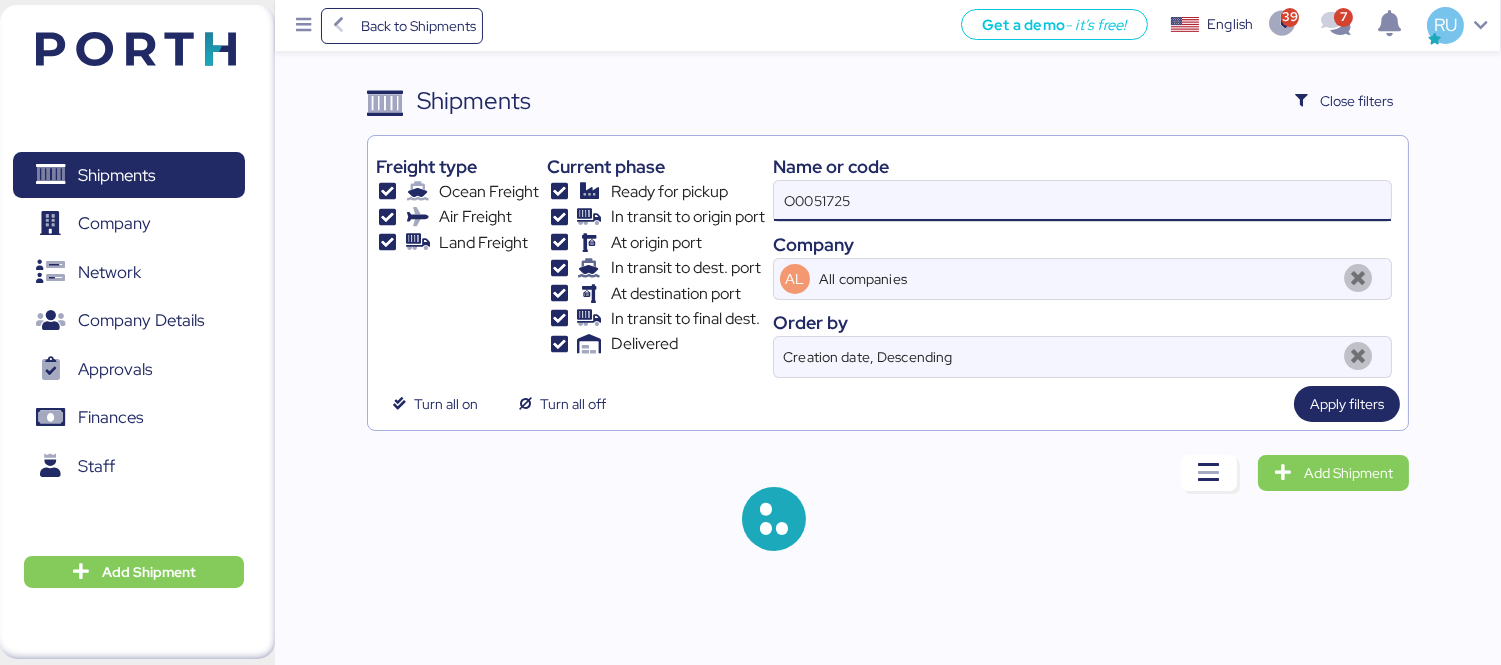 scroll, scrollTop: 0, scrollLeft: 0, axis: both 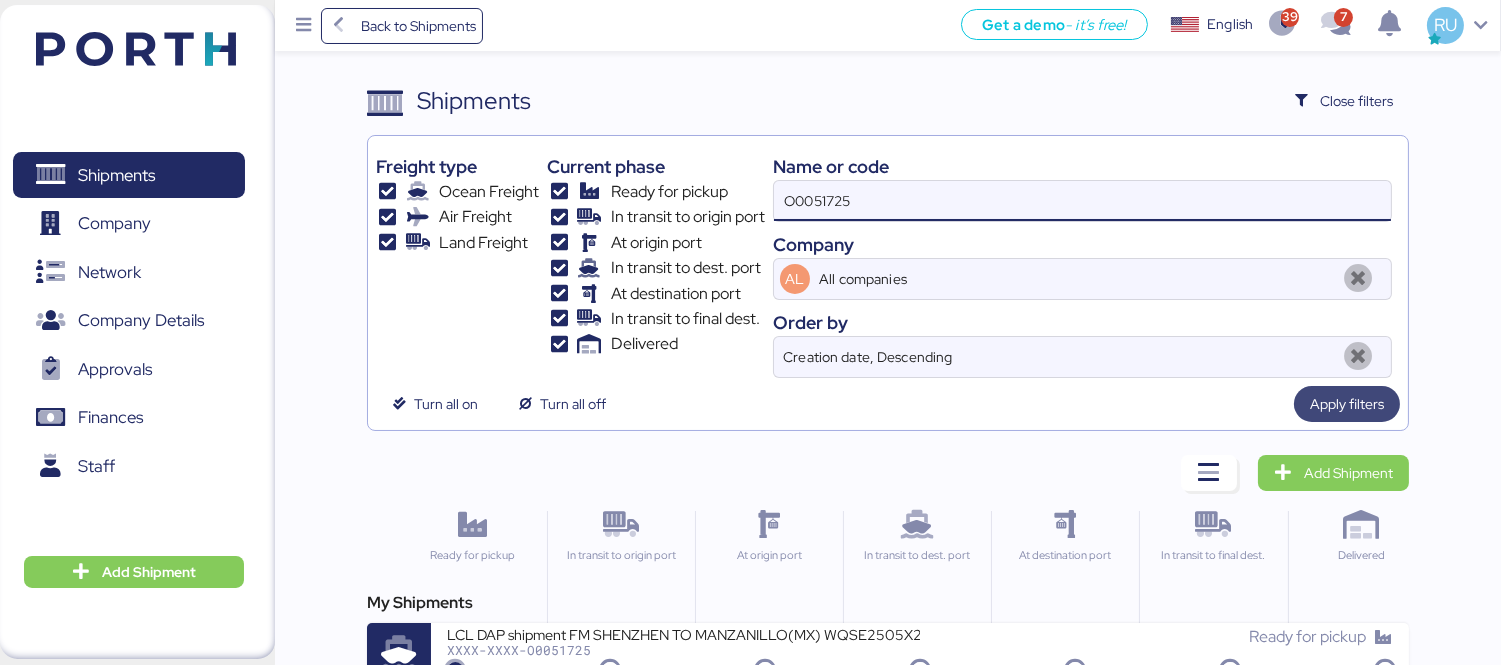 click on "Apply filters" at bounding box center (1347, 404) 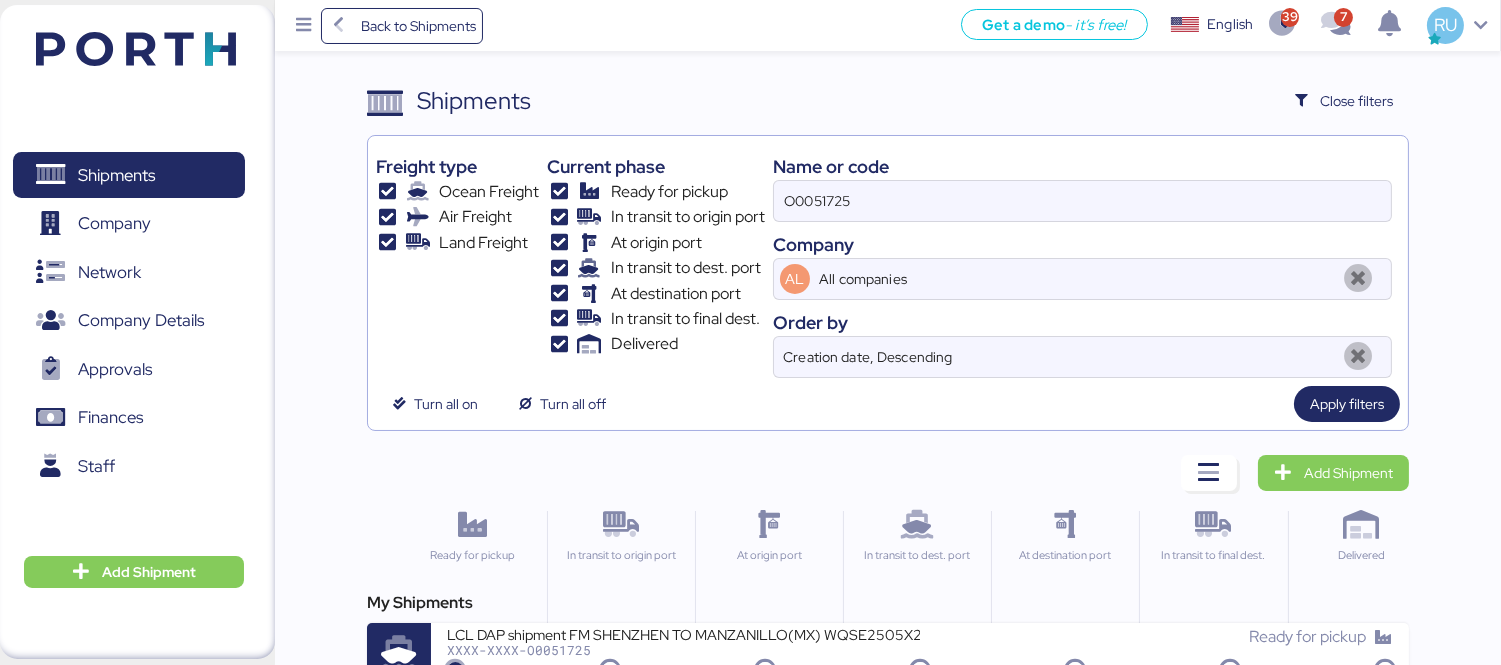 scroll, scrollTop: 37, scrollLeft: 0, axis: vertical 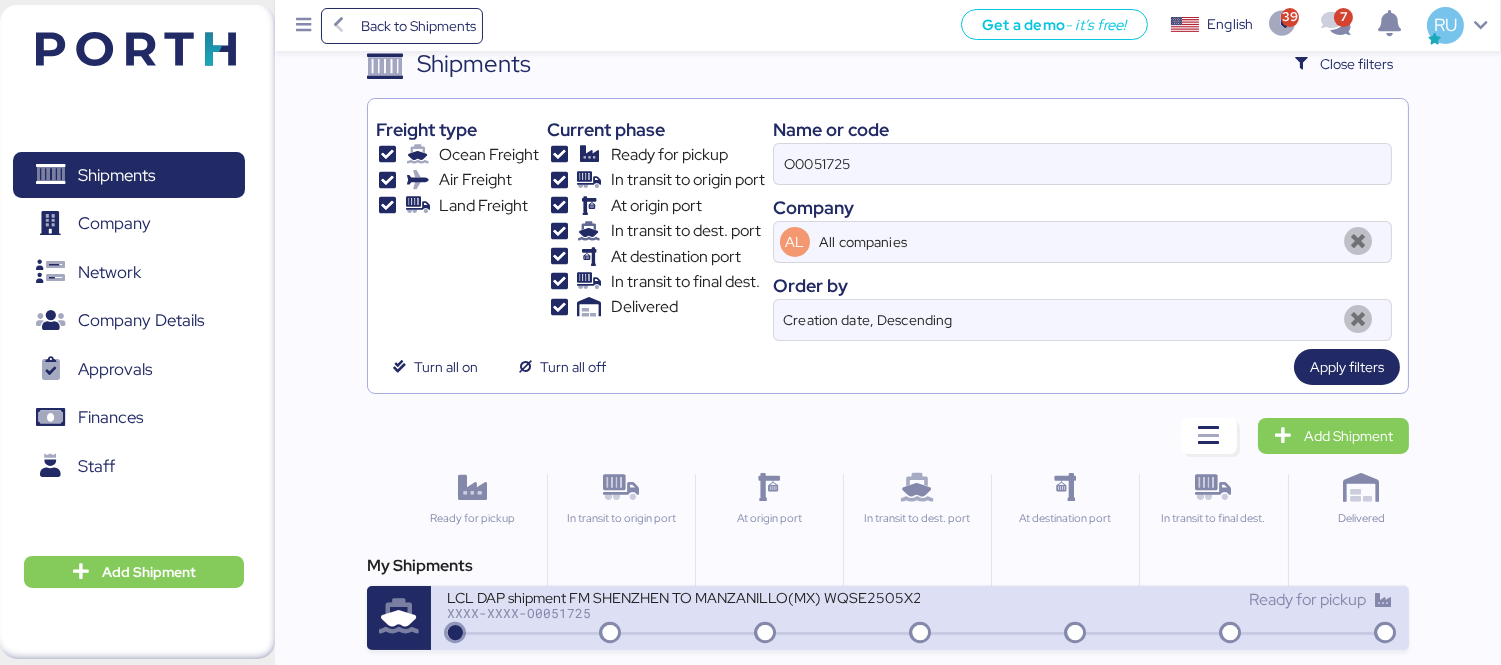 click on "LCL DAP shipment FM SHENZHEN TO MANZANILLO(MX) WQSE2505X26 XXXX-XXXX-O0051725 Ready for pickup" at bounding box center [920, 618] 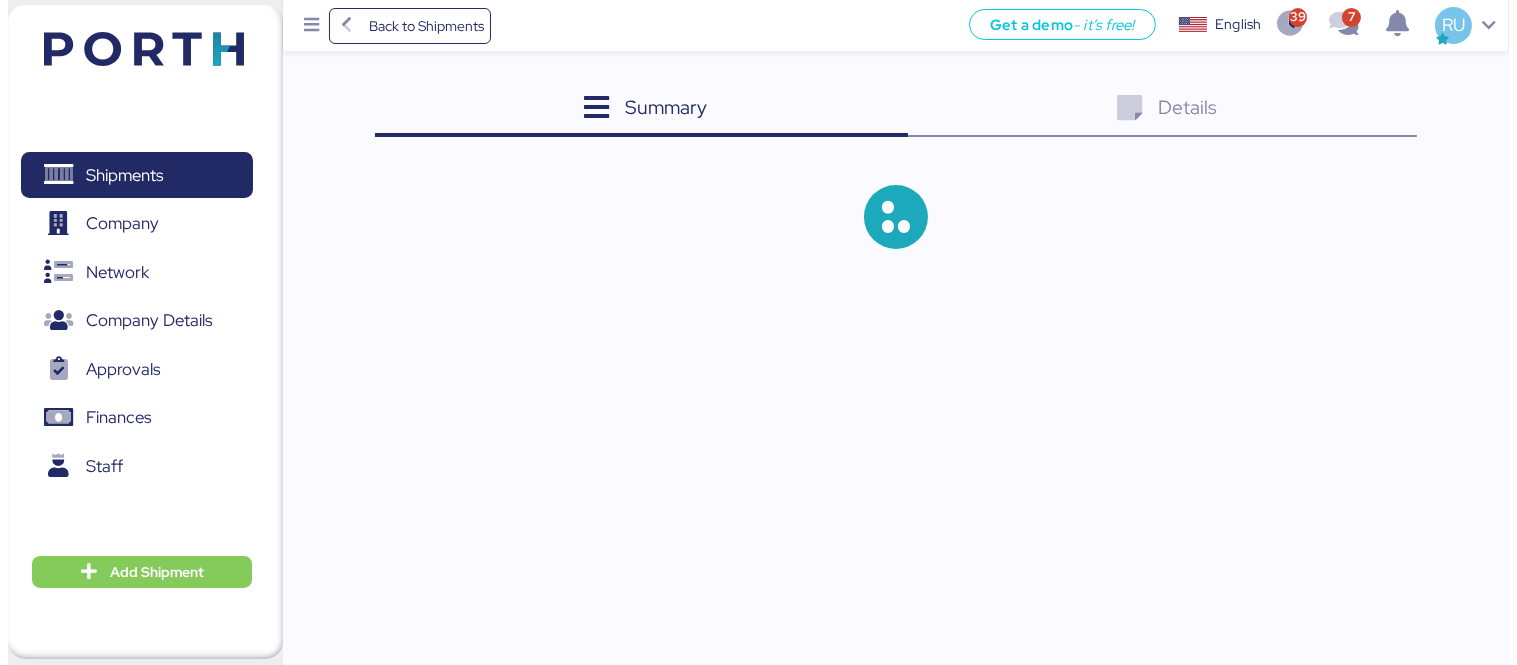 scroll, scrollTop: 0, scrollLeft: 0, axis: both 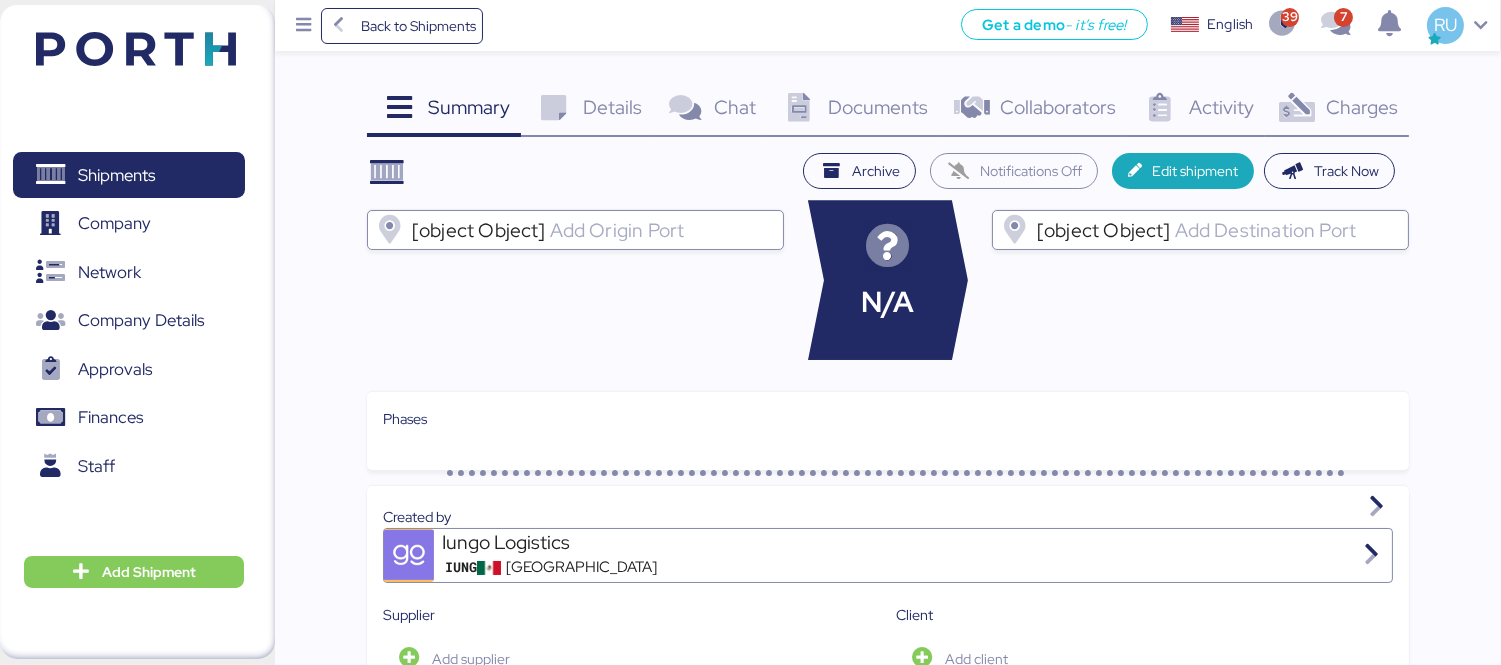 click on "Summary 0   Details 0   Chat 0   Documents 0   Collaborators 0   Activity 0   Charges 0     Archive   Notifications Off   Edit shipment   Track Now   [object Object]   N/A   [object Object] Phases   Created by Iungo Logistics IUNG Guadalajara   Supplier   Add supplier Client   Add client Customs broker   Add broker Forwarder   Add Forwarder Other   Add other Documents   Name
MBL SZMZL25059629.pdf
private
Activity   User   Activity     No data available
The information has not been found
Messages            General" at bounding box center (888, 767) 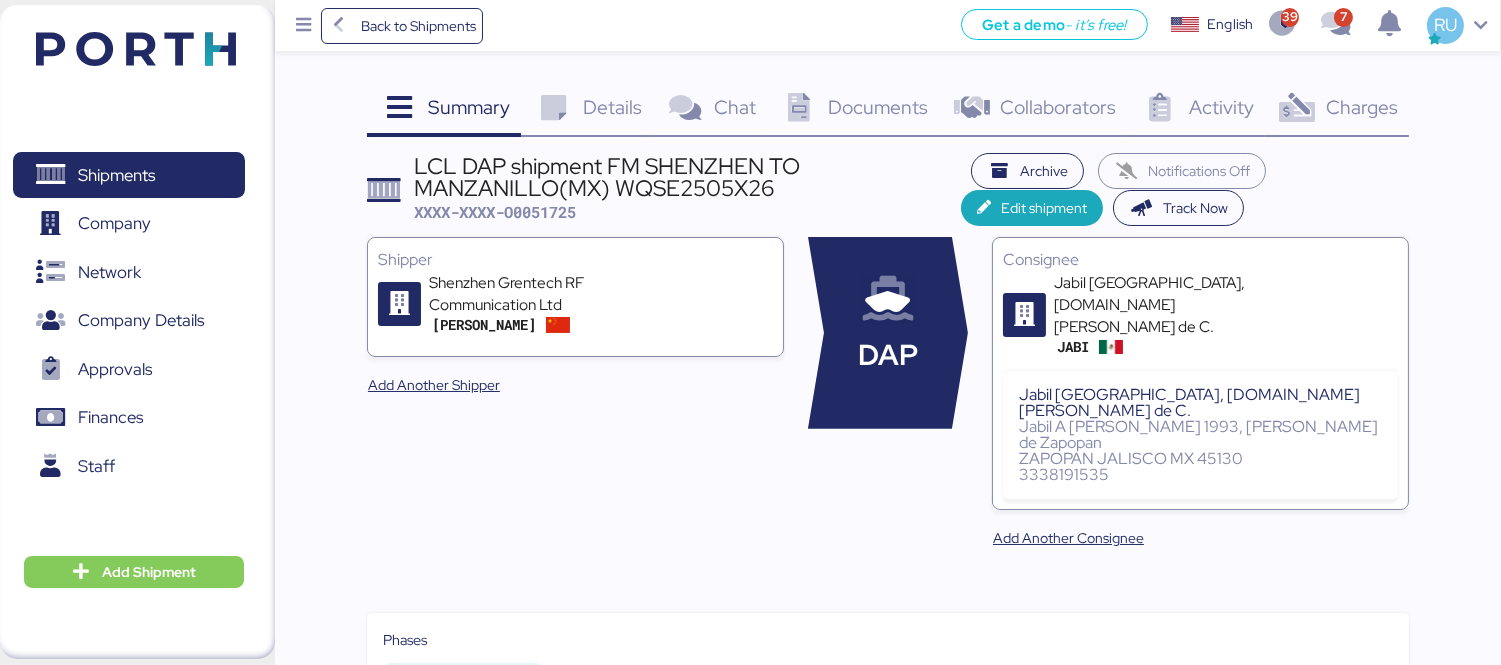 click on "Charges" at bounding box center [1362, 107] 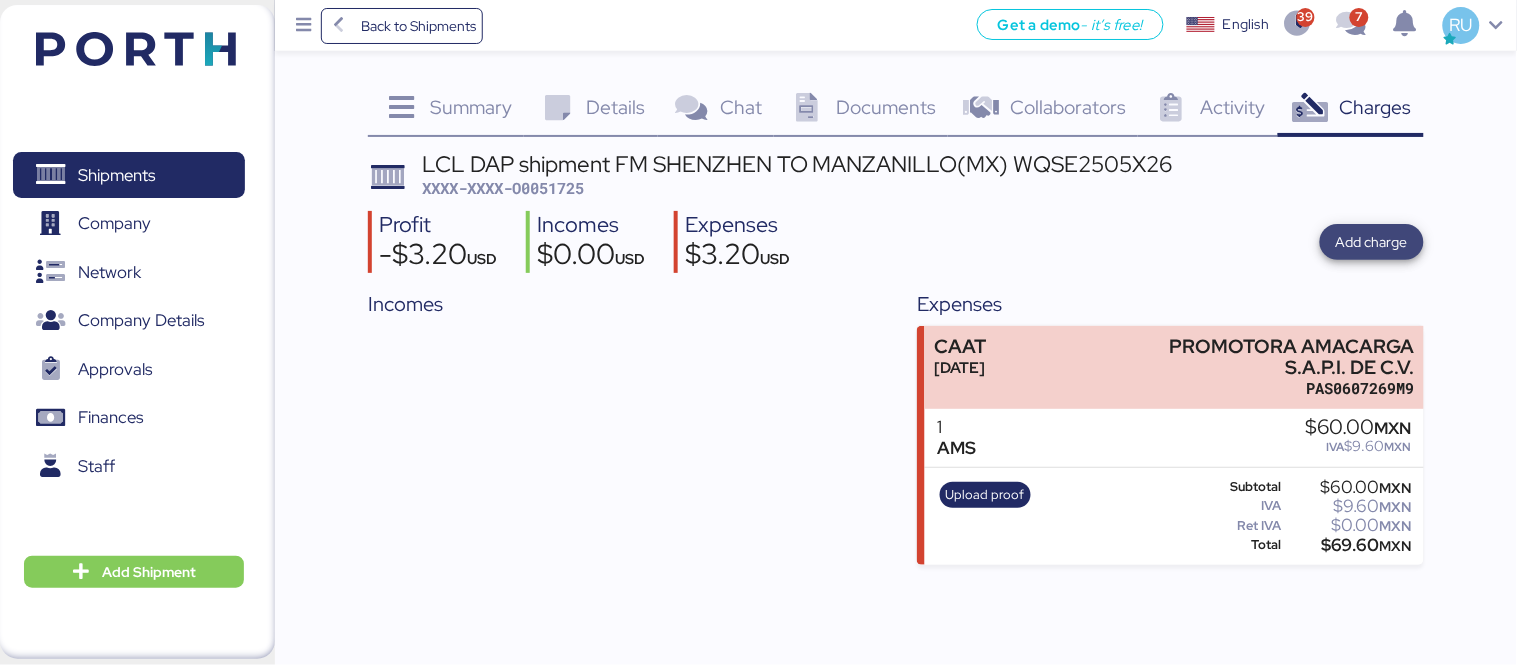 click on "Add charge" at bounding box center (1372, 242) 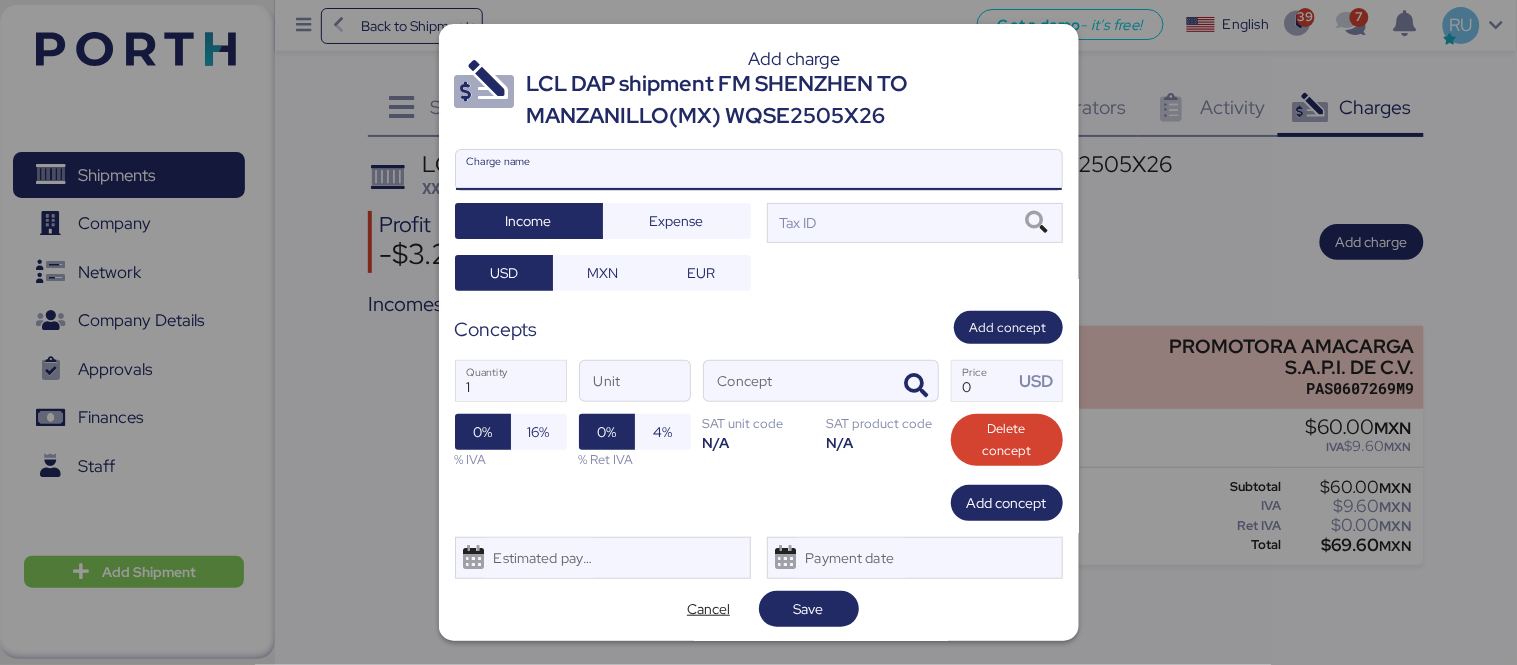 click on "Charge name" at bounding box center (759, 170) 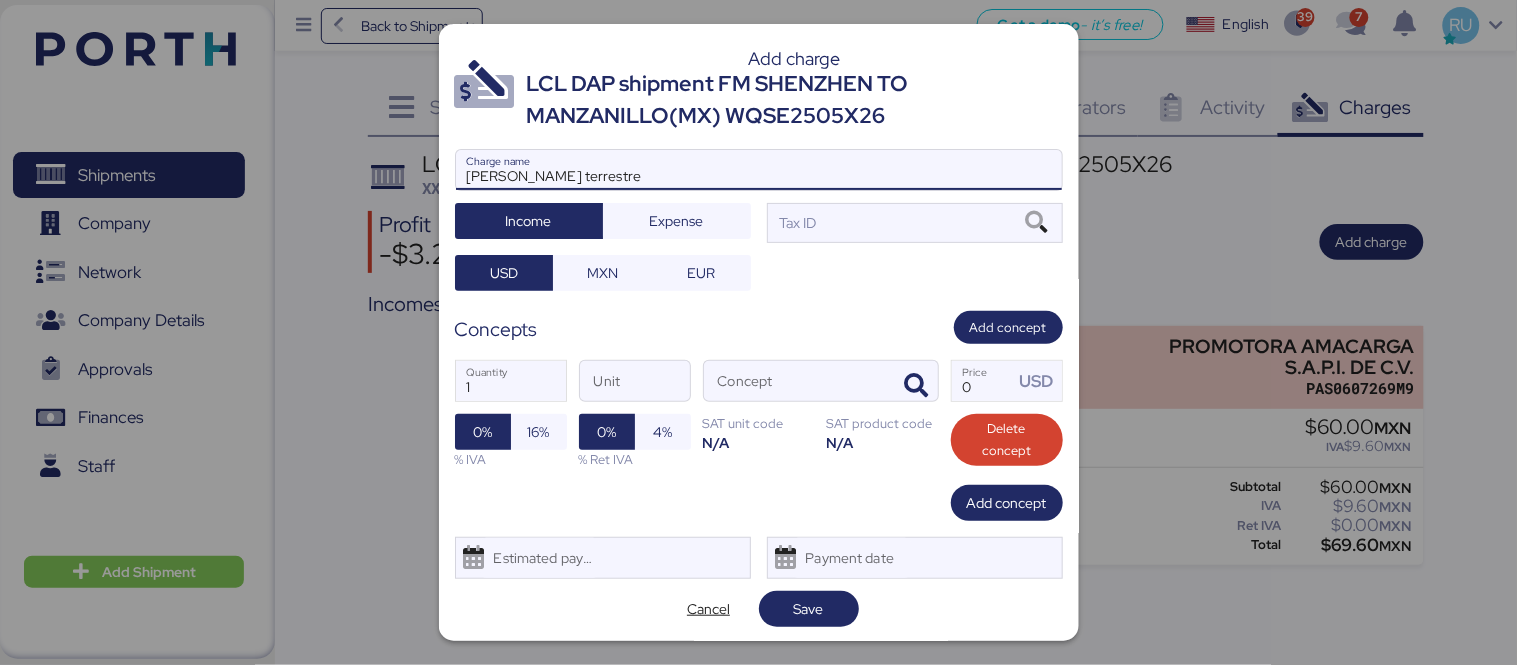 type on "[PERSON_NAME] terrestre" 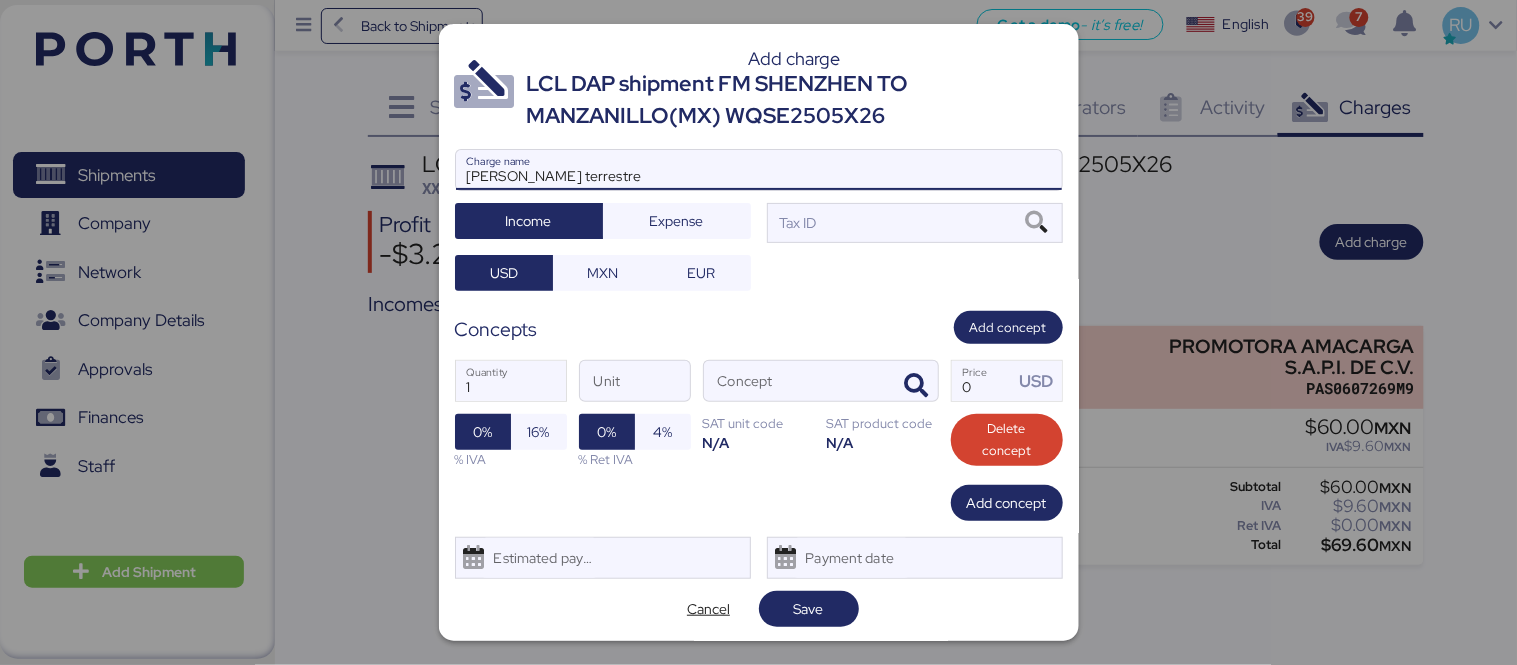 click on "[PERSON_NAME] terrestre Charge name Income Expense Tax ID   USD MXN EUR" at bounding box center (759, 220) 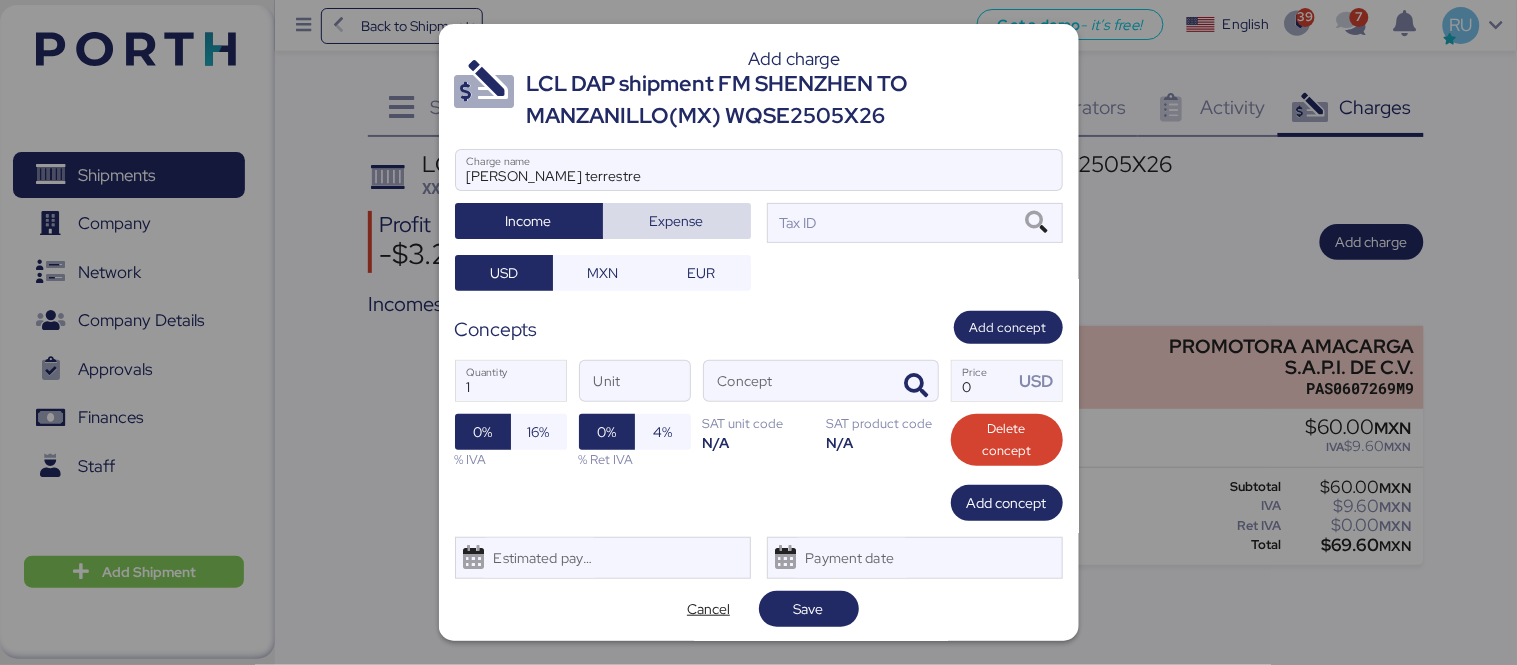 click on "Expense" at bounding box center (677, 221) 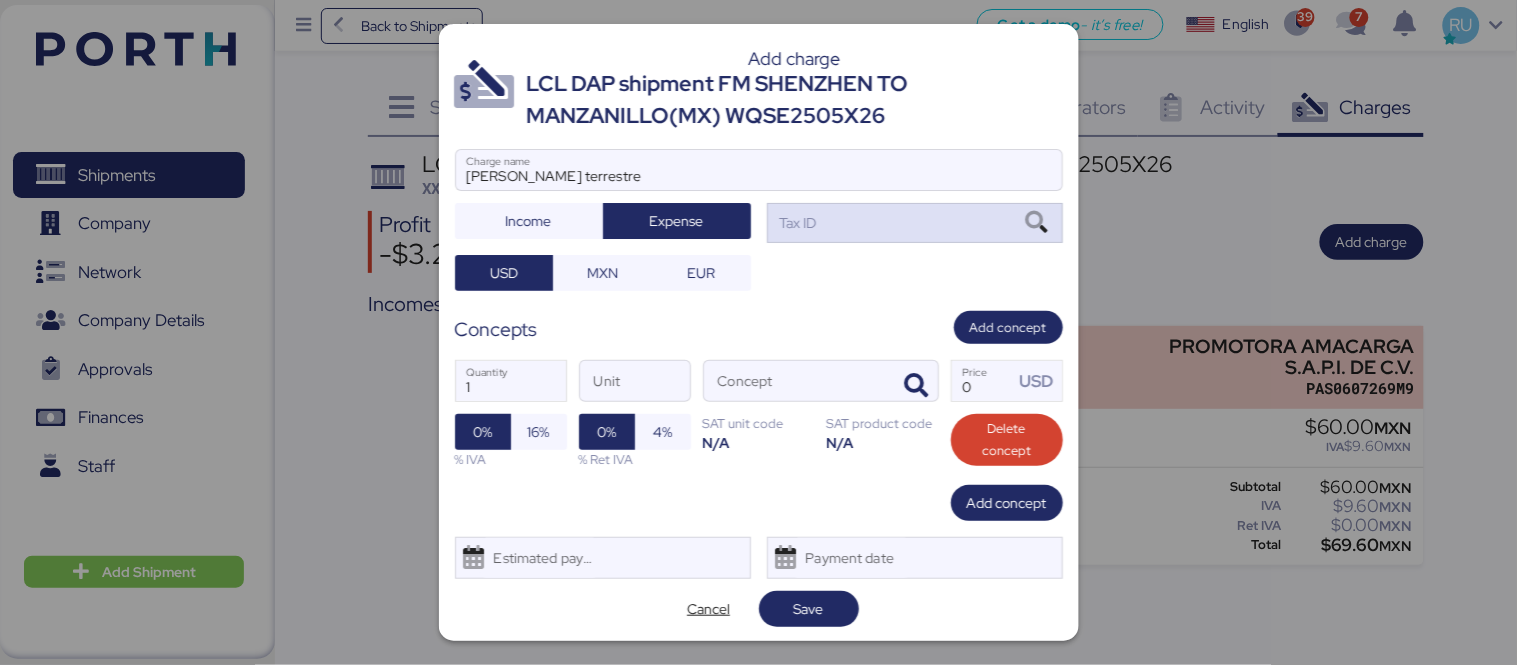 click on "Tax ID" at bounding box center (915, 223) 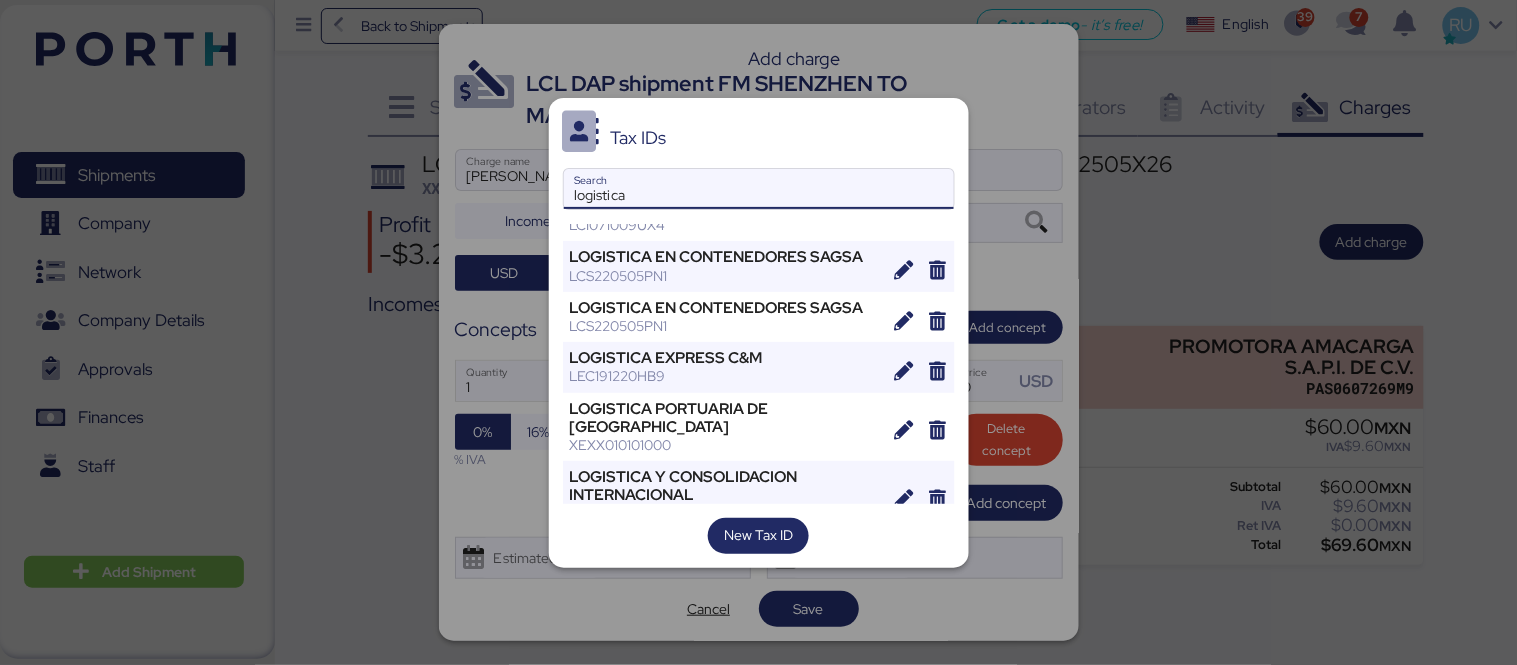 scroll, scrollTop: 461, scrollLeft: 0, axis: vertical 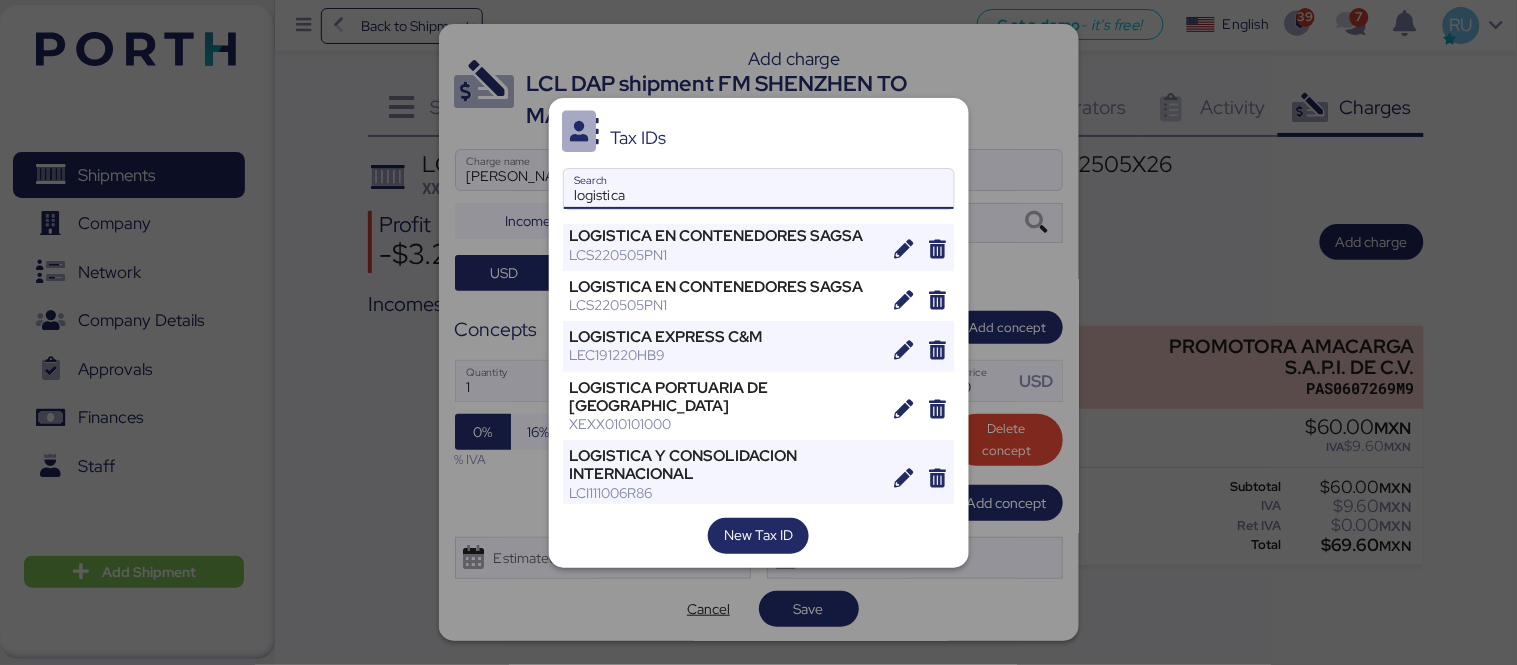 type on "logistica" 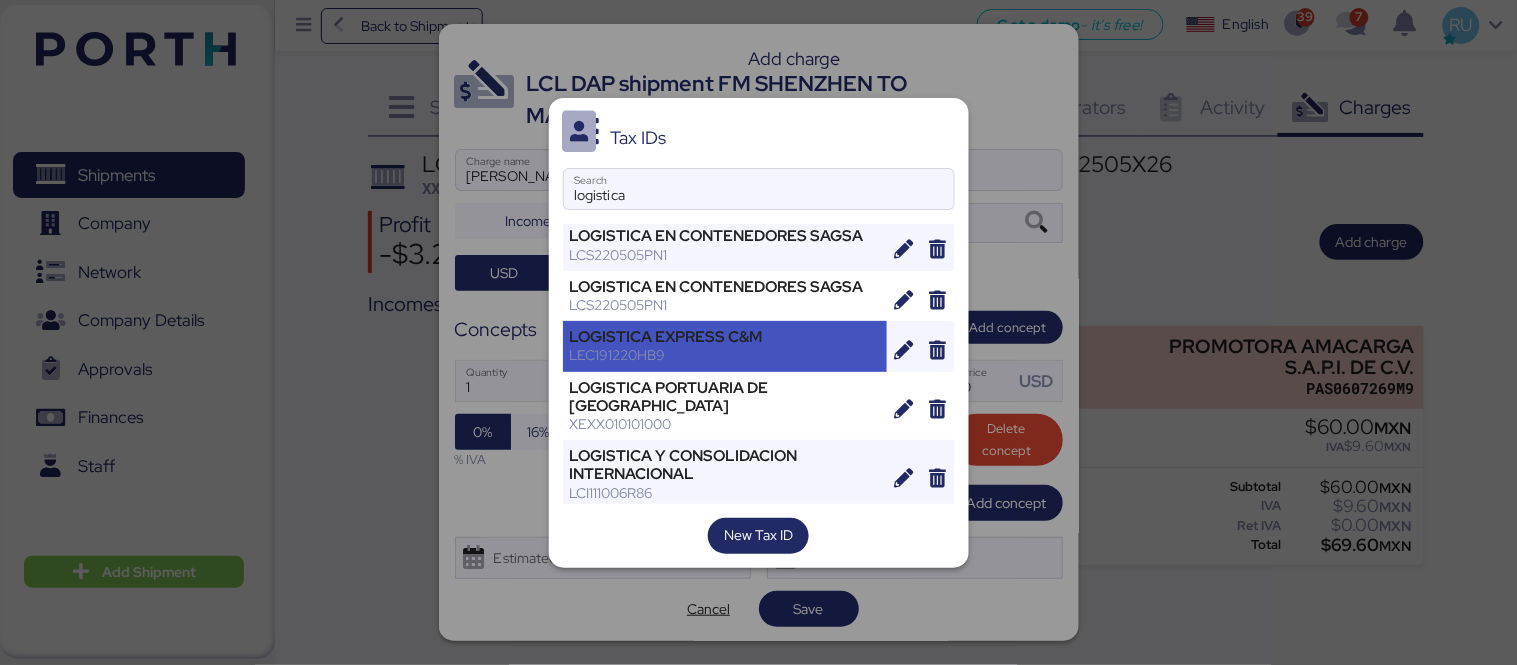 click on "LEC191220HB9" at bounding box center (725, 355) 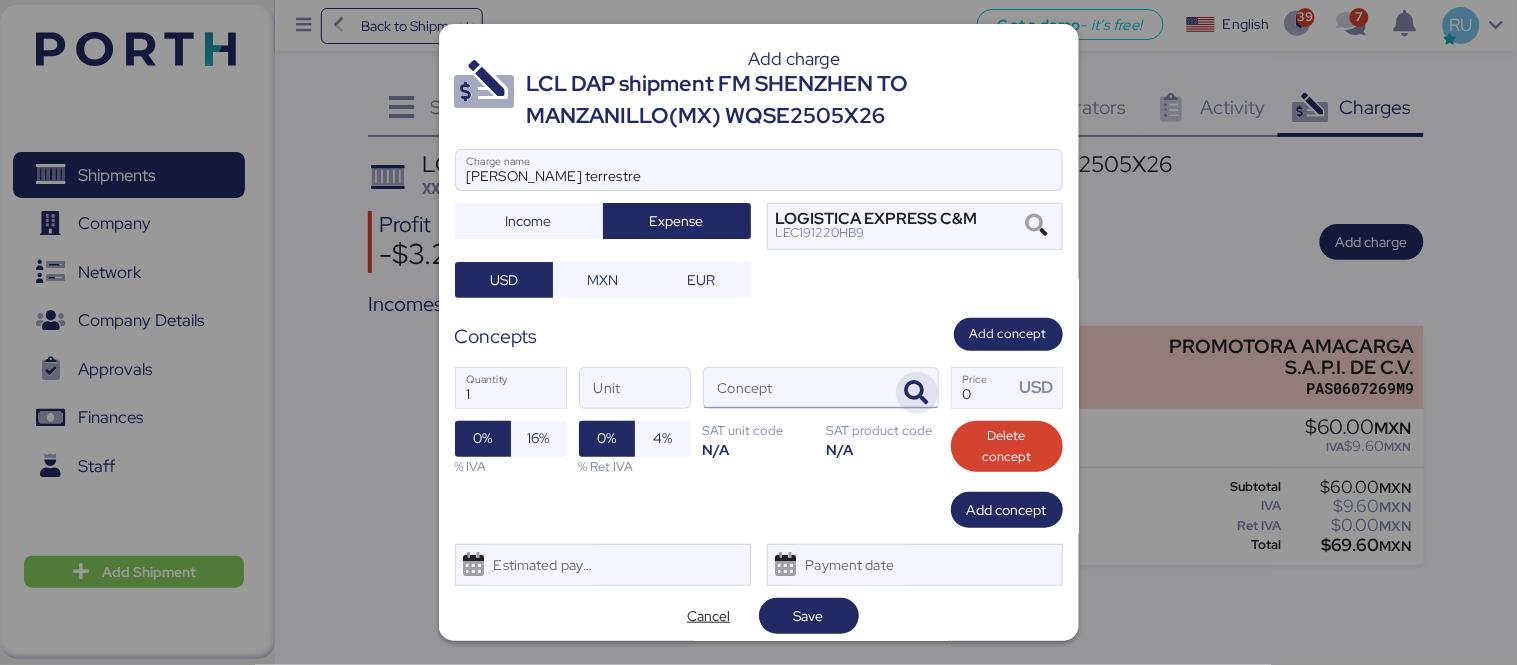 click at bounding box center (917, 393) 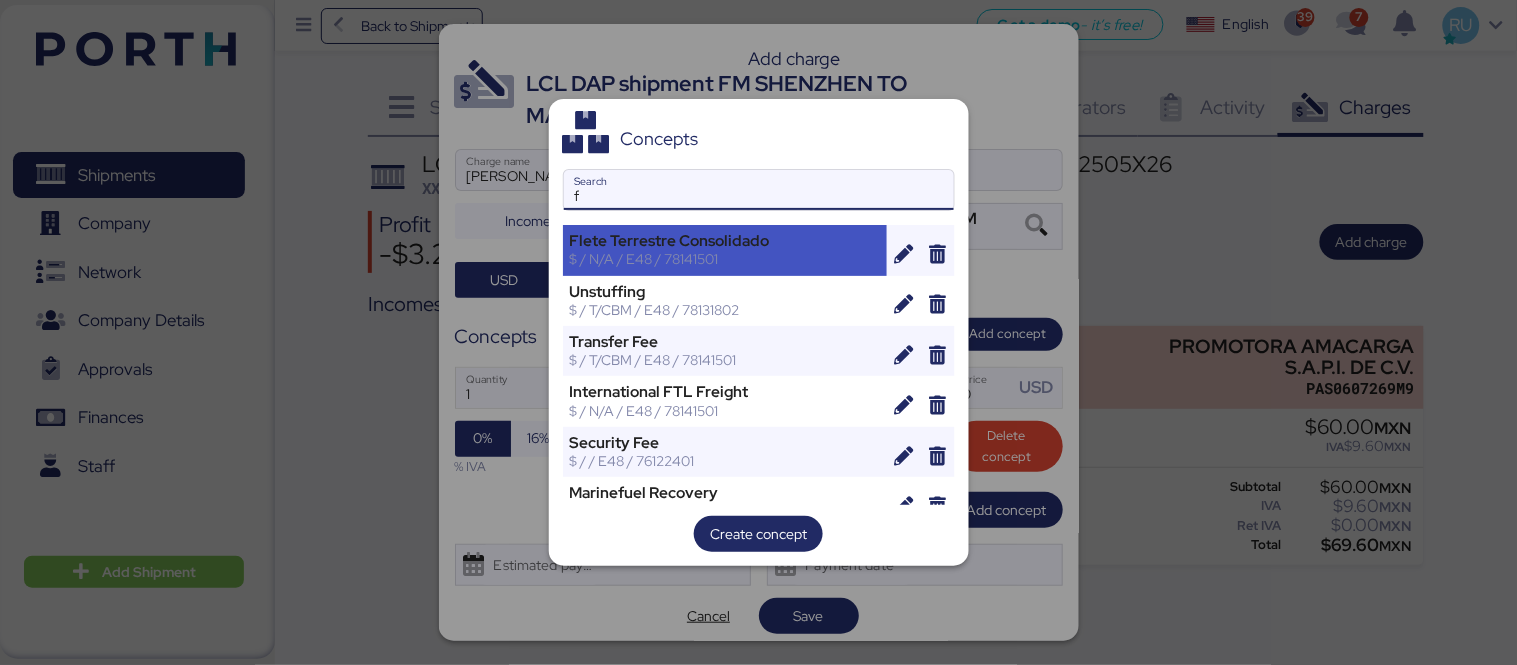 type on "f" 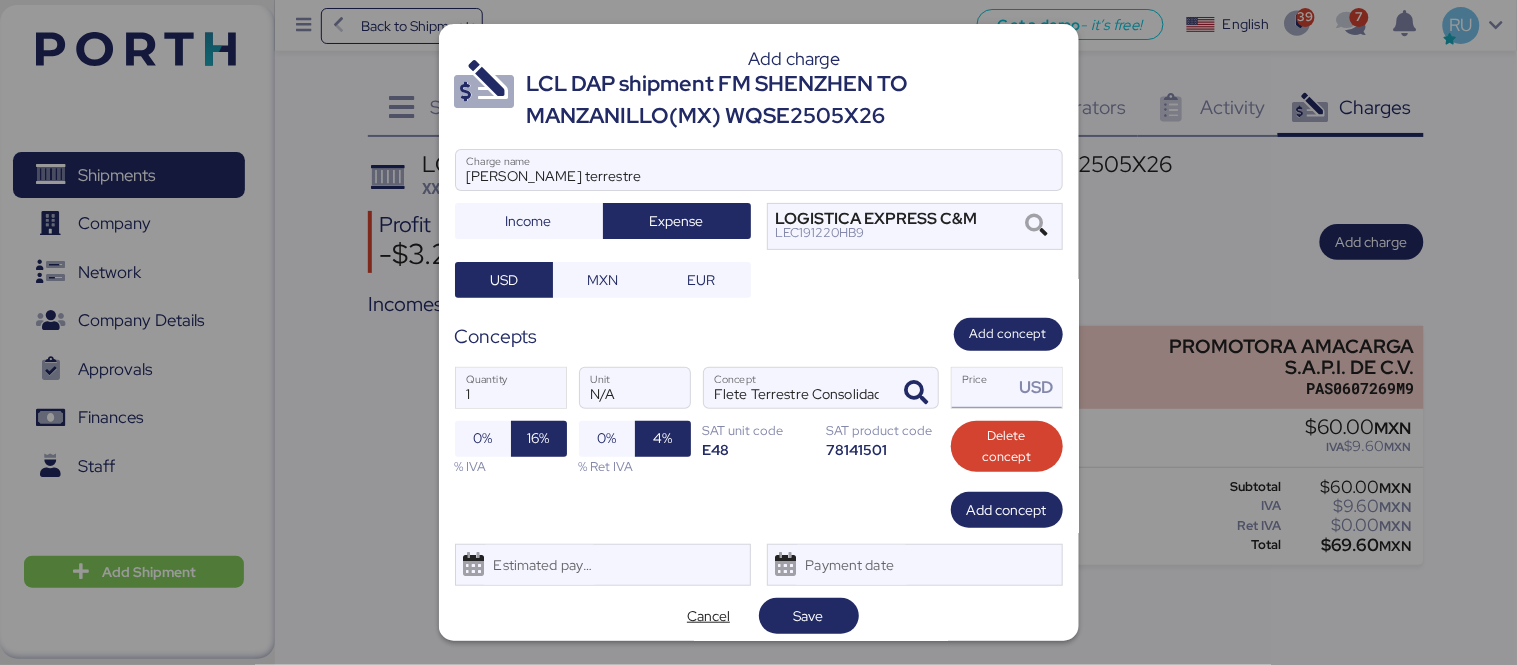 click on "Price USD" at bounding box center [983, 388] 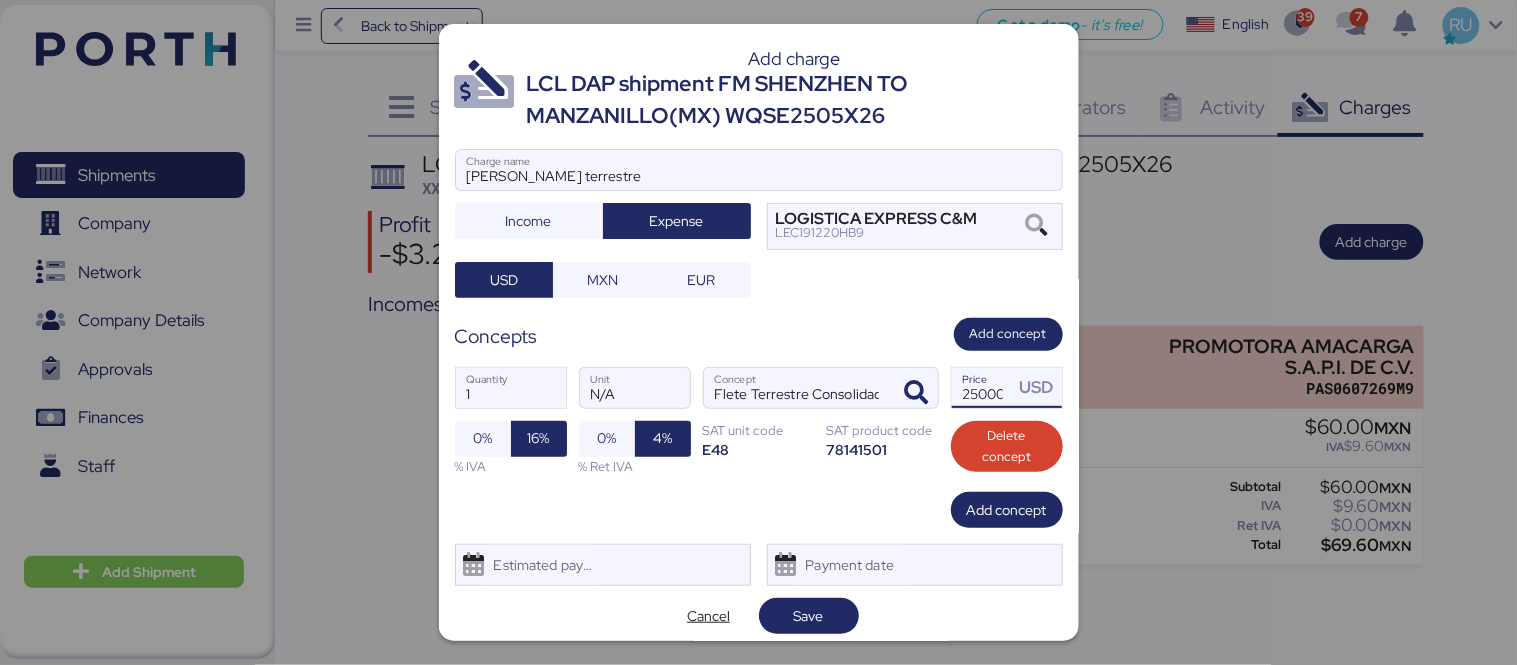 scroll, scrollTop: 0, scrollLeft: 8, axis: horizontal 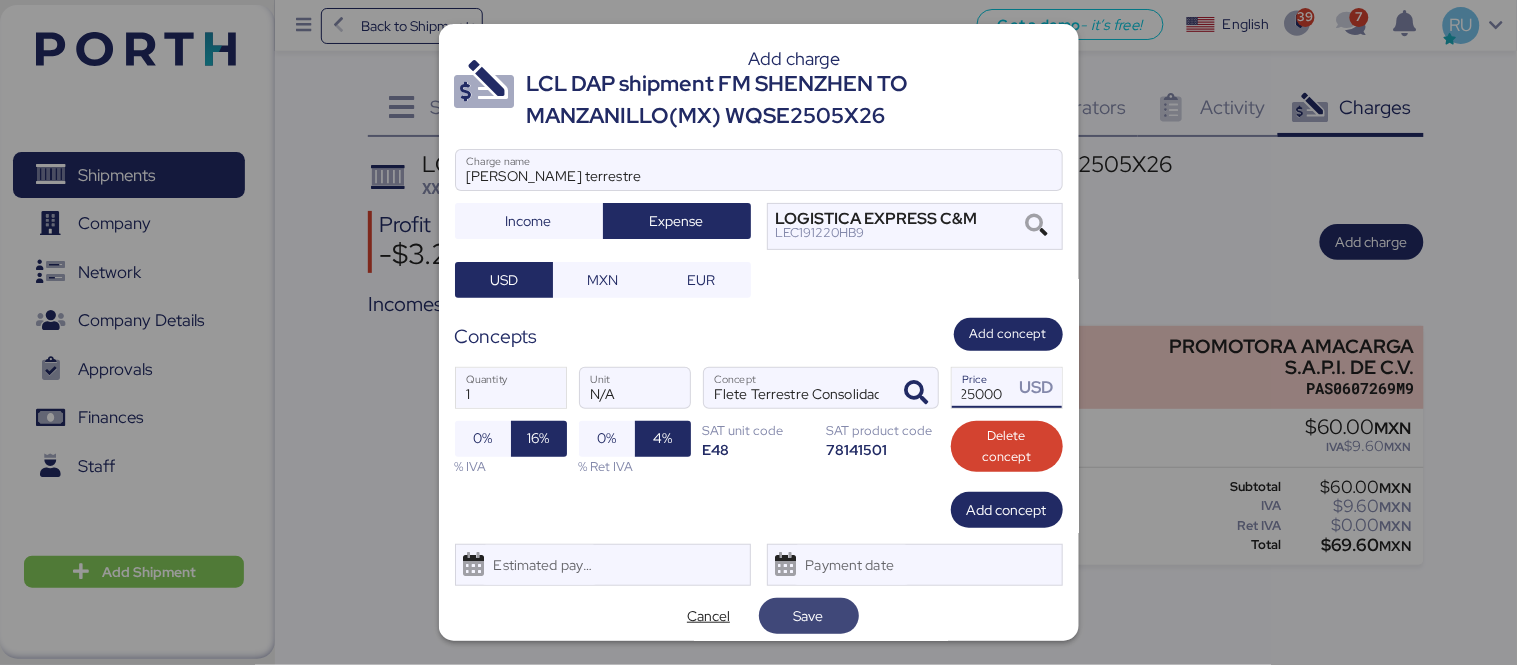 type on "25000" 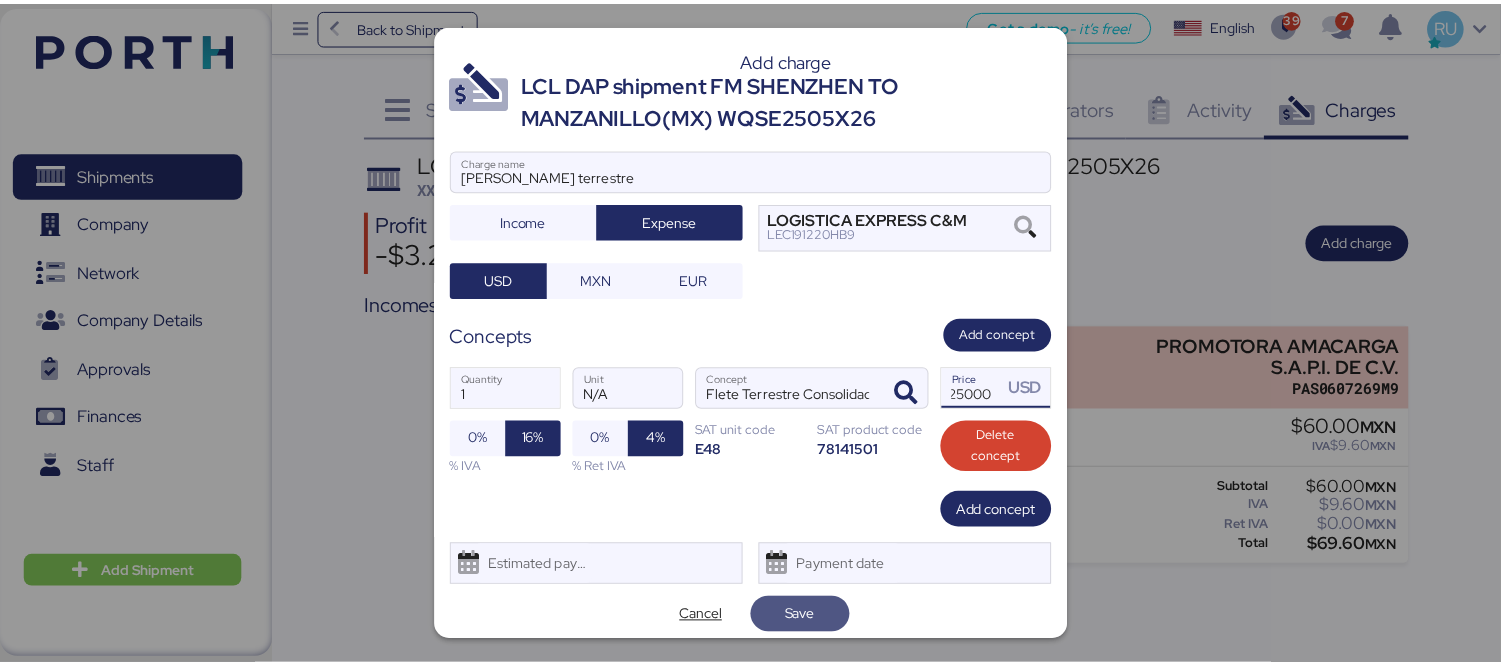 scroll, scrollTop: 0, scrollLeft: 0, axis: both 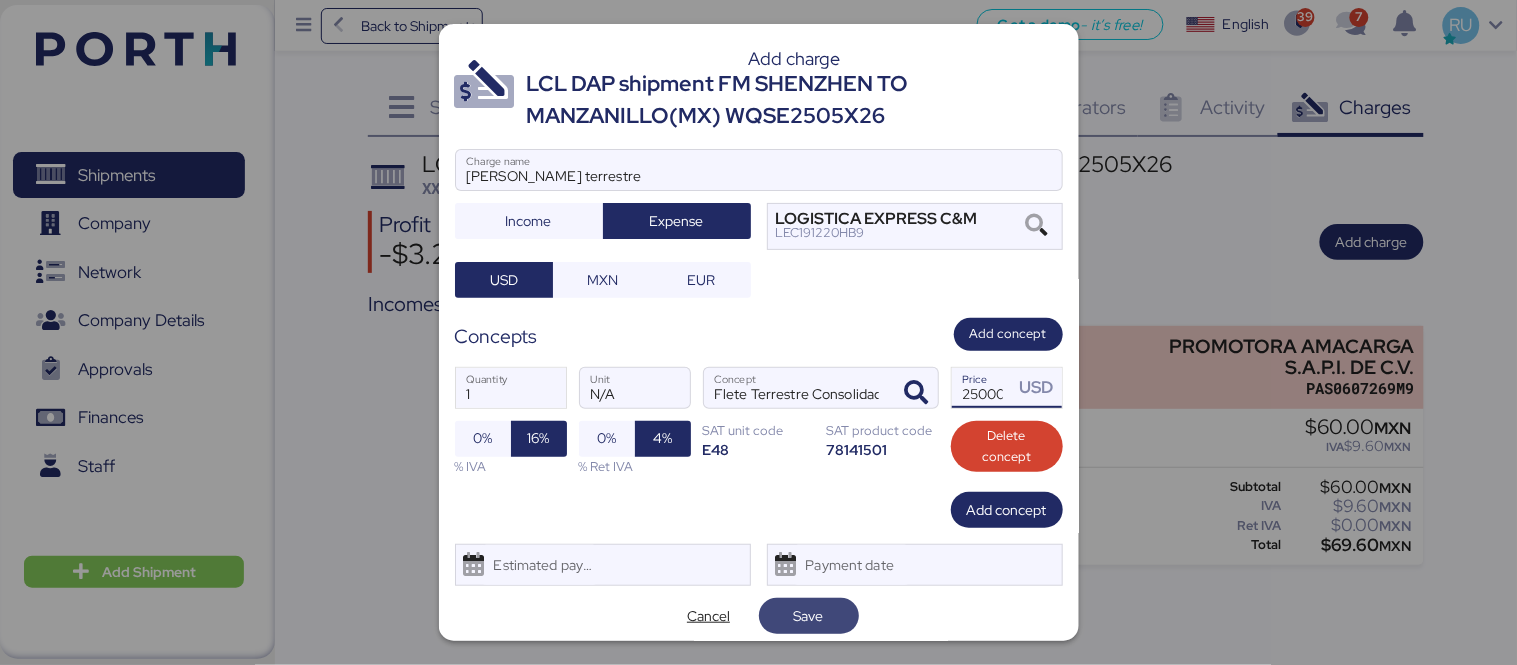 click on "Save" at bounding box center (809, 616) 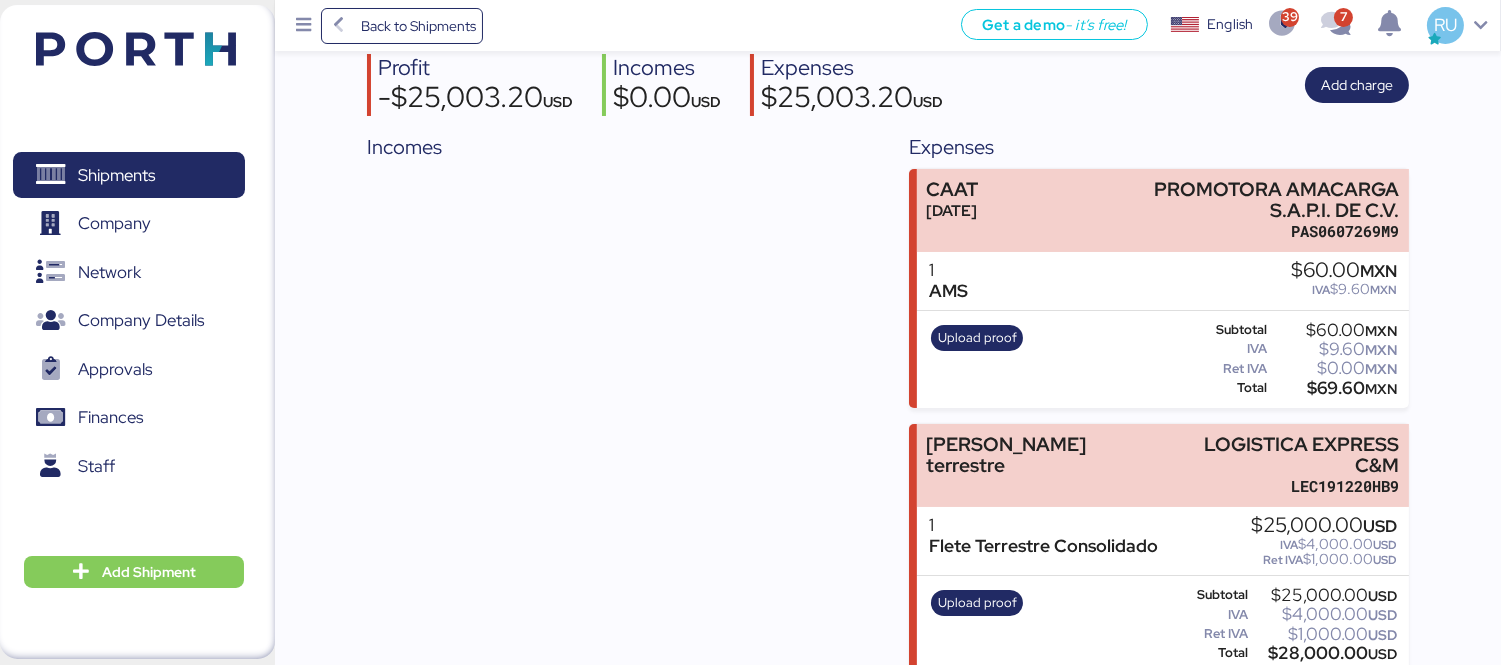 scroll, scrollTop: 0, scrollLeft: 0, axis: both 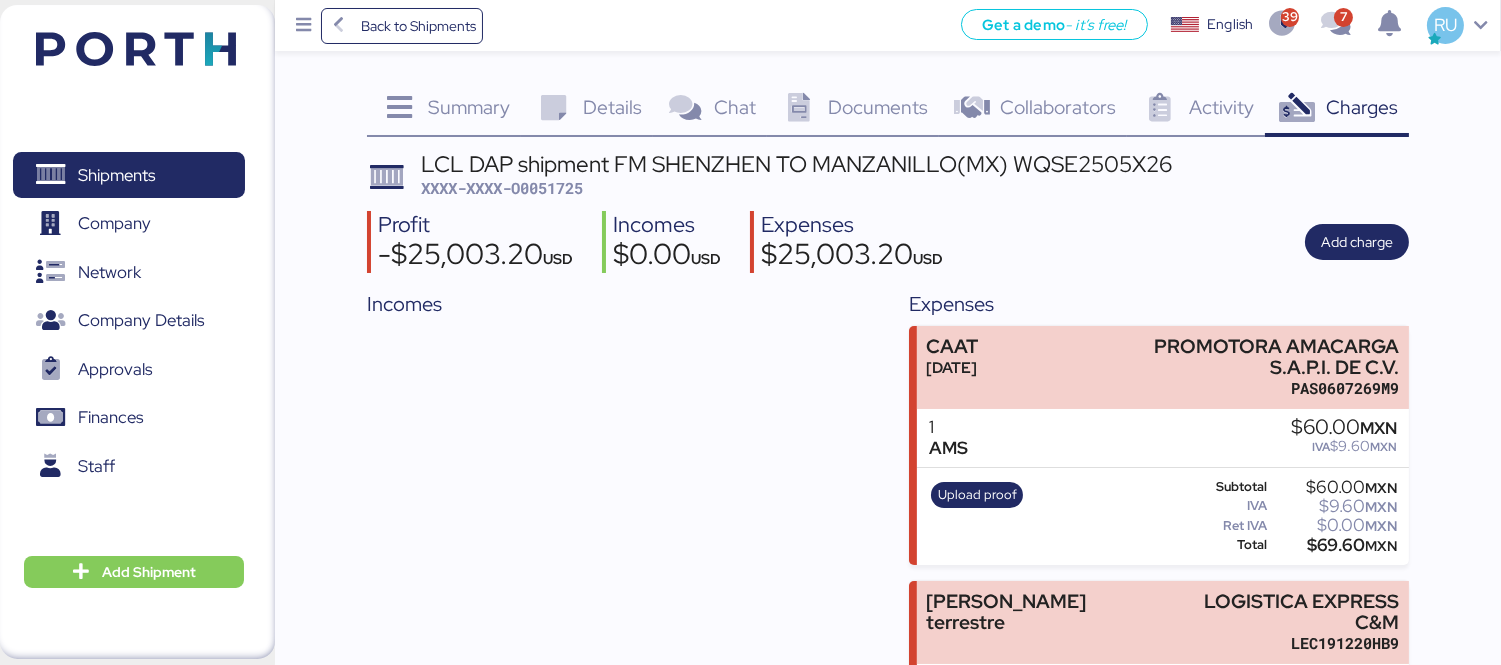 click at bounding box center [136, 49] 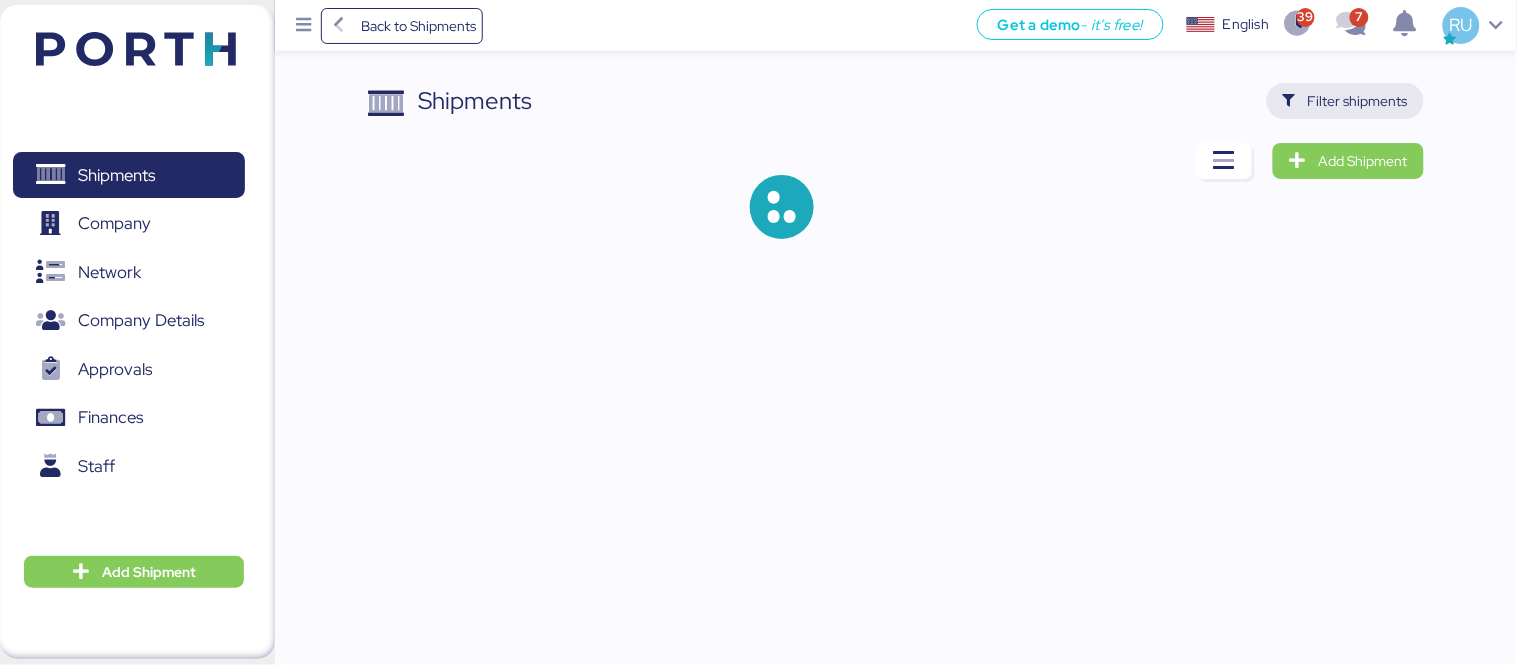 click on "Filter shipments" at bounding box center (1358, 101) 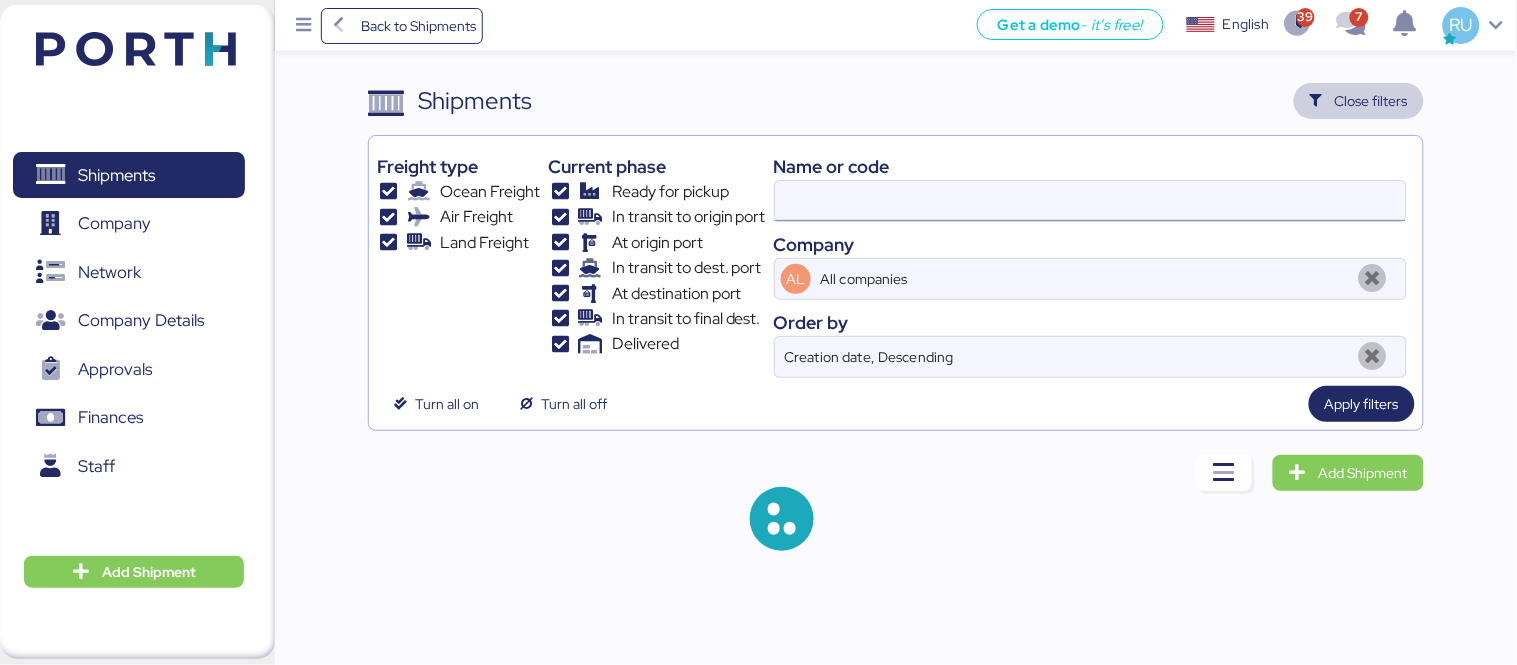 click at bounding box center (1090, 201) 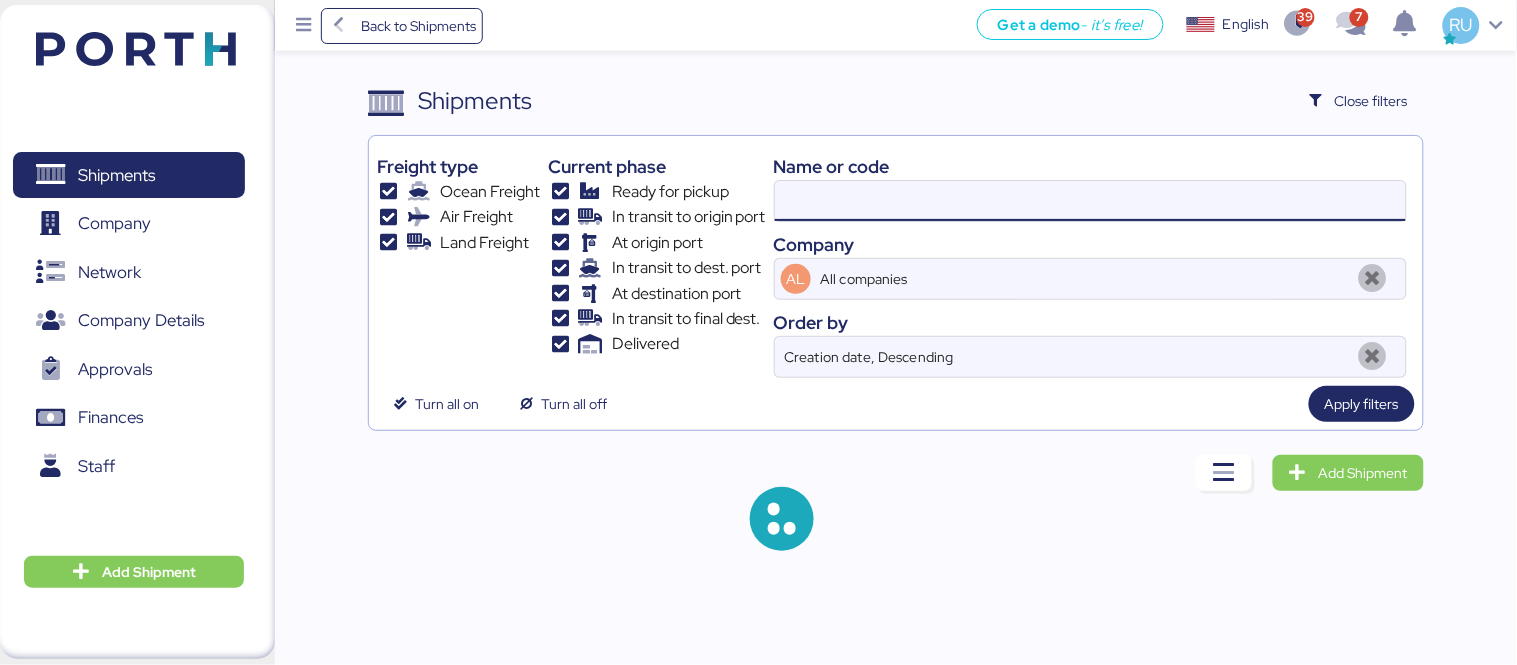 paste on "O0051939" 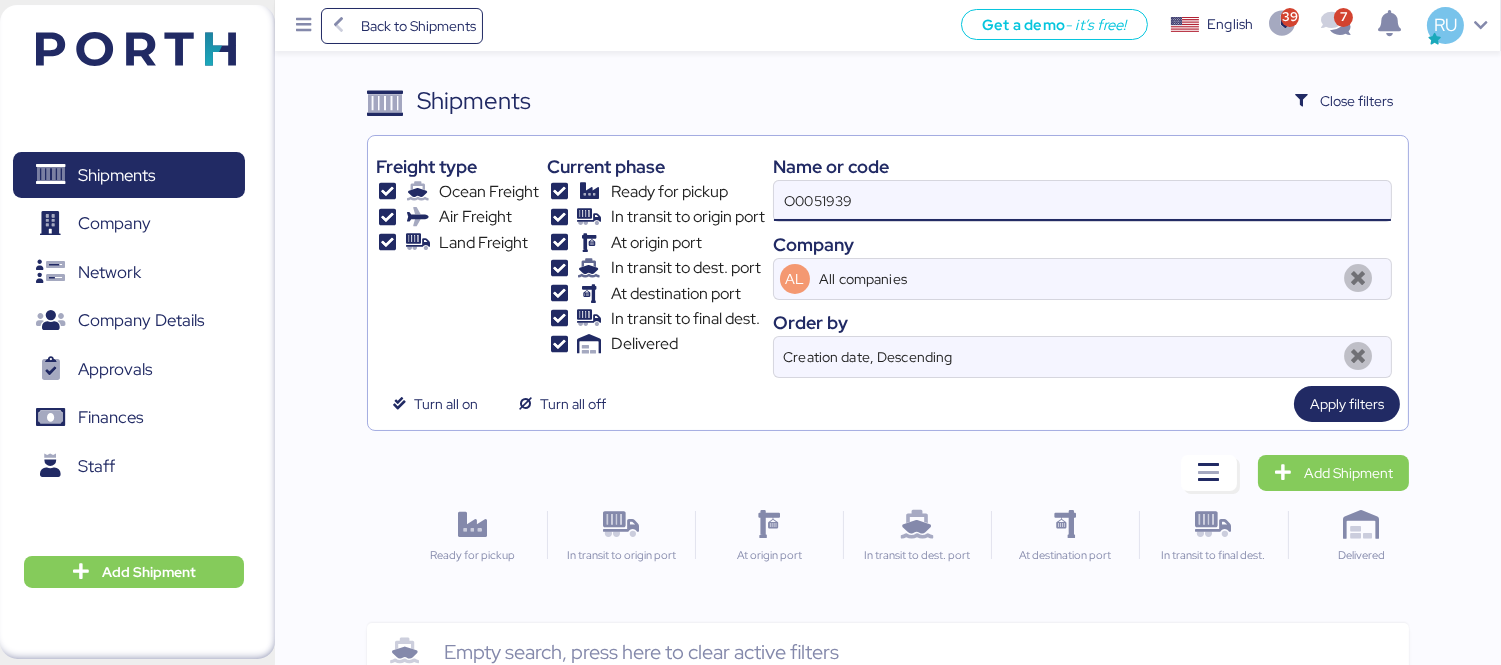 scroll, scrollTop: 47, scrollLeft: 0, axis: vertical 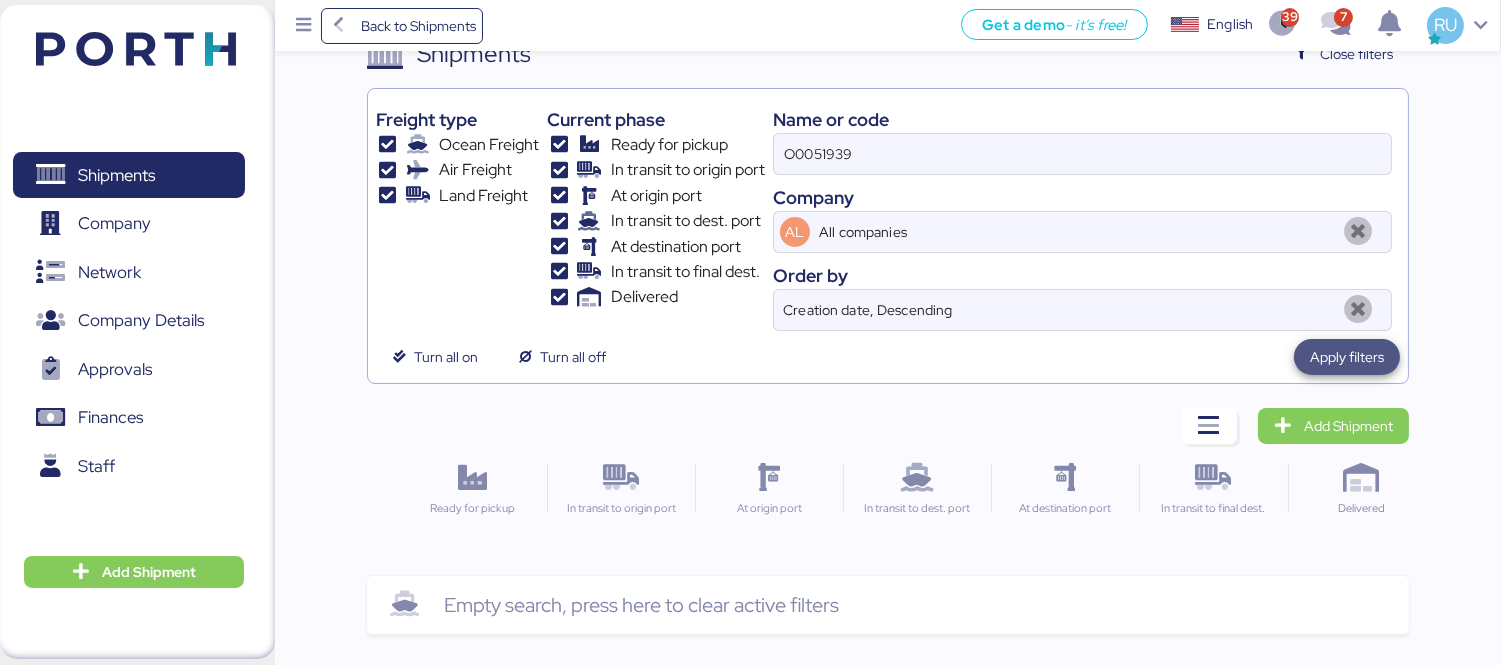 click on "Apply filters" at bounding box center (1347, 357) 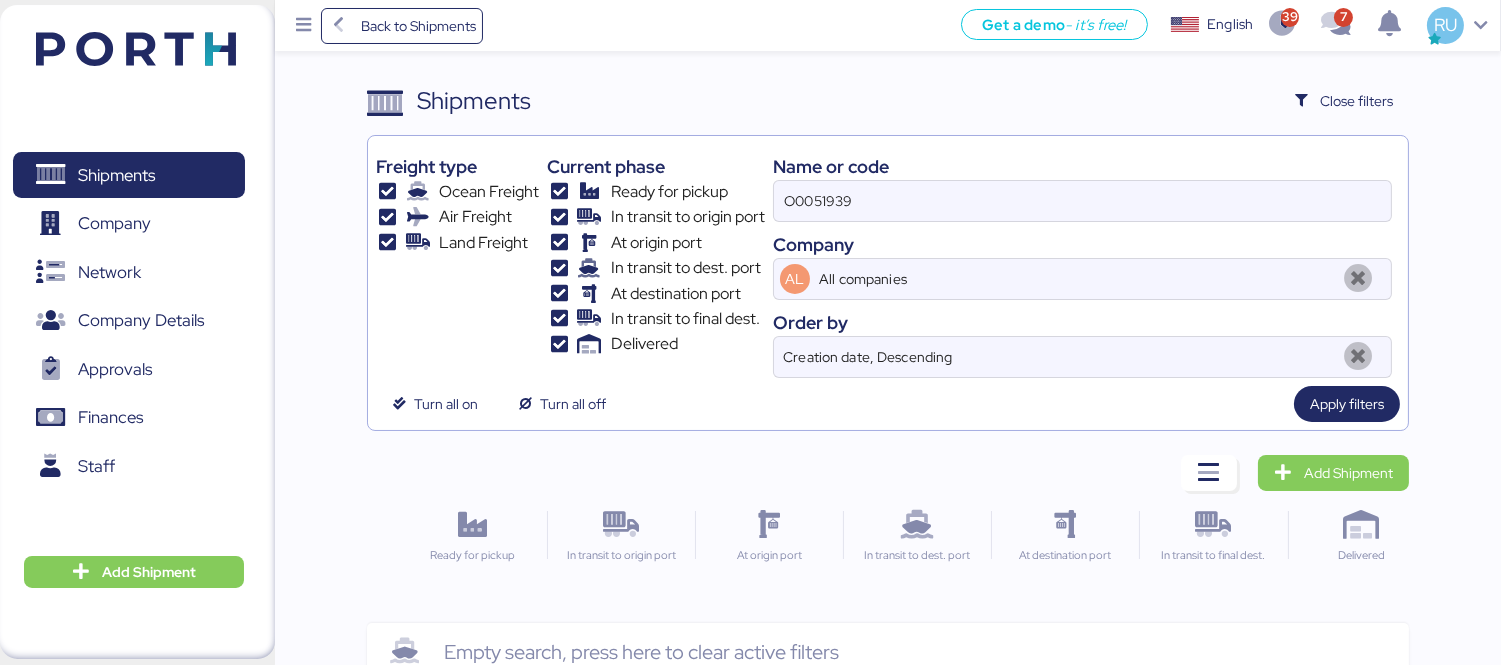 scroll, scrollTop: 47, scrollLeft: 0, axis: vertical 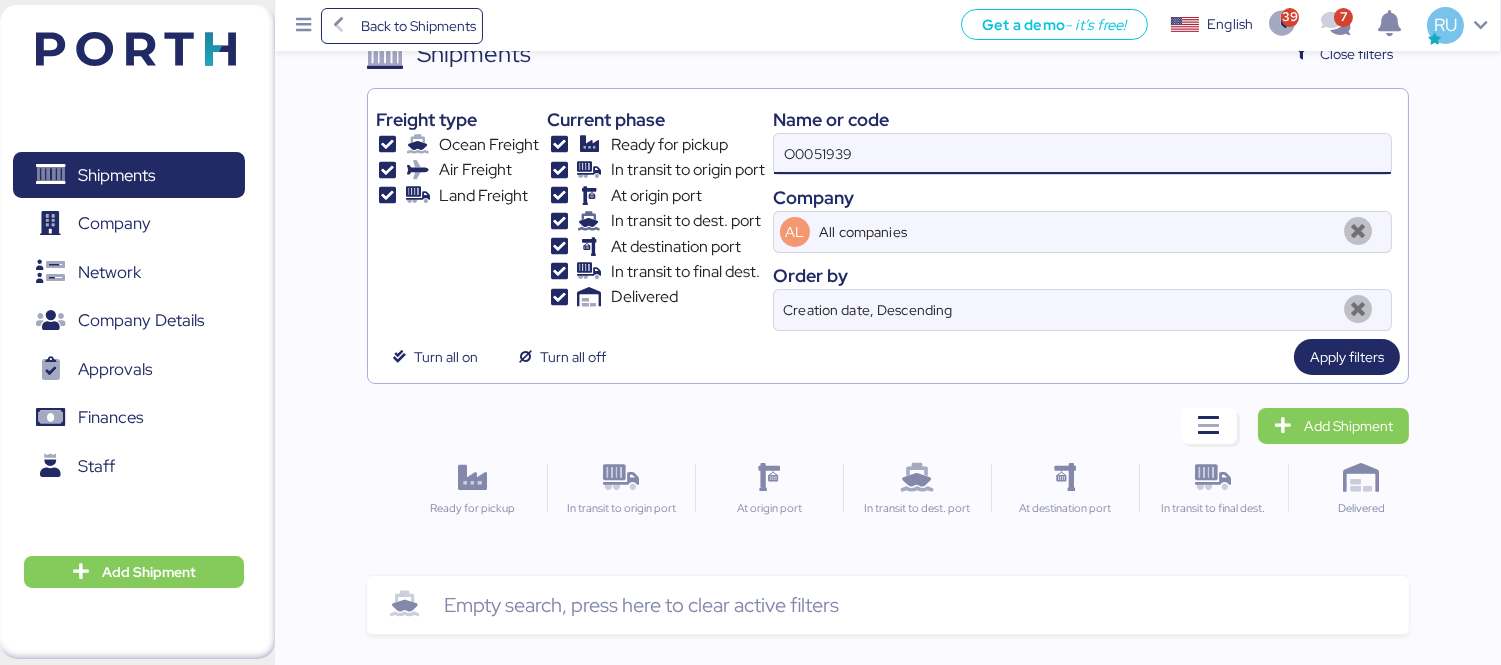 click on "O0051939" at bounding box center (1082, 154) 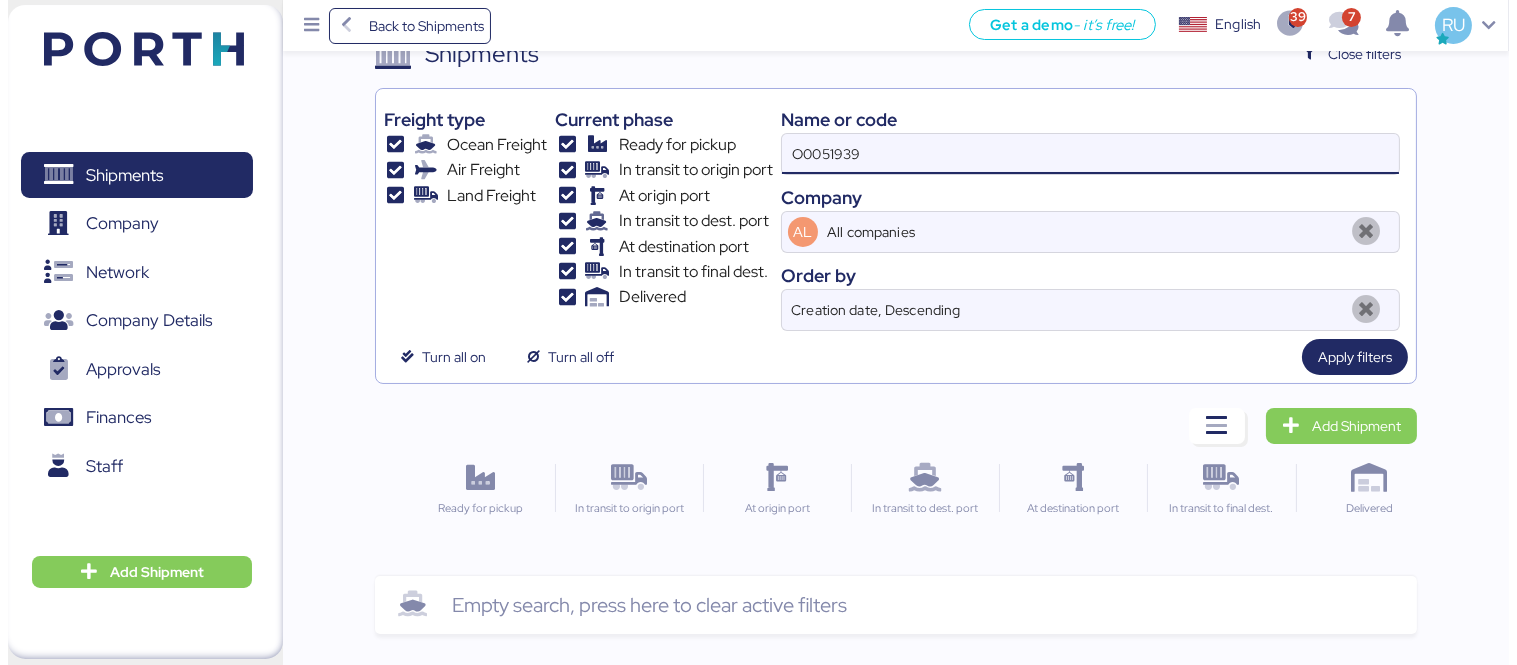 scroll, scrollTop: 0, scrollLeft: 0, axis: both 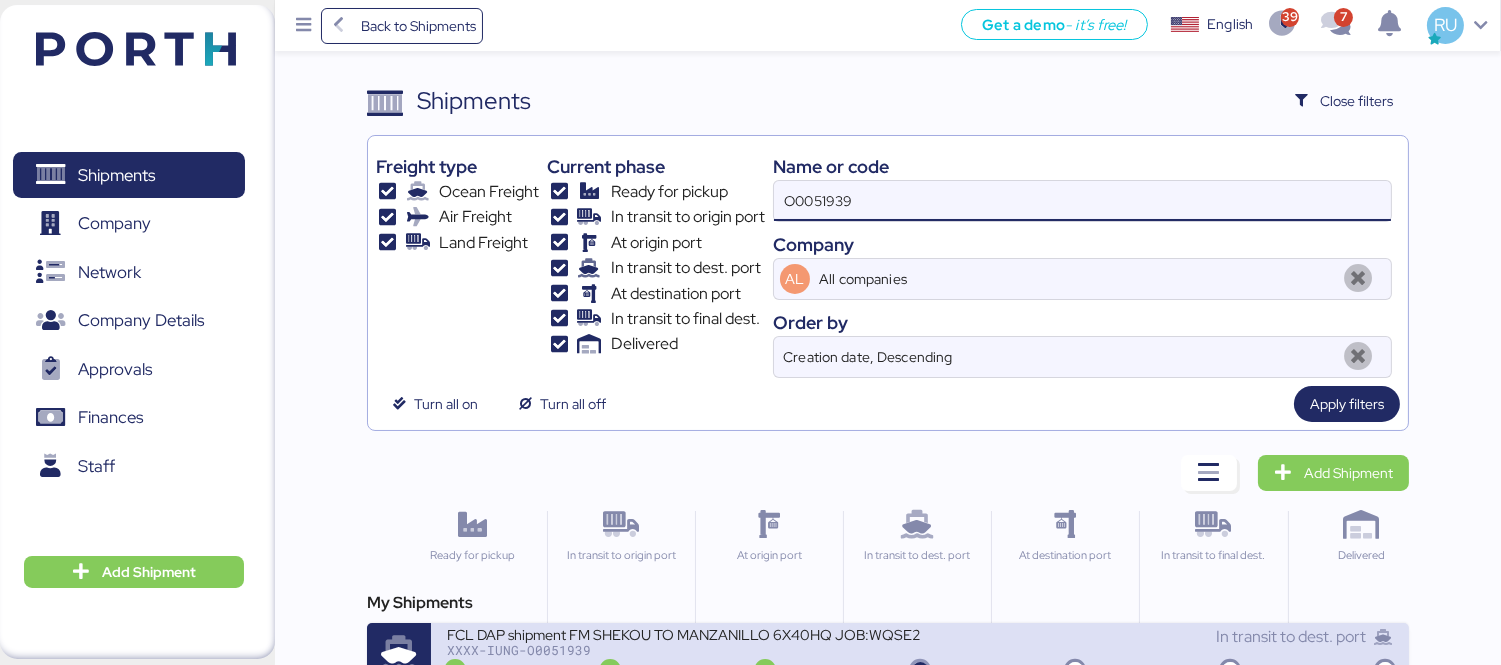 click on "FCL DAP shipment FM SHEKOU TO MANZANILLO 6X40HQ JOB:WQSE2507X01" at bounding box center (683, 633) 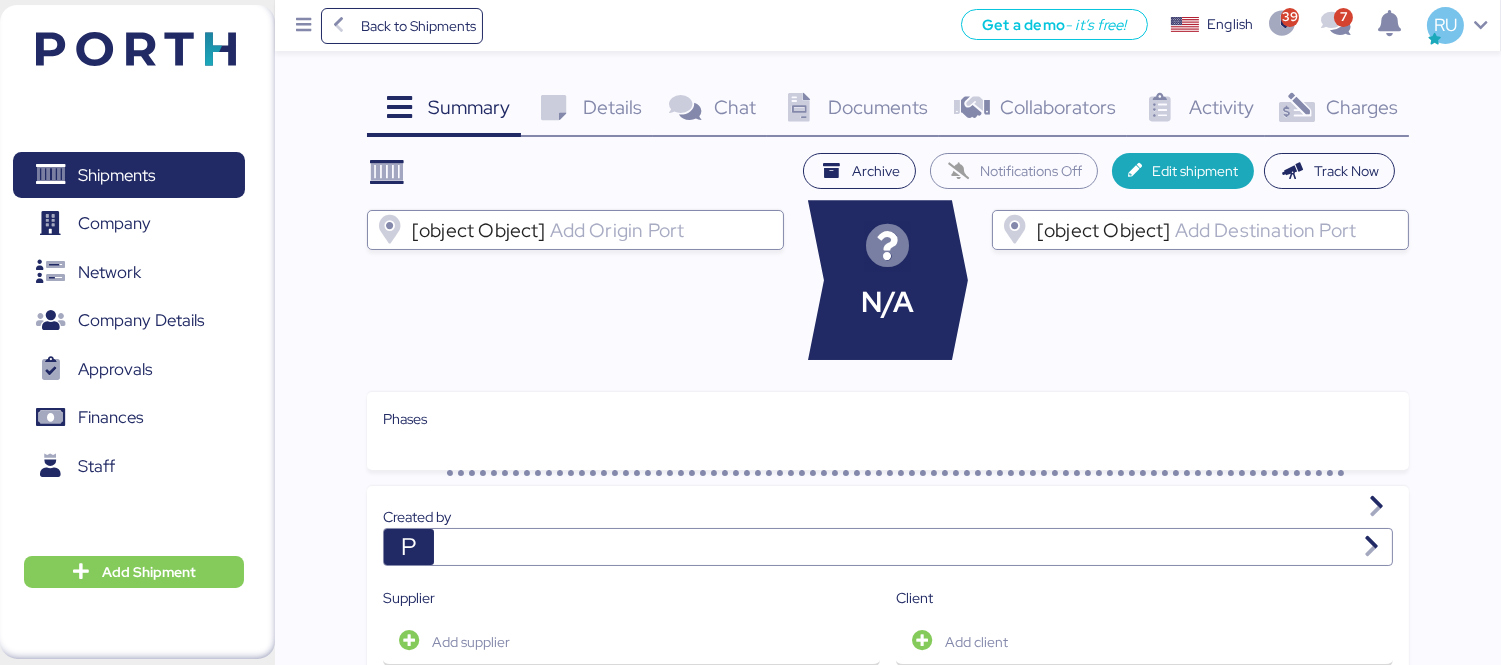 click on "Charges" at bounding box center [1362, 107] 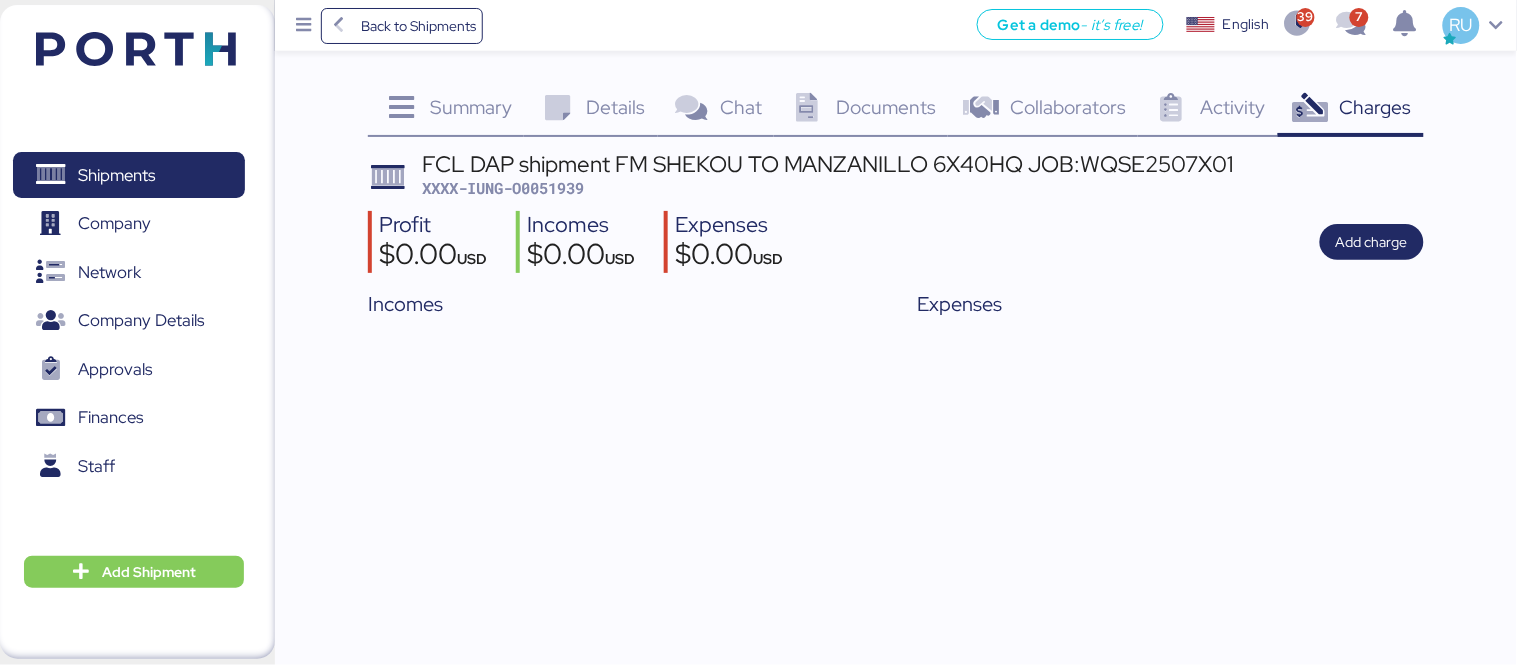 click on "Documents" at bounding box center (886, 107) 